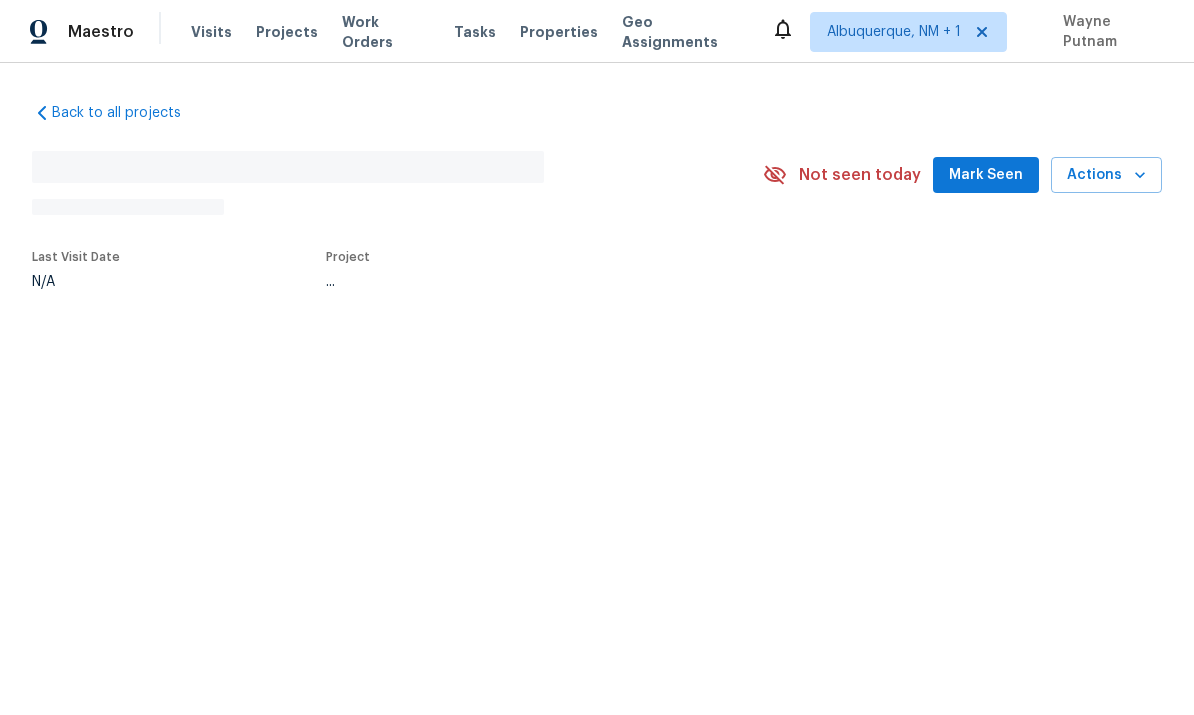 scroll, scrollTop: 0, scrollLeft: 0, axis: both 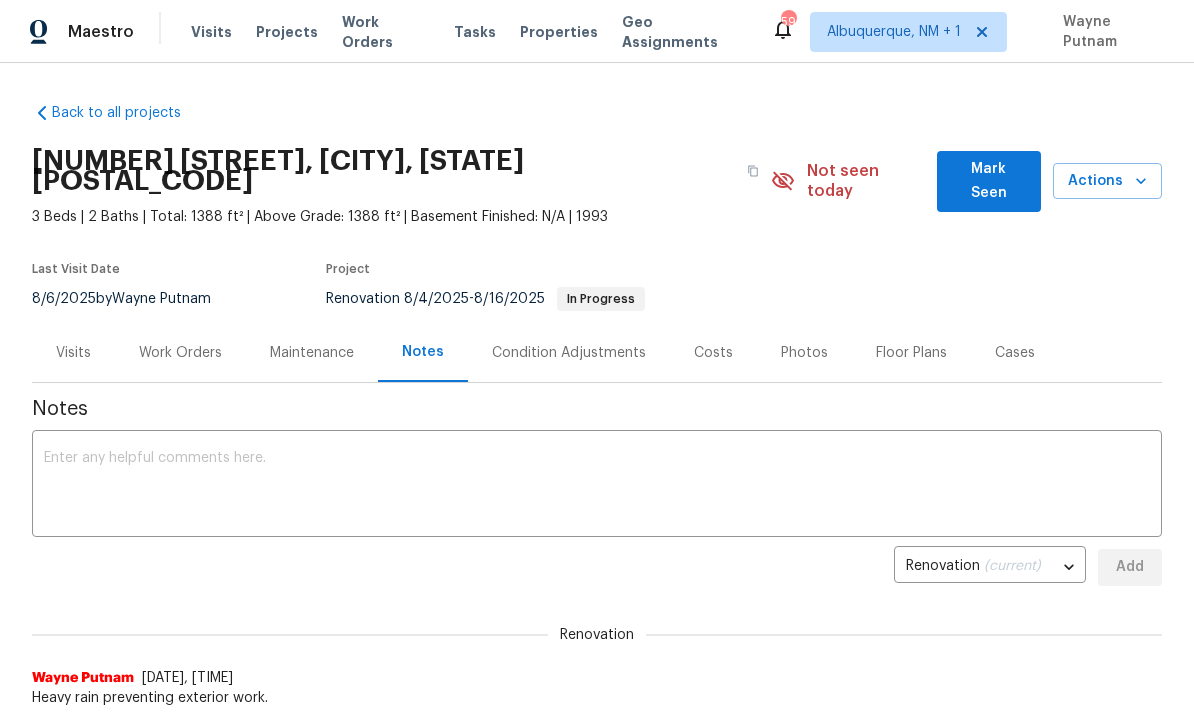 click on "Mark Seen" at bounding box center [989, 181] 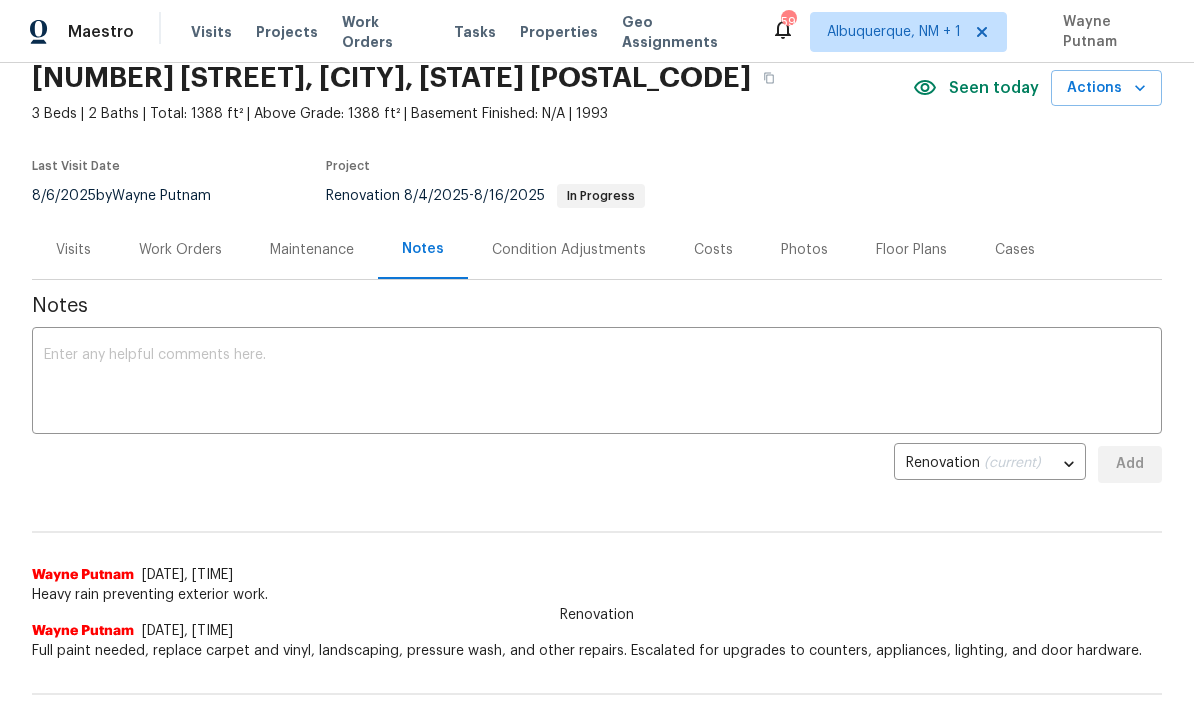 scroll, scrollTop: 78, scrollLeft: 0, axis: vertical 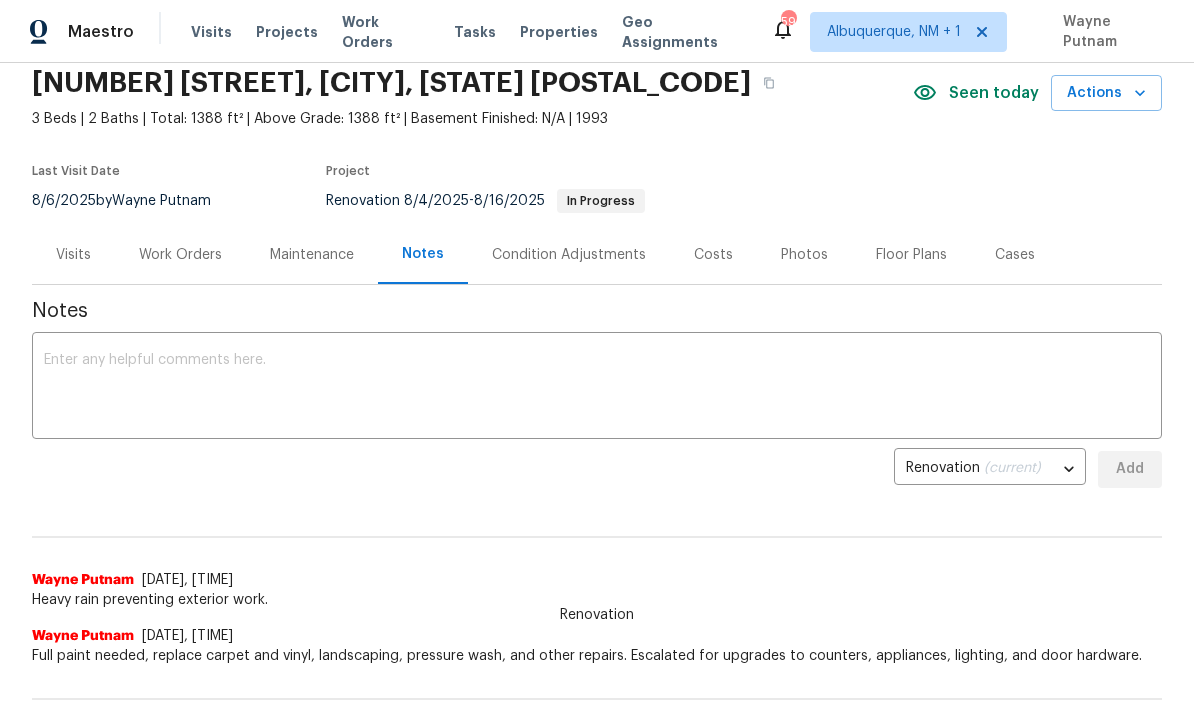 click at bounding box center [597, 388] 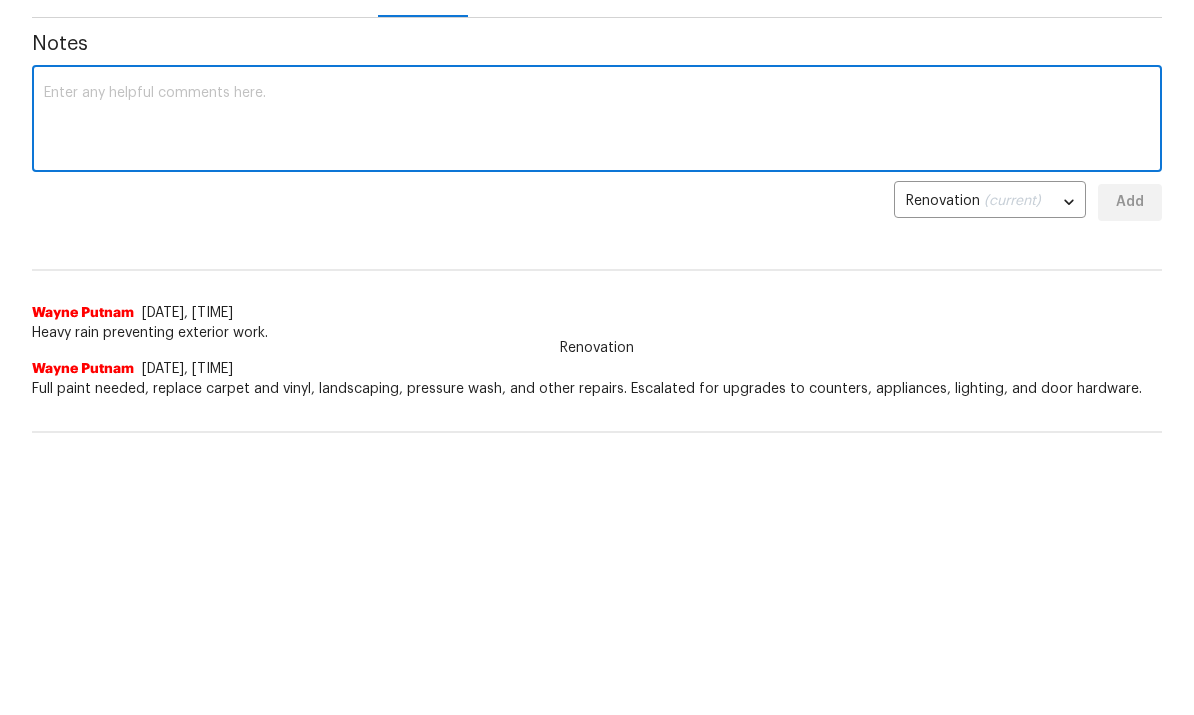 scroll, scrollTop: 267, scrollLeft: 0, axis: vertical 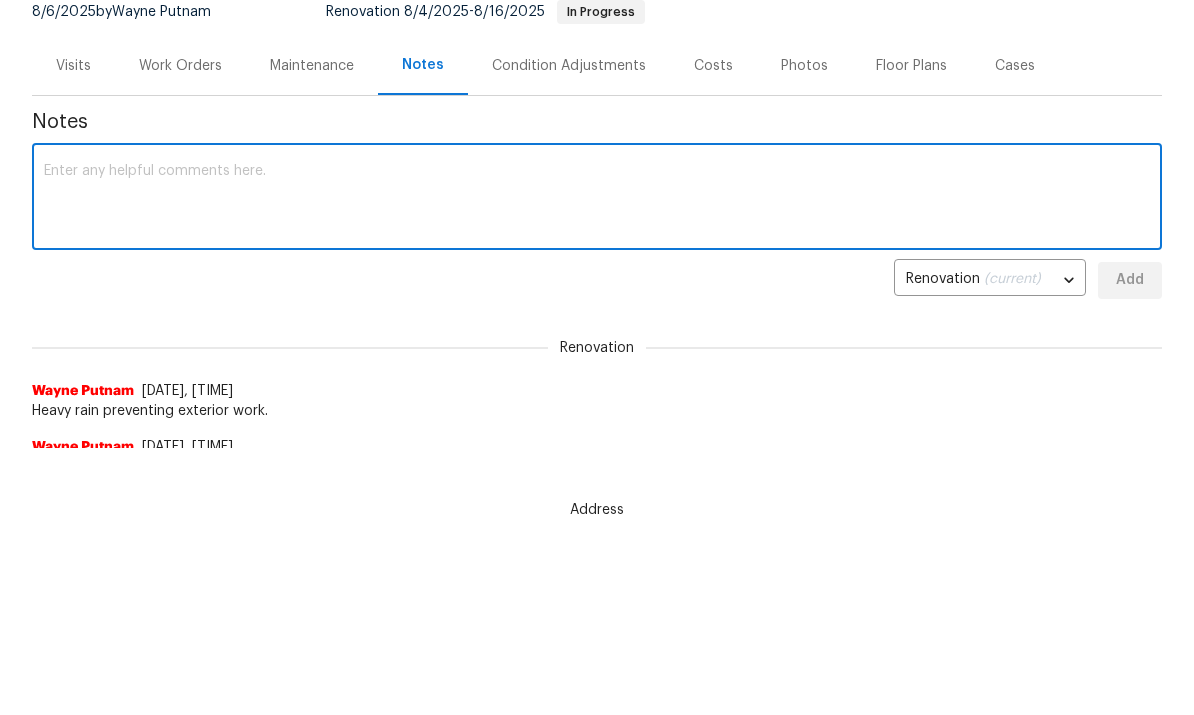 click at bounding box center (597, 199) 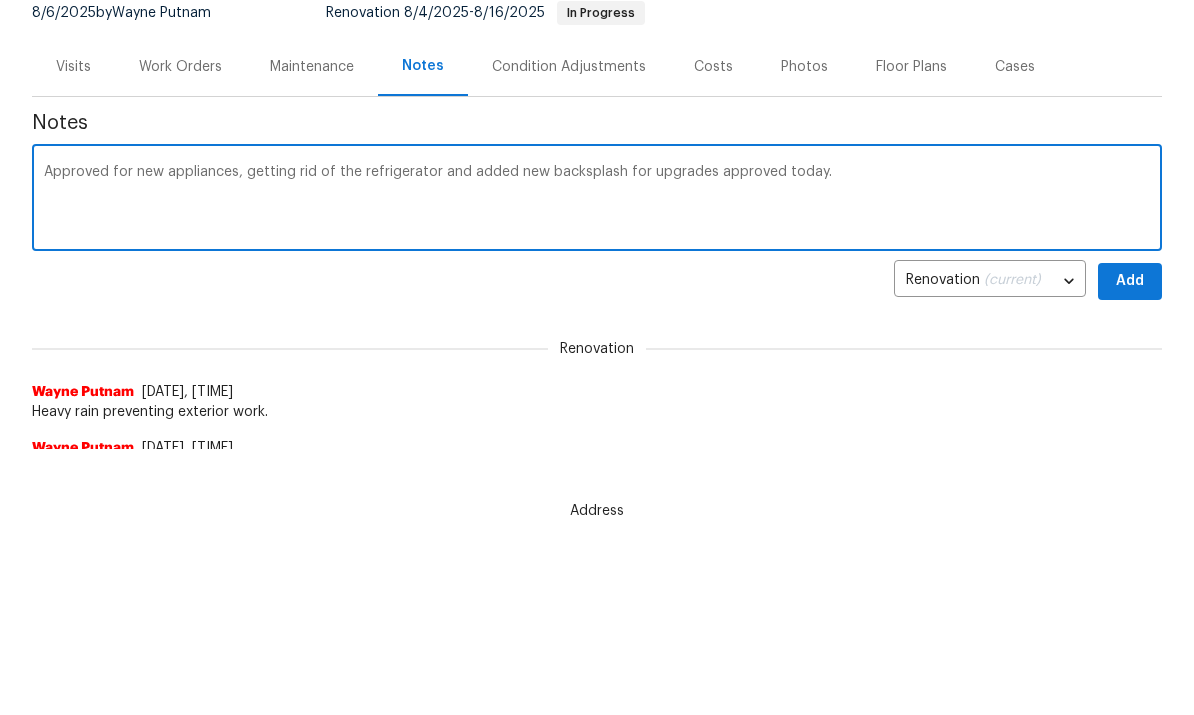 click on "Approved for new appliances, getting rid of the refrigerator and added new backsplash for upgrades approved today." at bounding box center [597, 200] 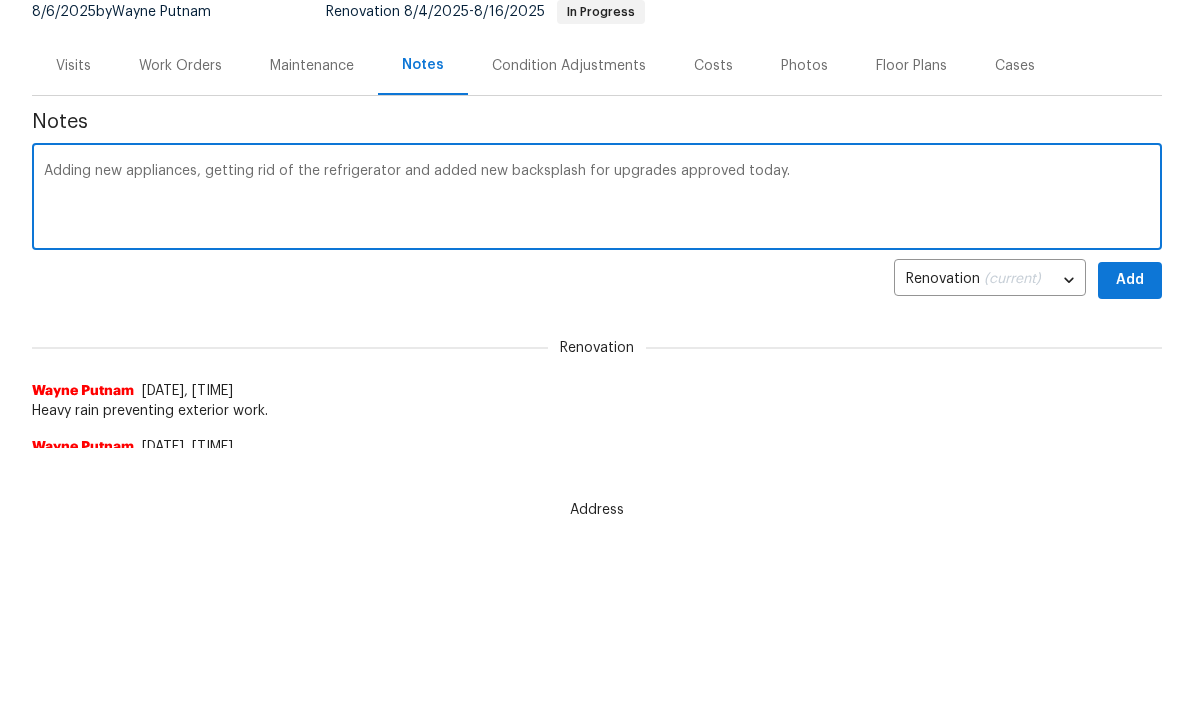 click on "Adding new appliances, getting rid of the refrigerator and added new backsplash for upgrades approved today." at bounding box center [597, 200] 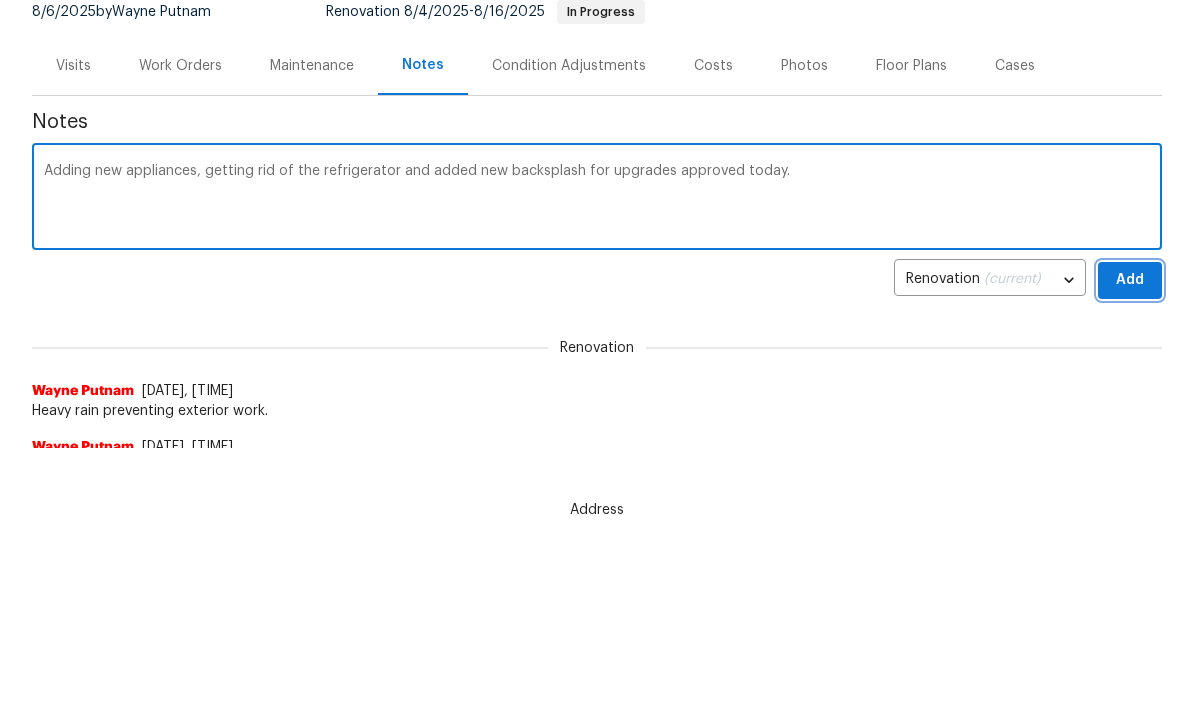 click on "Add" at bounding box center (1130, 281) 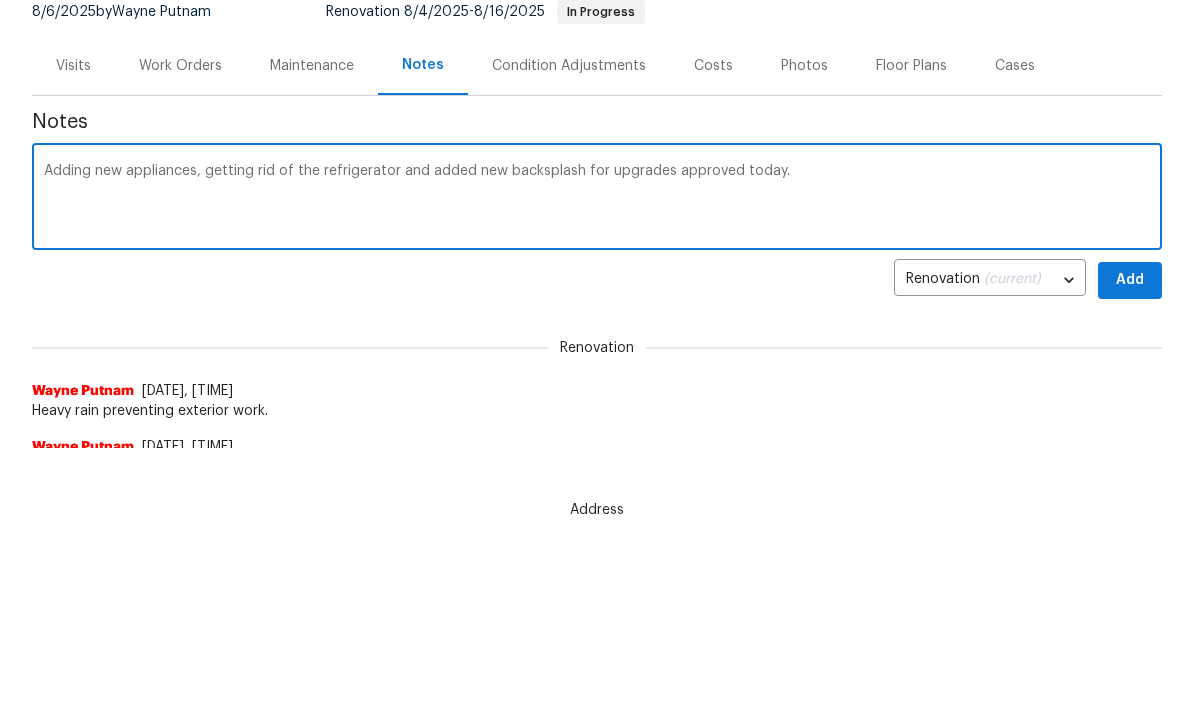 scroll, scrollTop: 267, scrollLeft: 0, axis: vertical 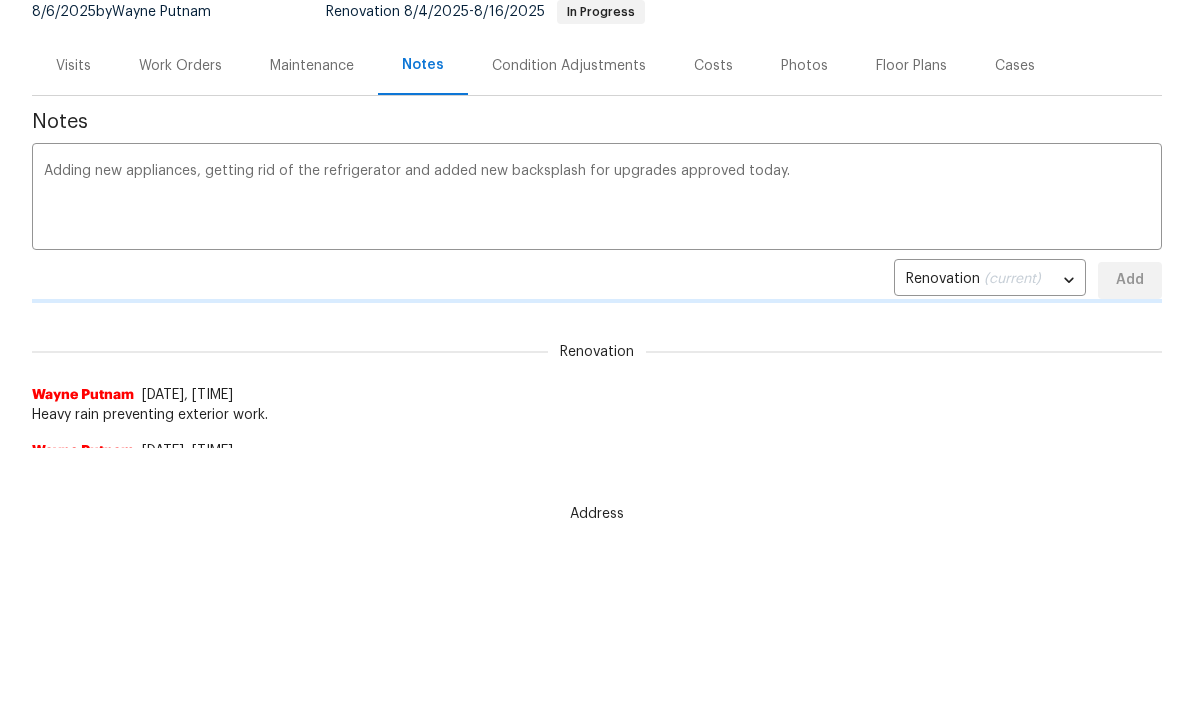 type 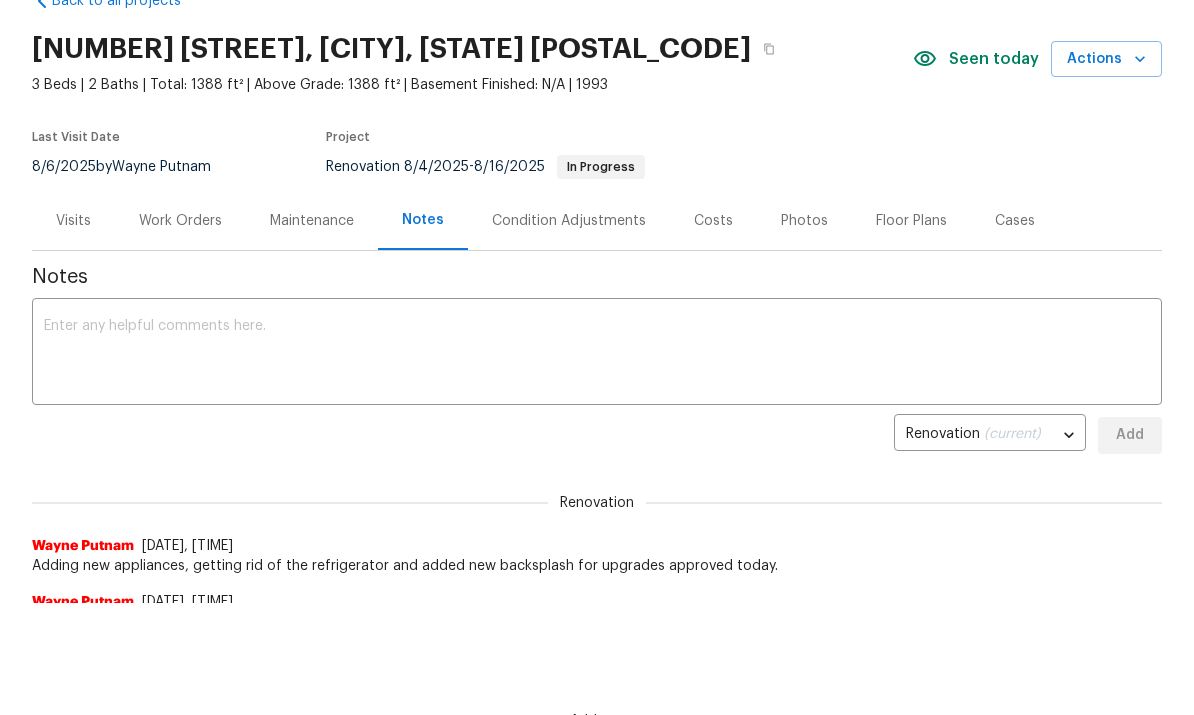 scroll, scrollTop: 111, scrollLeft: 0, axis: vertical 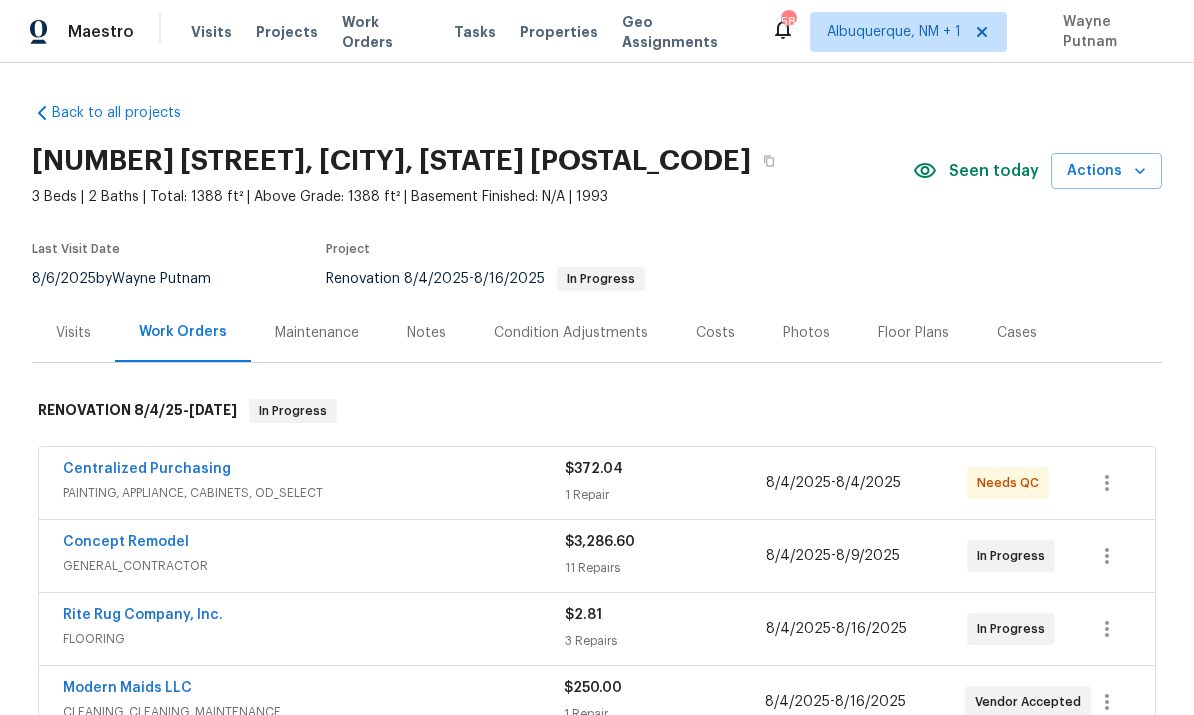 click on "Concept Remodel" at bounding box center [126, 542] 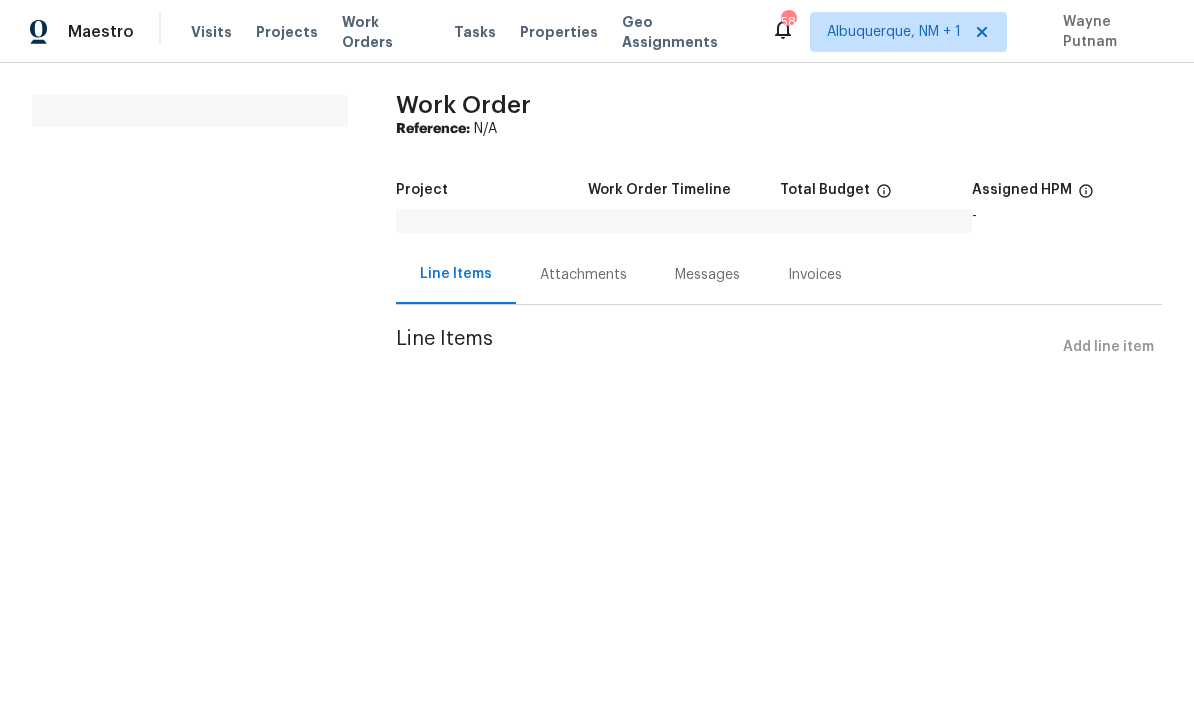 scroll, scrollTop: 0, scrollLeft: 0, axis: both 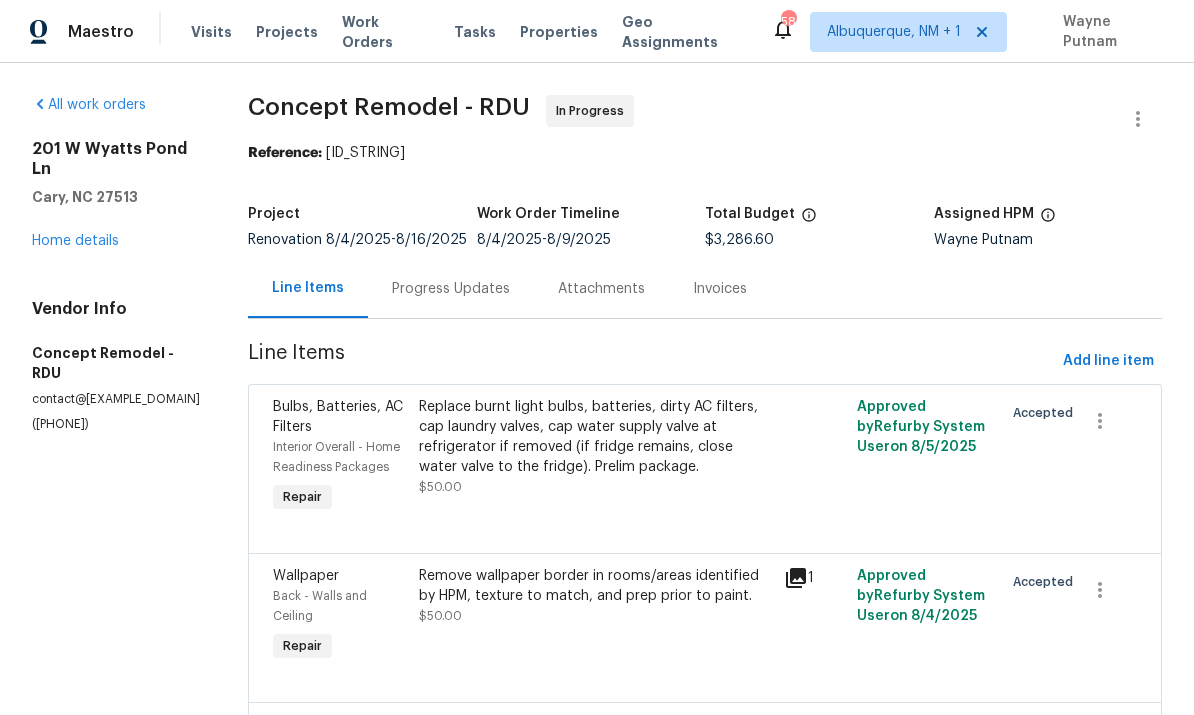 click on "Progress Updates" at bounding box center [451, 288] 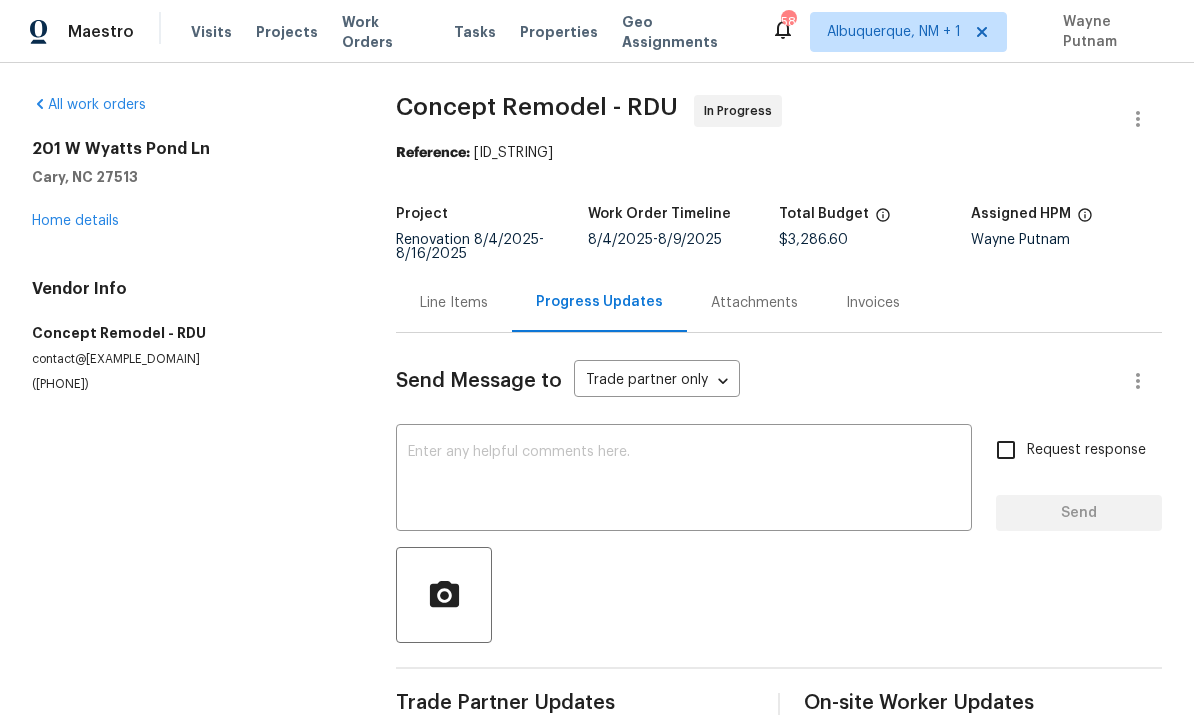 click on "Home details" at bounding box center (75, 221) 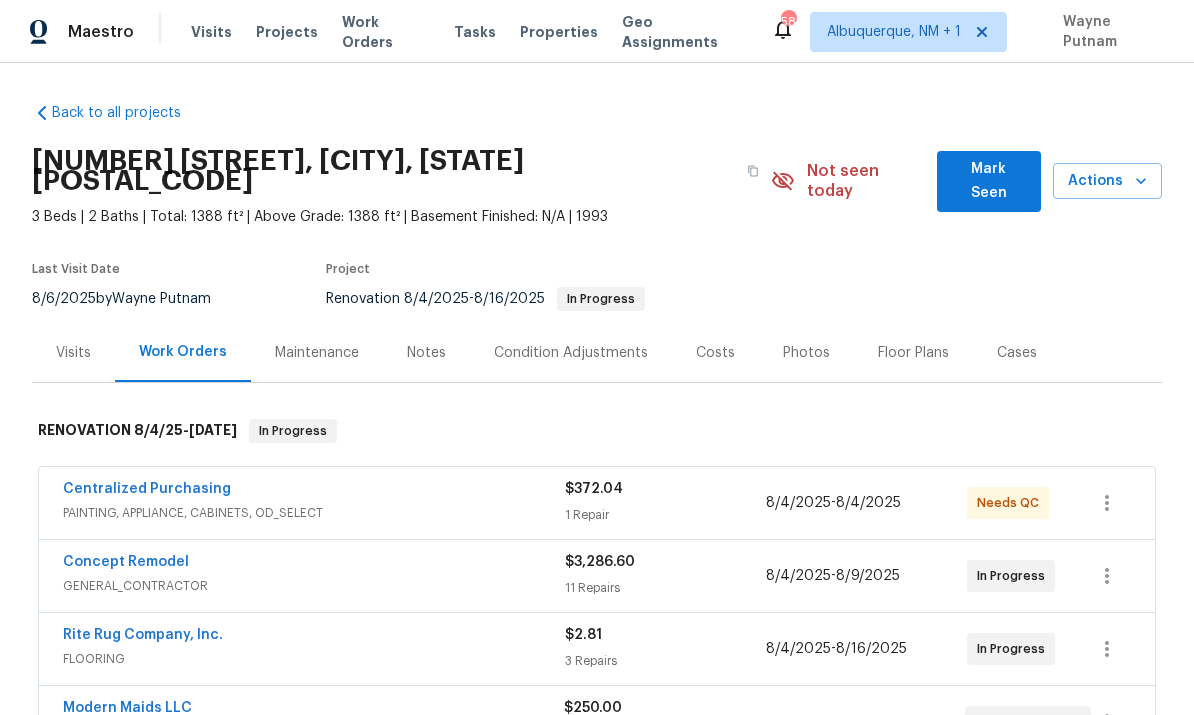 click on "Concept Remodel" at bounding box center [126, 562] 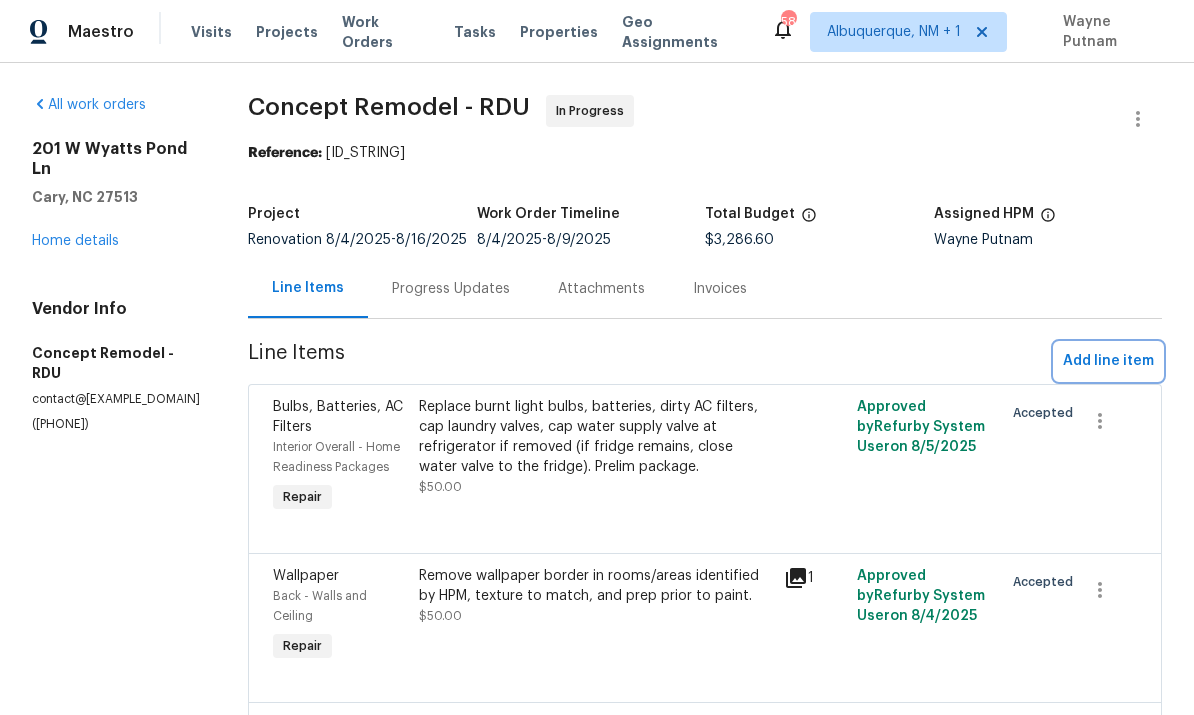 click on "Add line item" at bounding box center (1108, 361) 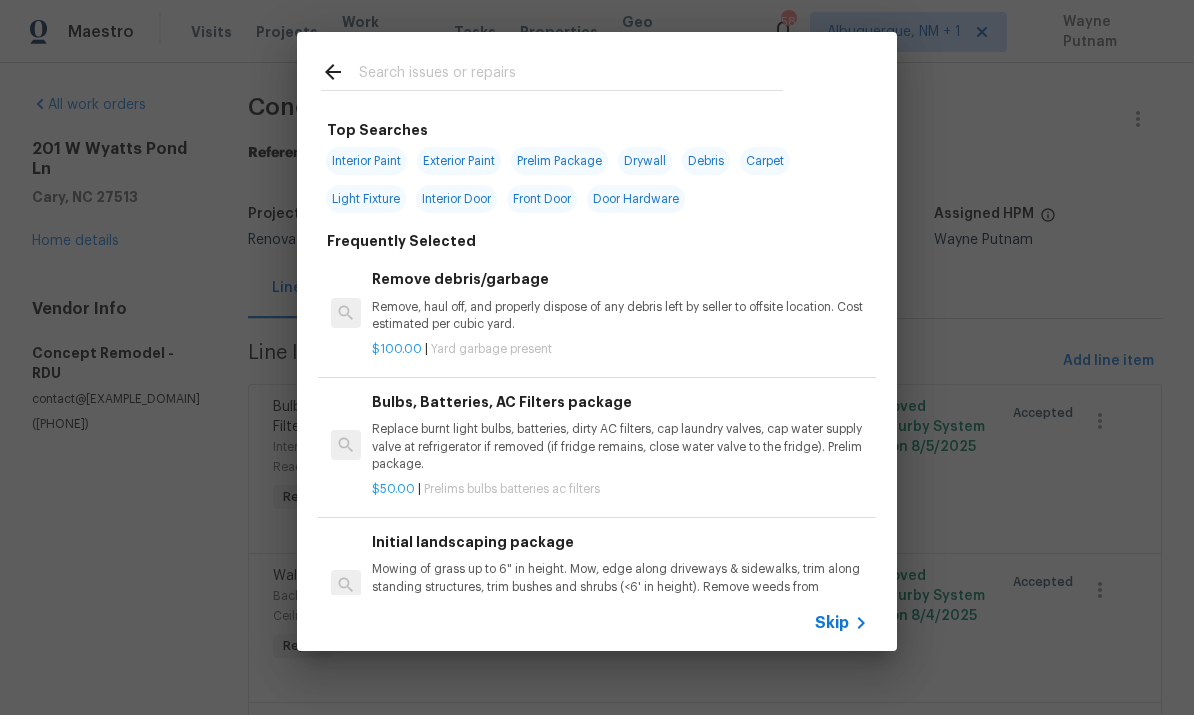 click at bounding box center (571, 75) 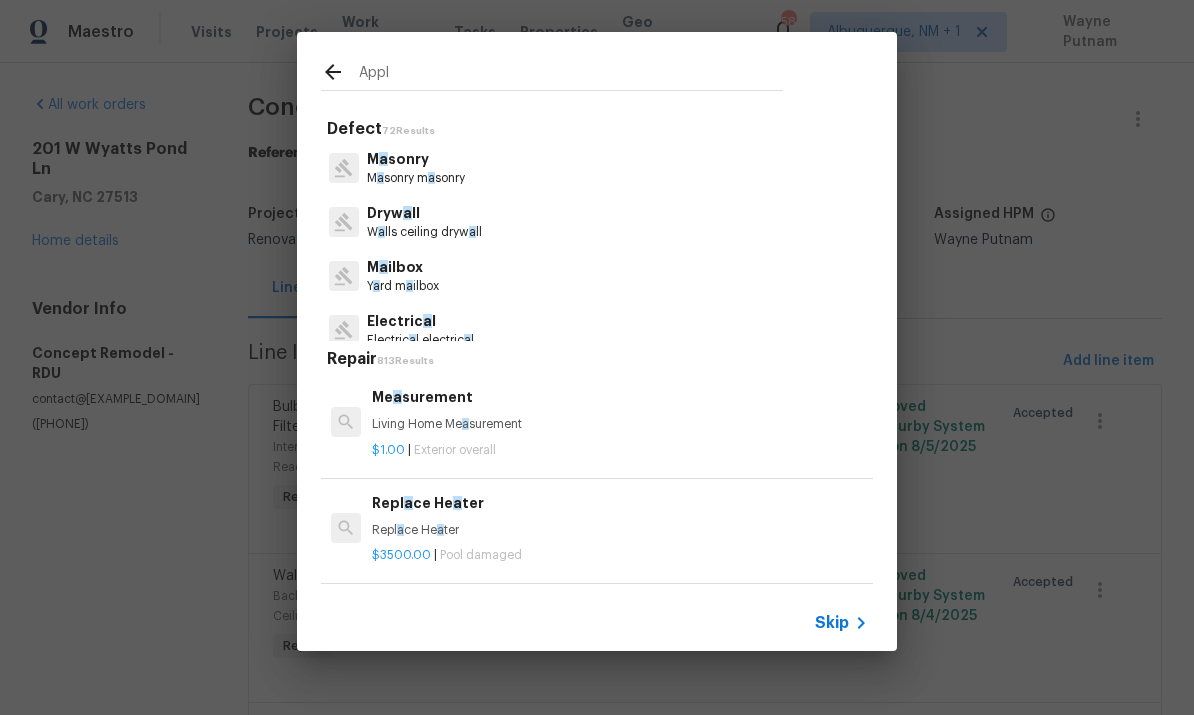 type on "Appli" 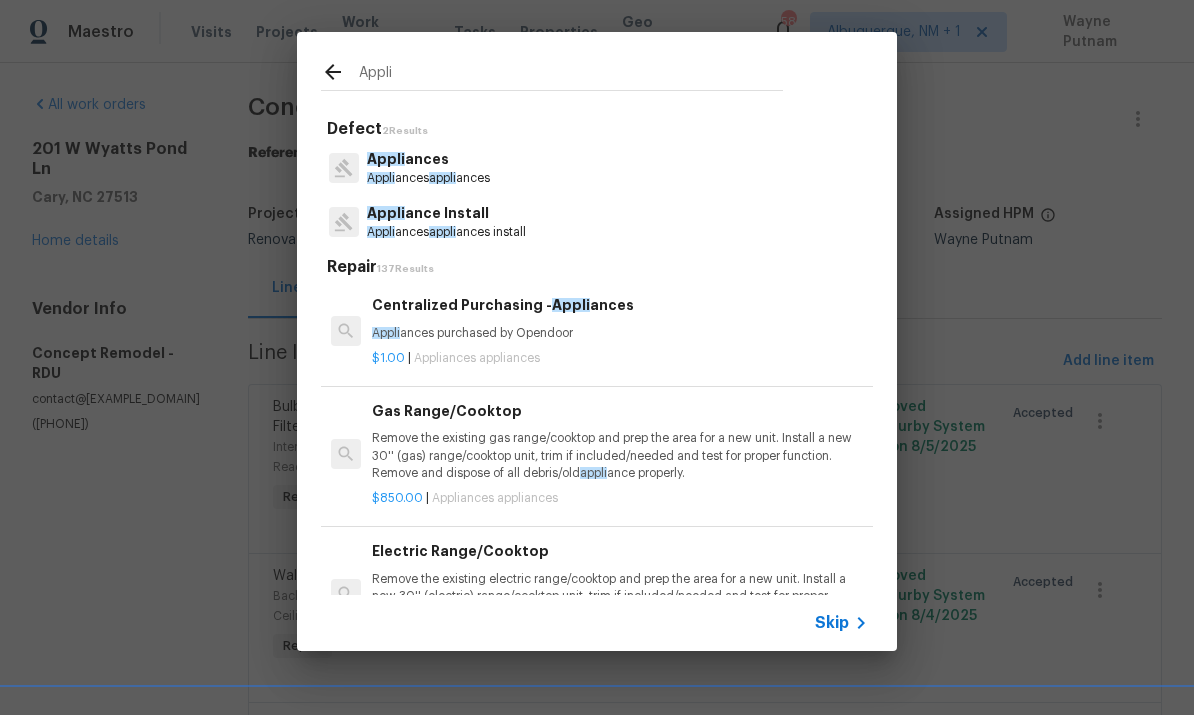 click on "Appli ance Install" at bounding box center [446, 213] 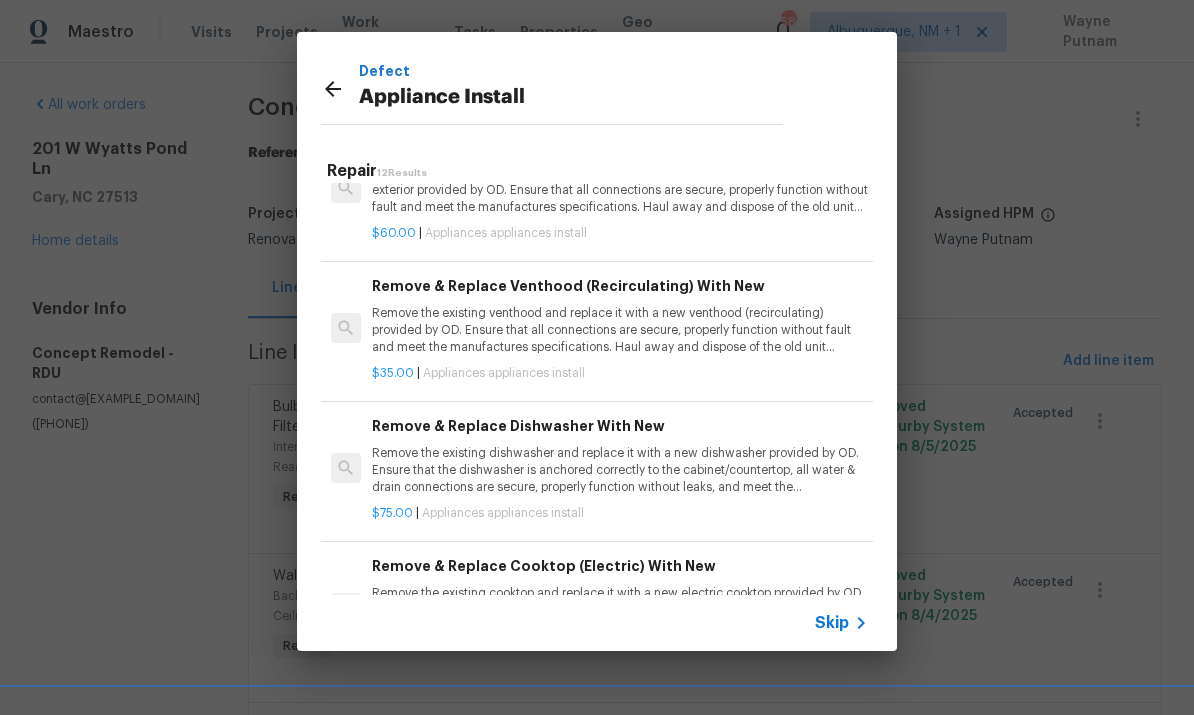 scroll, scrollTop: 205, scrollLeft: 0, axis: vertical 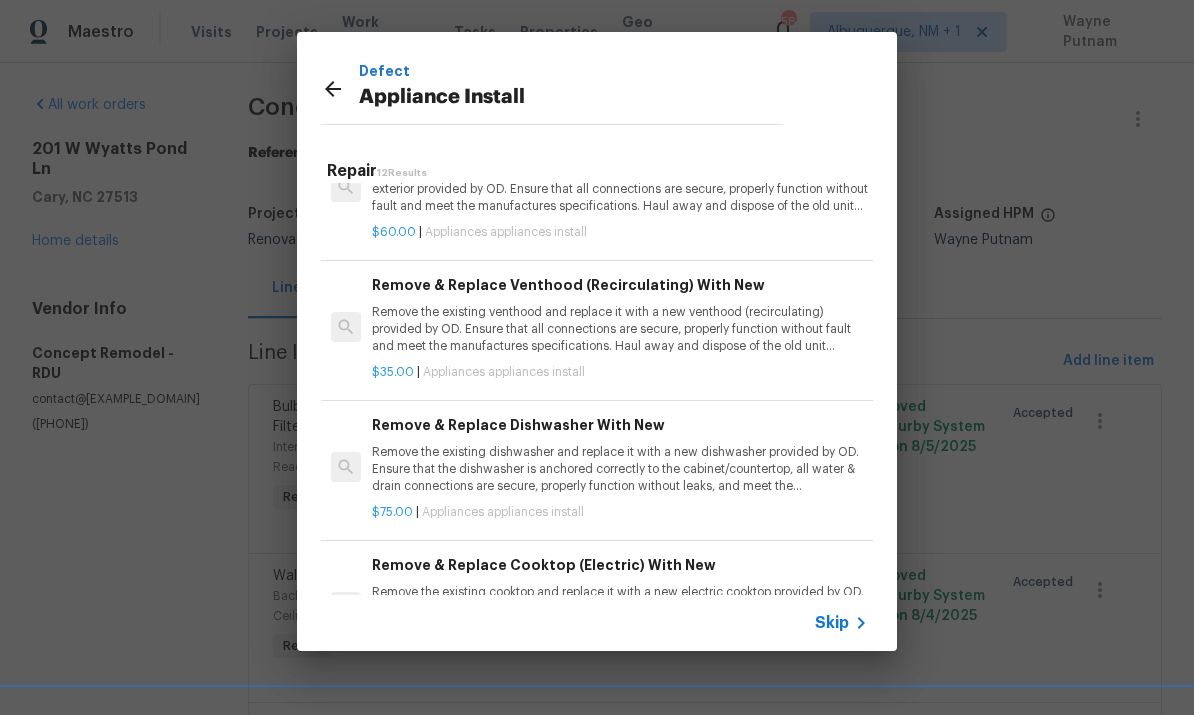 click on "Remove the existing dishwasher and replace it with a new dishwasher provided by OD. Ensure that the dishwasher is anchored correctly to the cabinet/countertop, all water & drain connections are secure, properly function without leaks, and meet the manufactures specifications. Haul away and dispose of the old unit properly." at bounding box center (620, 469) 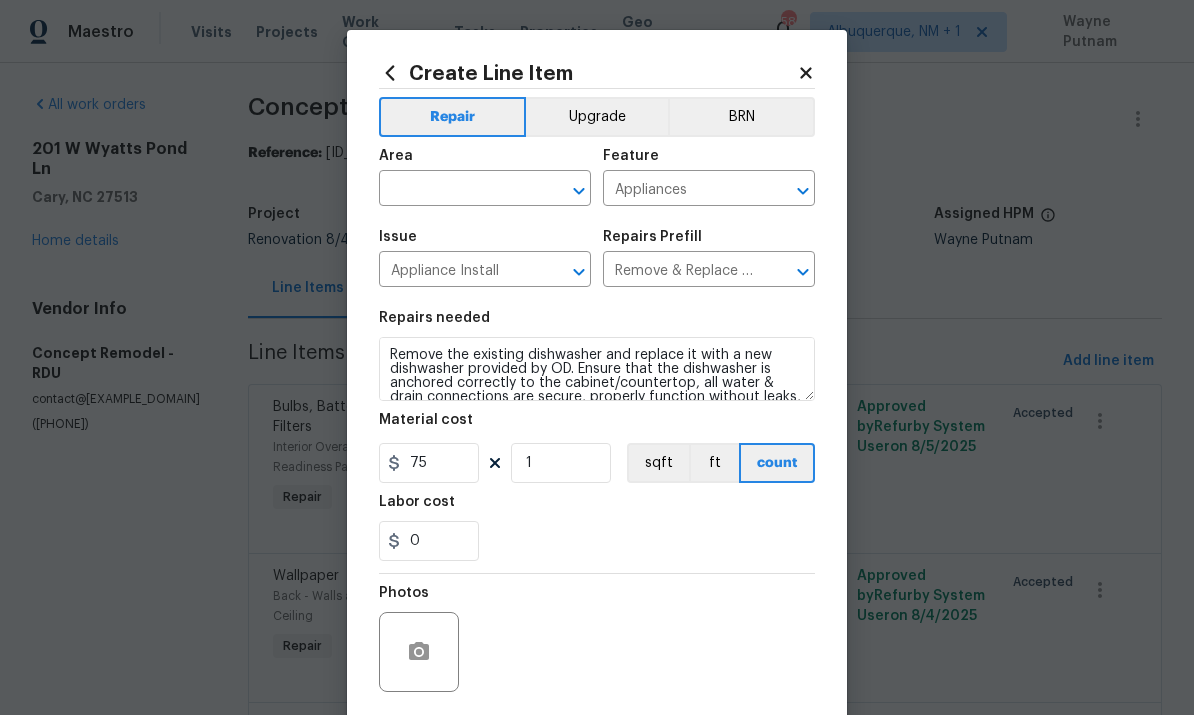 click at bounding box center (457, 190) 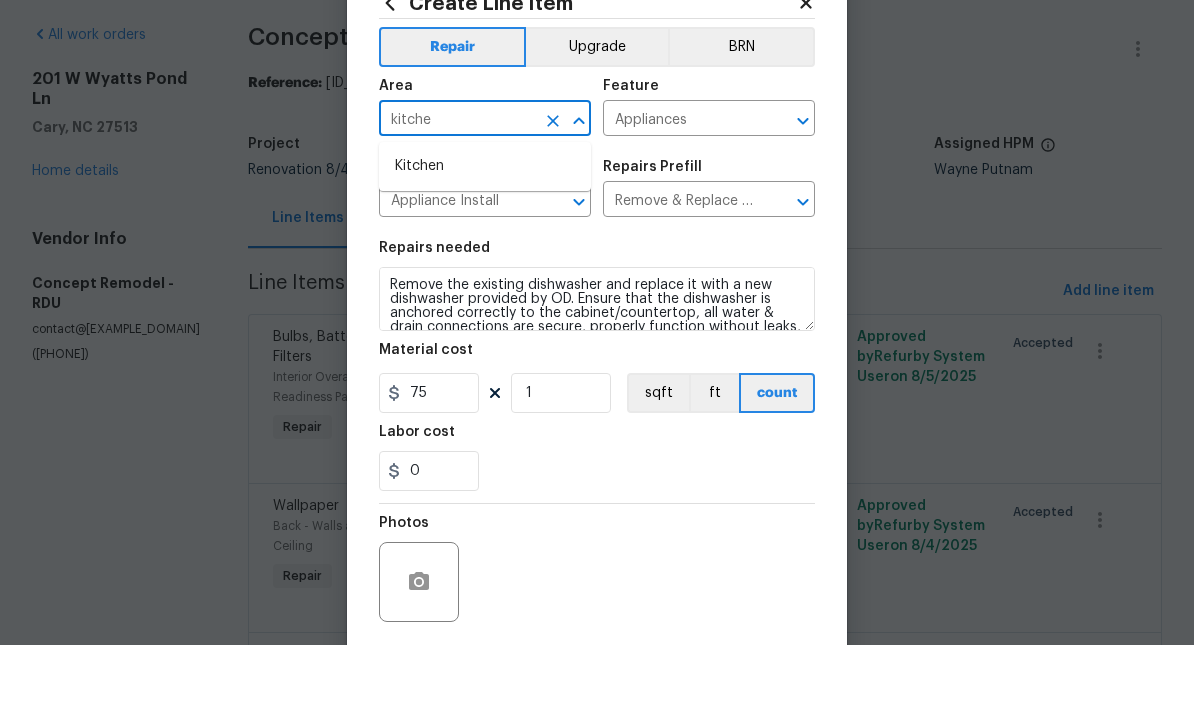 click on "Kitchen" at bounding box center (485, 236) 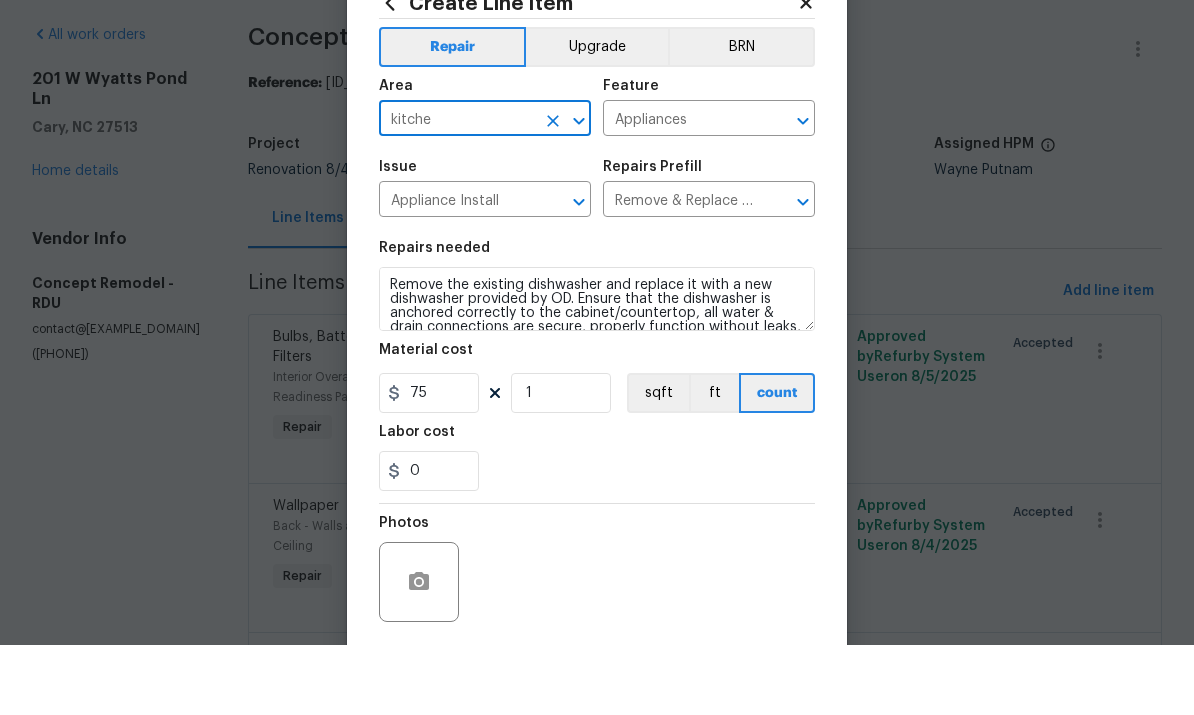 type on "Kitchen" 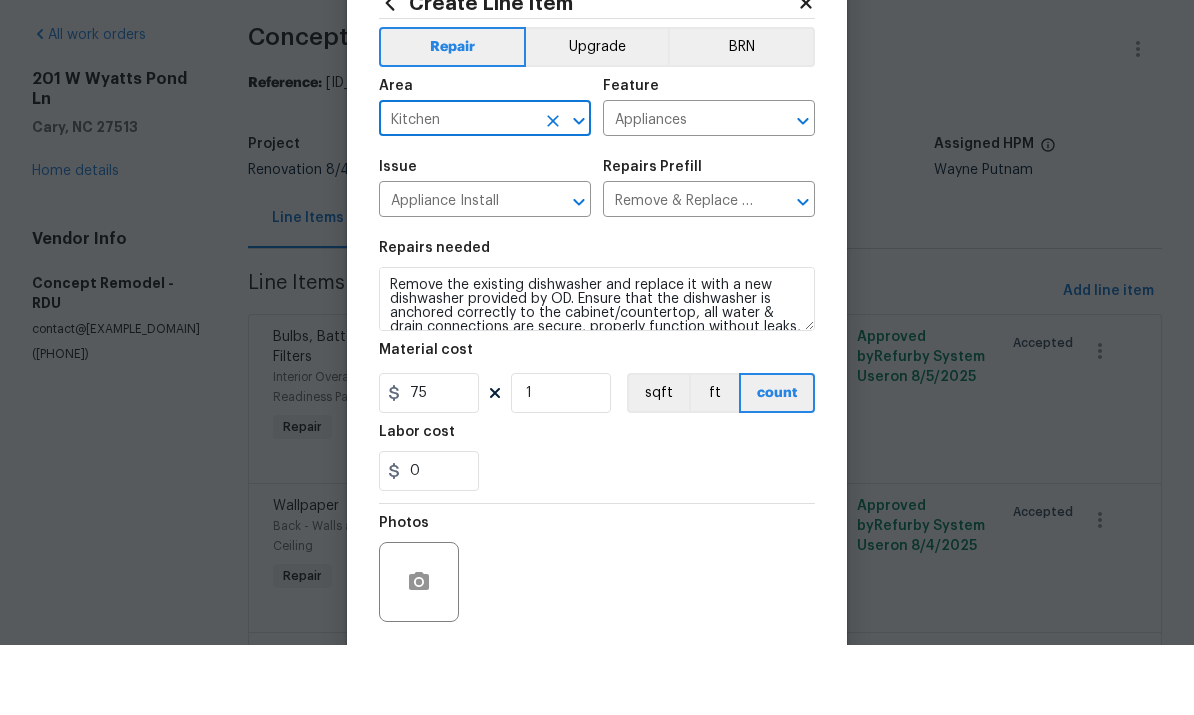 scroll, scrollTop: 70, scrollLeft: 0, axis: vertical 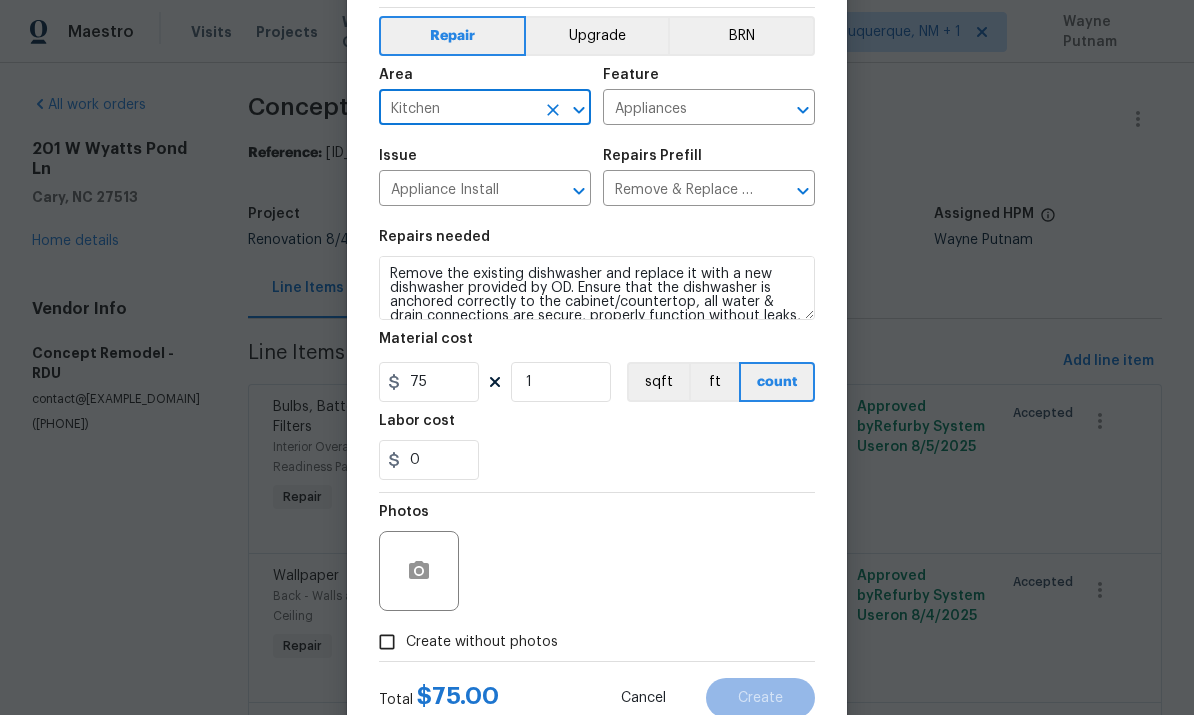 click on "Create without photos" at bounding box center [387, 642] 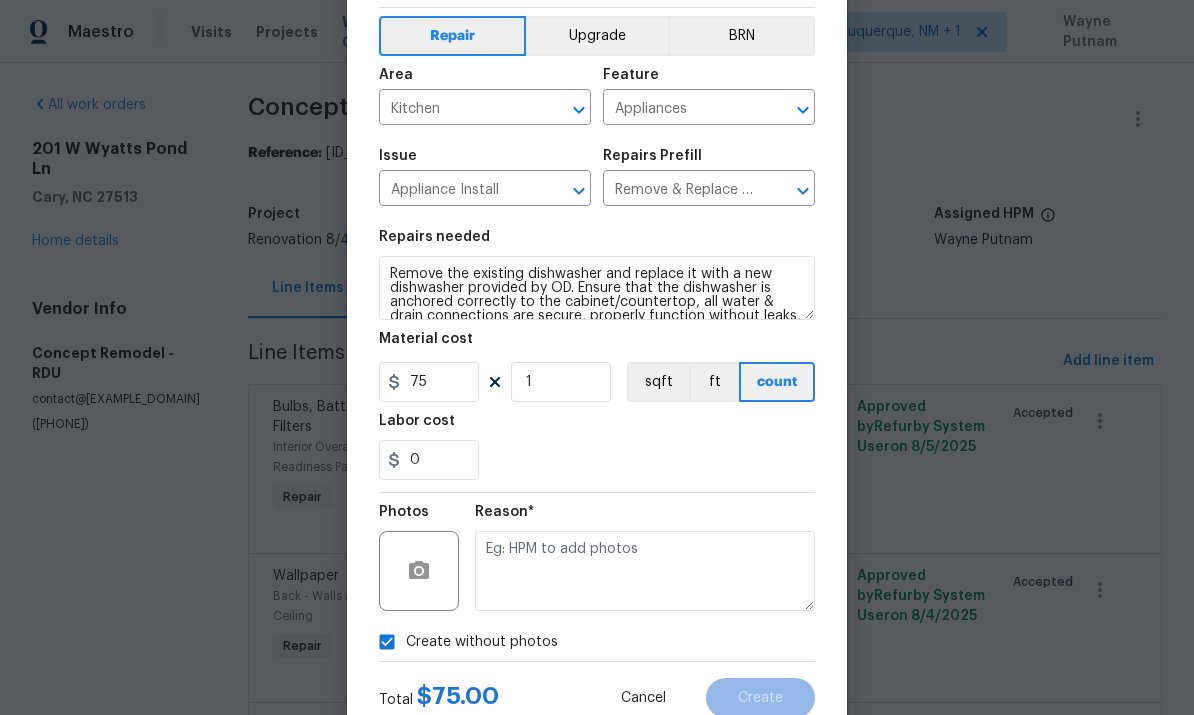 click at bounding box center (645, 571) 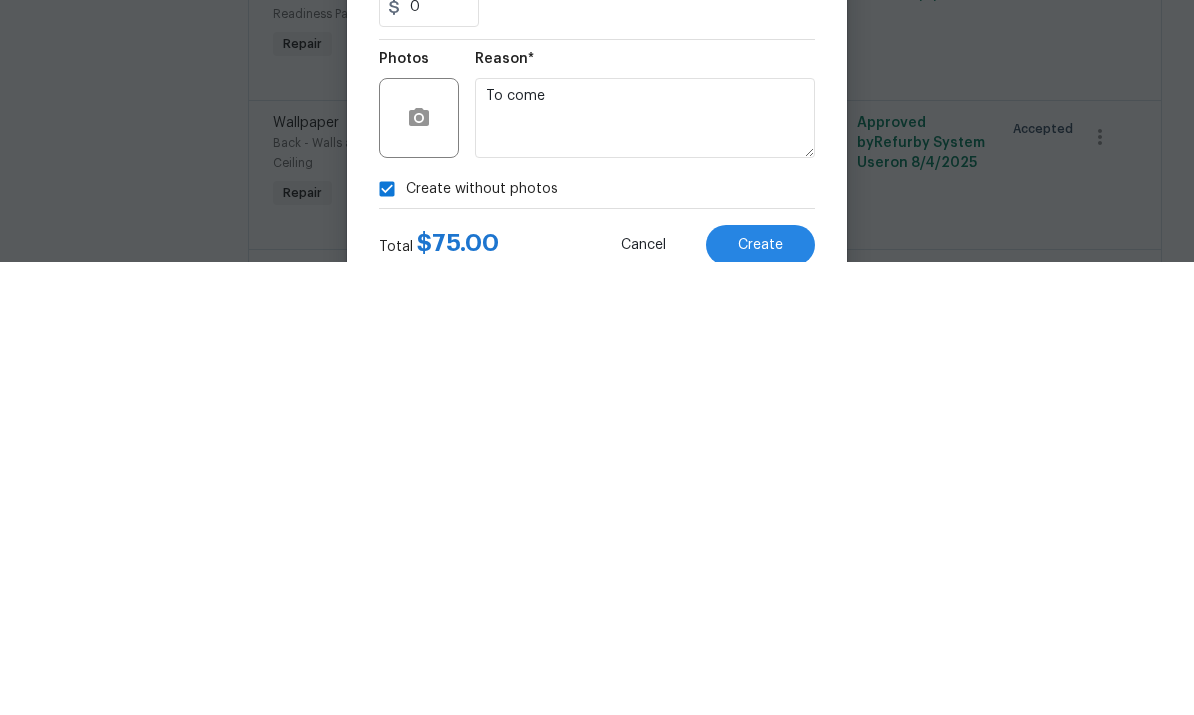 scroll, scrollTop: 75, scrollLeft: 0, axis: vertical 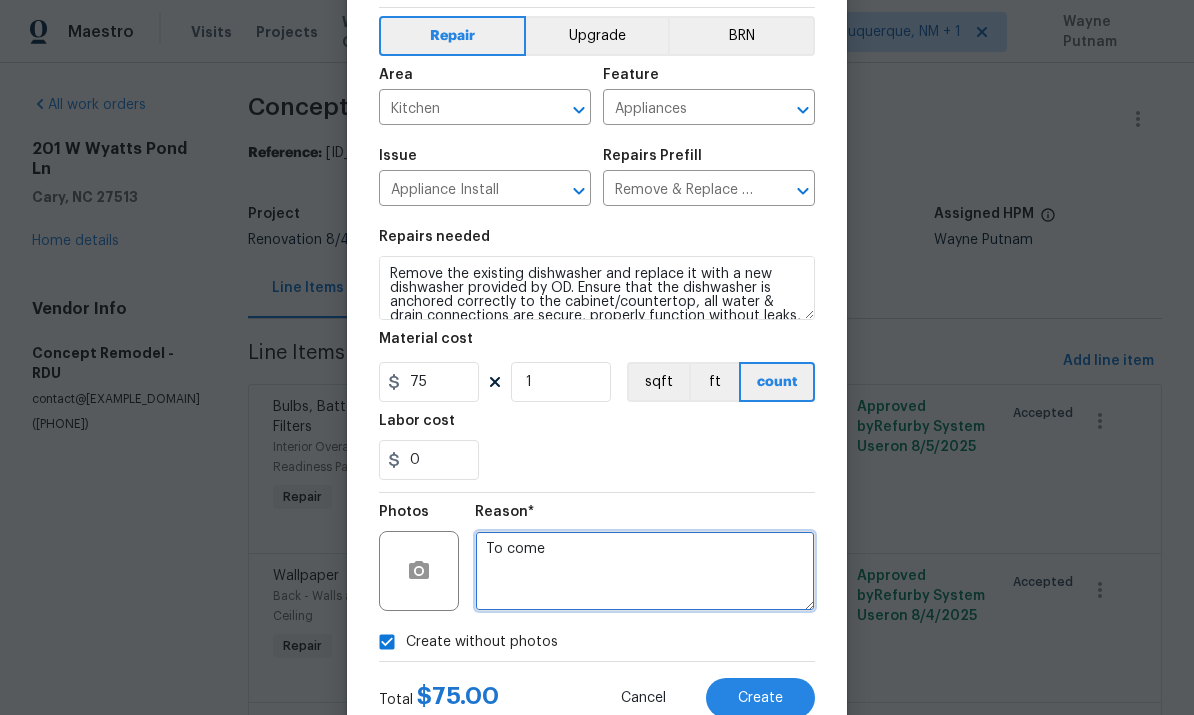 type on "To come" 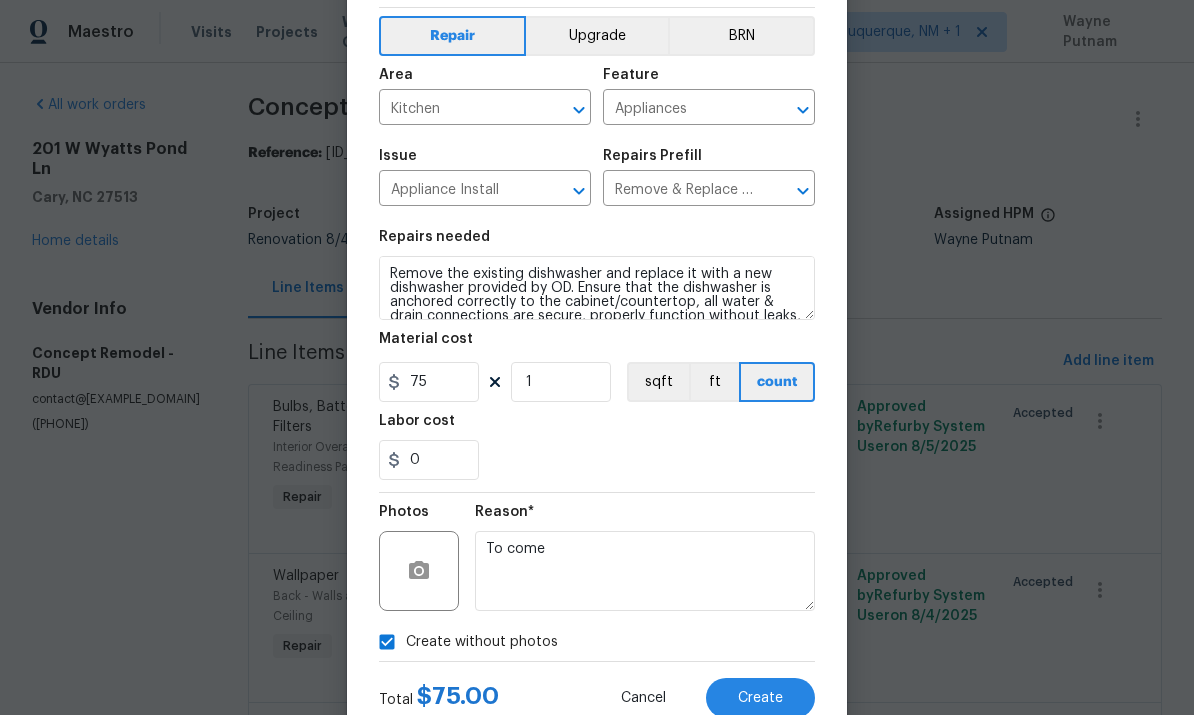 click on "Create" at bounding box center [760, 698] 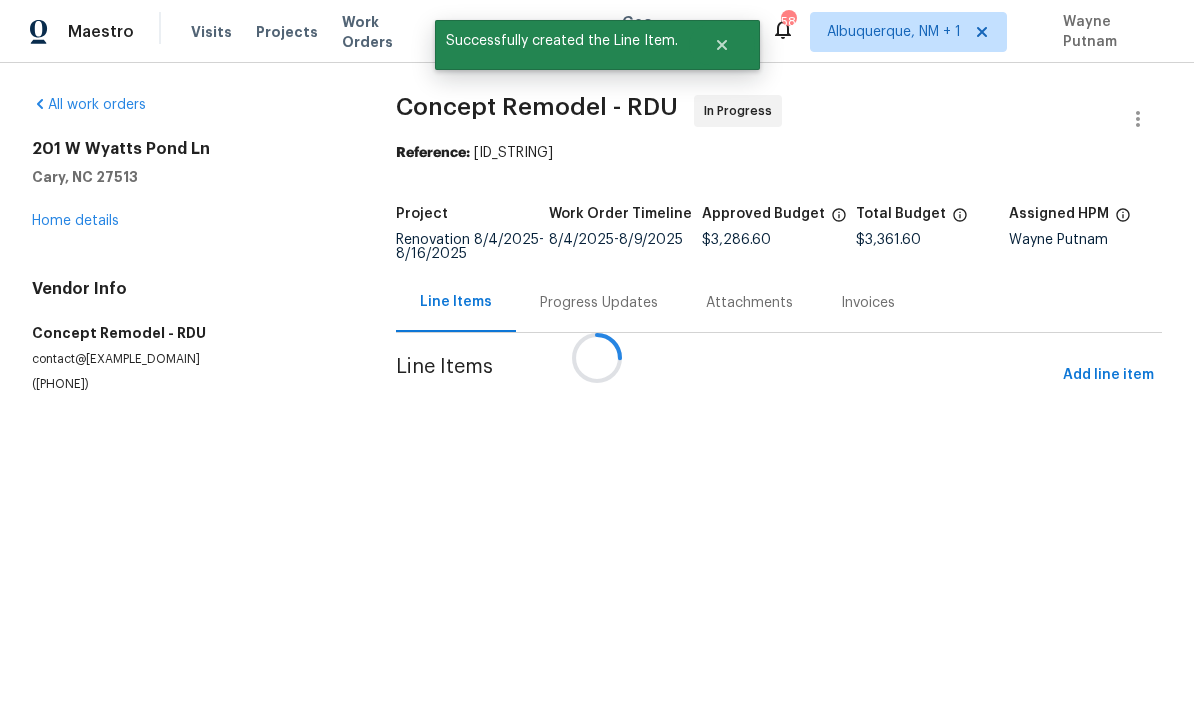 scroll, scrollTop: 0, scrollLeft: 0, axis: both 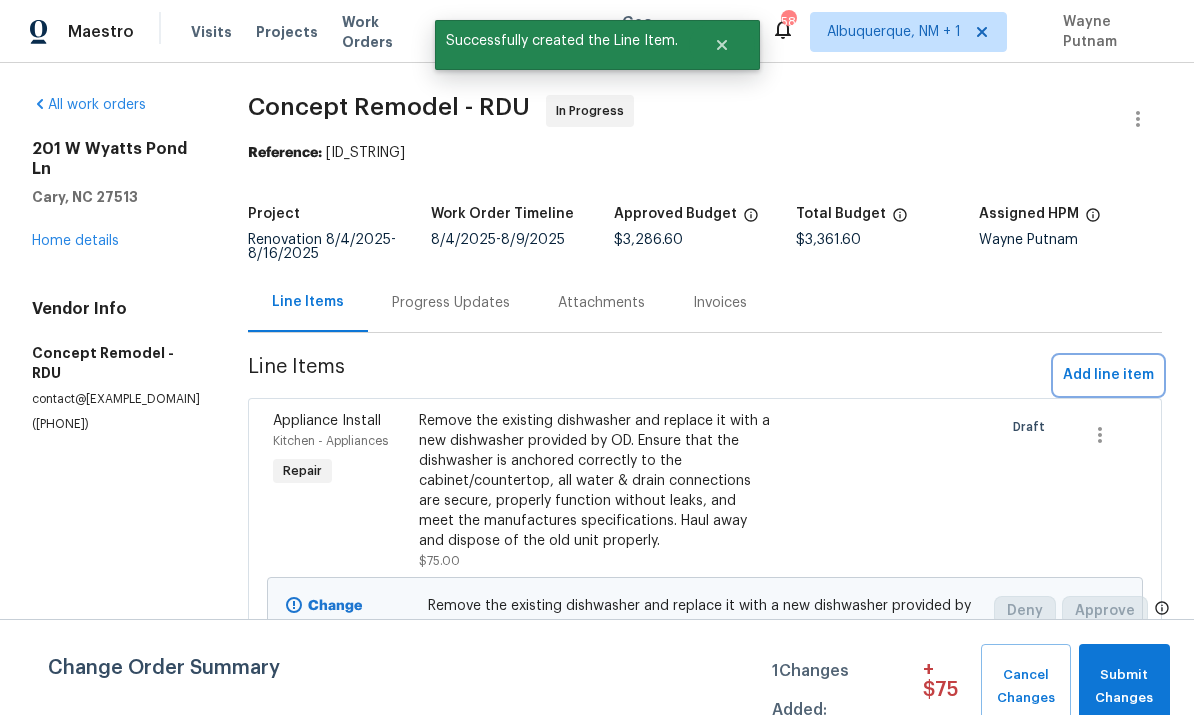 click on "Add line item" at bounding box center [1108, 375] 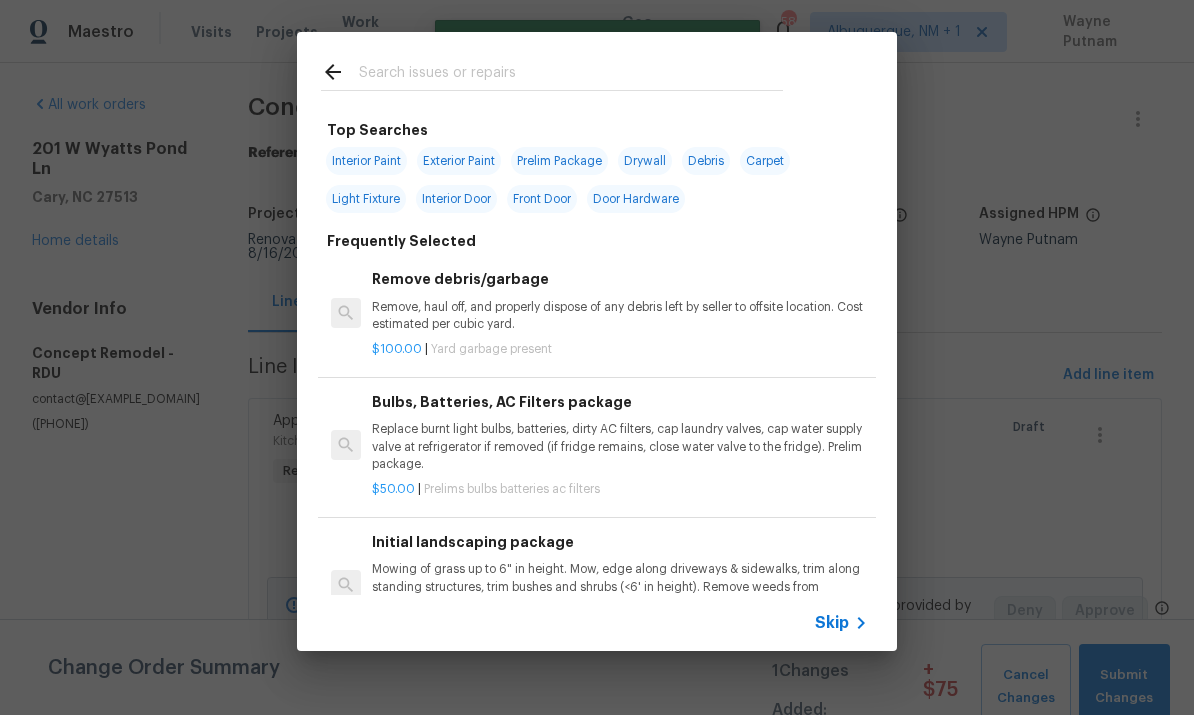 click at bounding box center [571, 75] 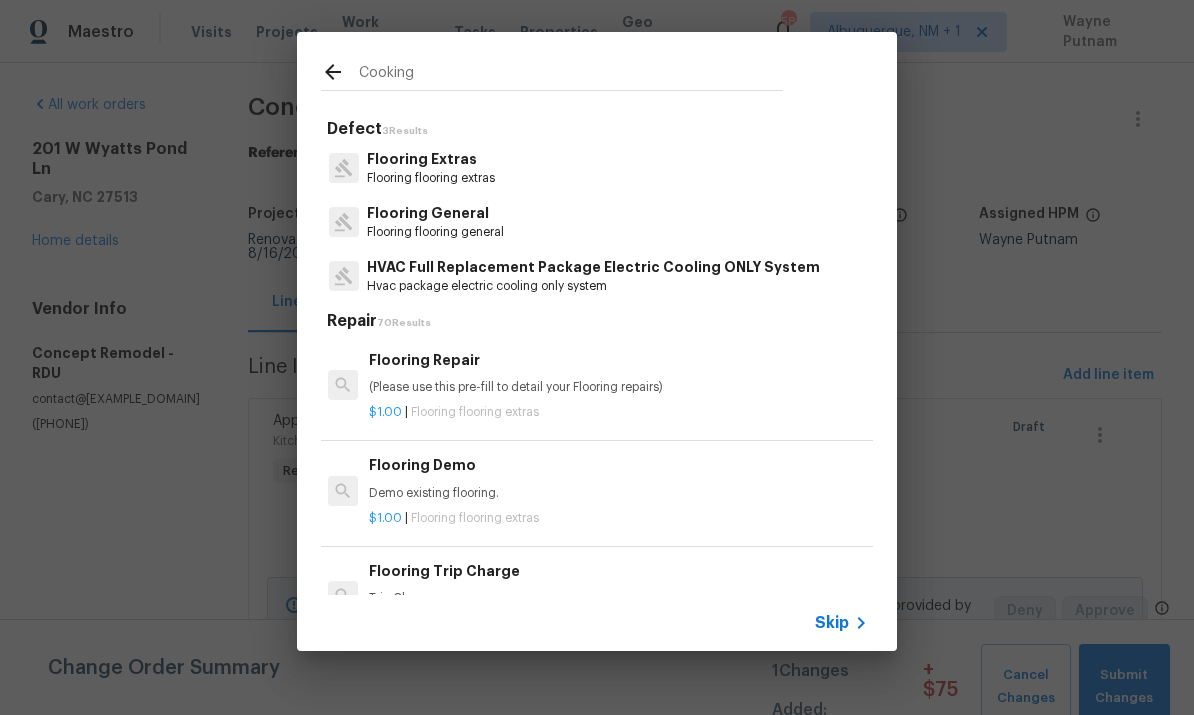 click on "Cooking" at bounding box center [571, 75] 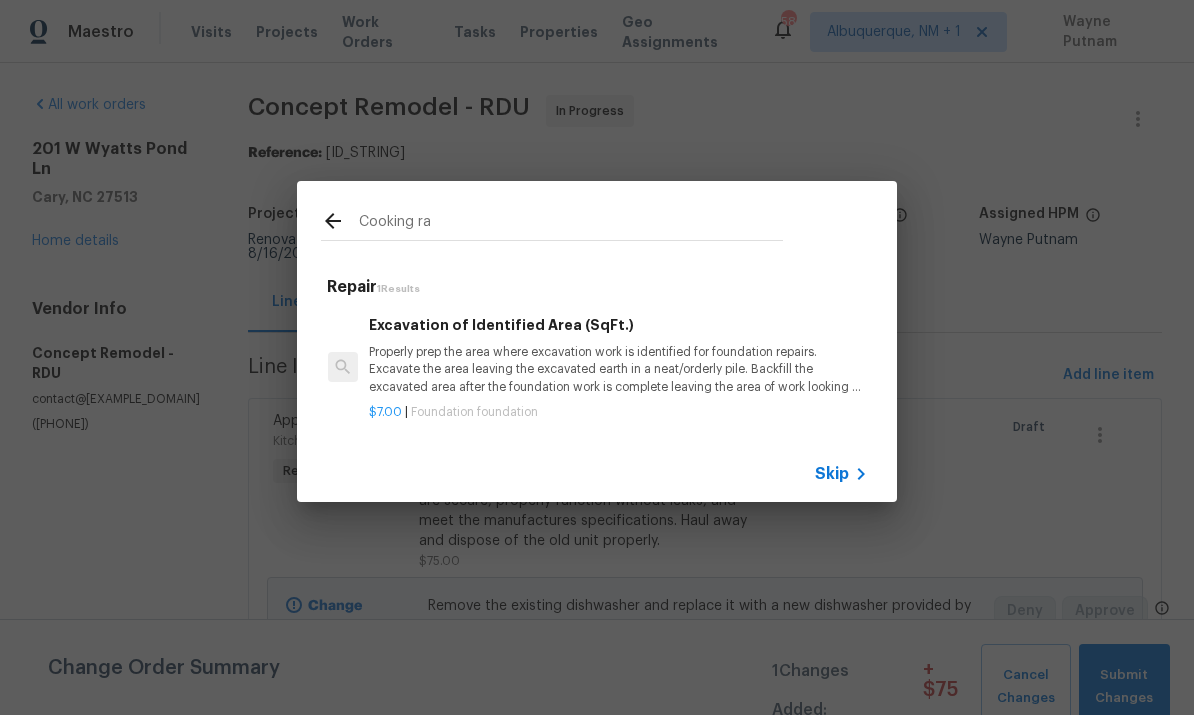 type on "Cooking ra" 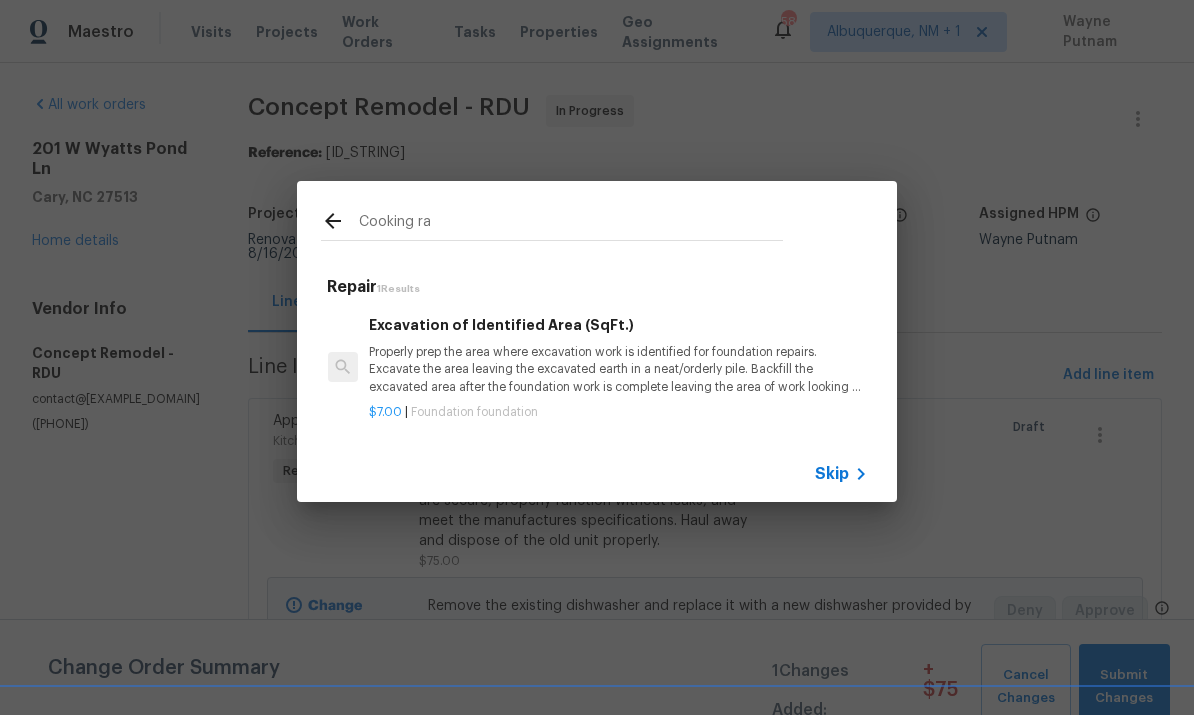 click 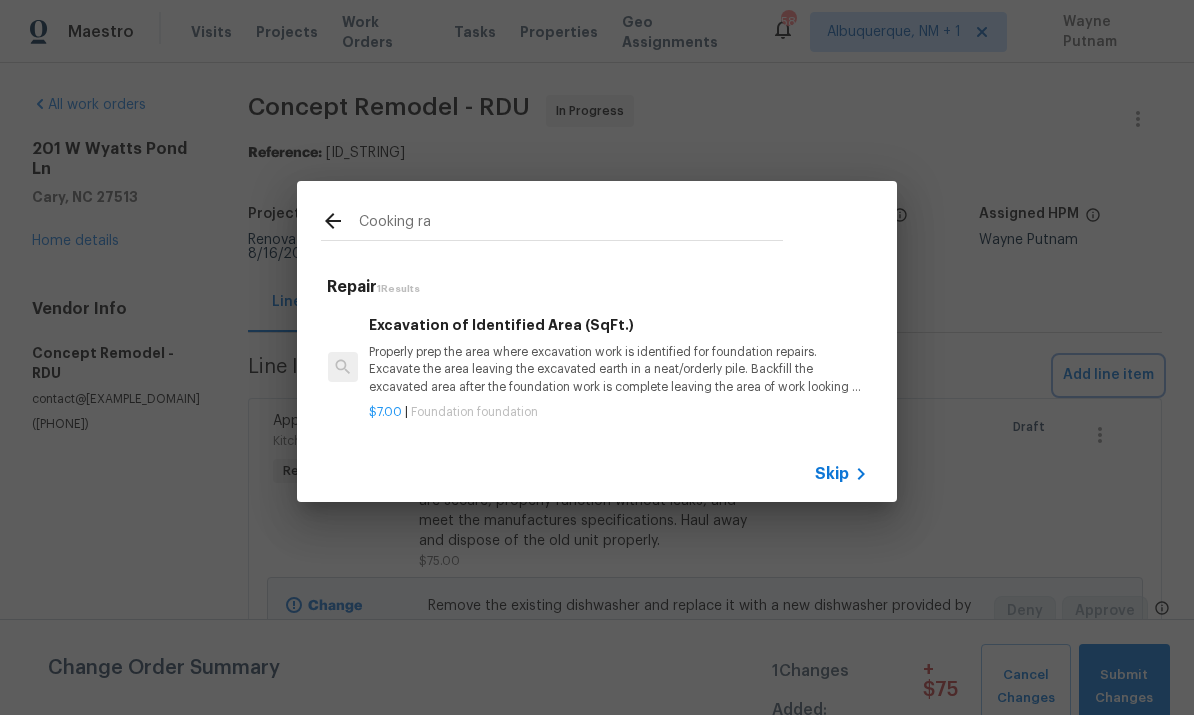 type 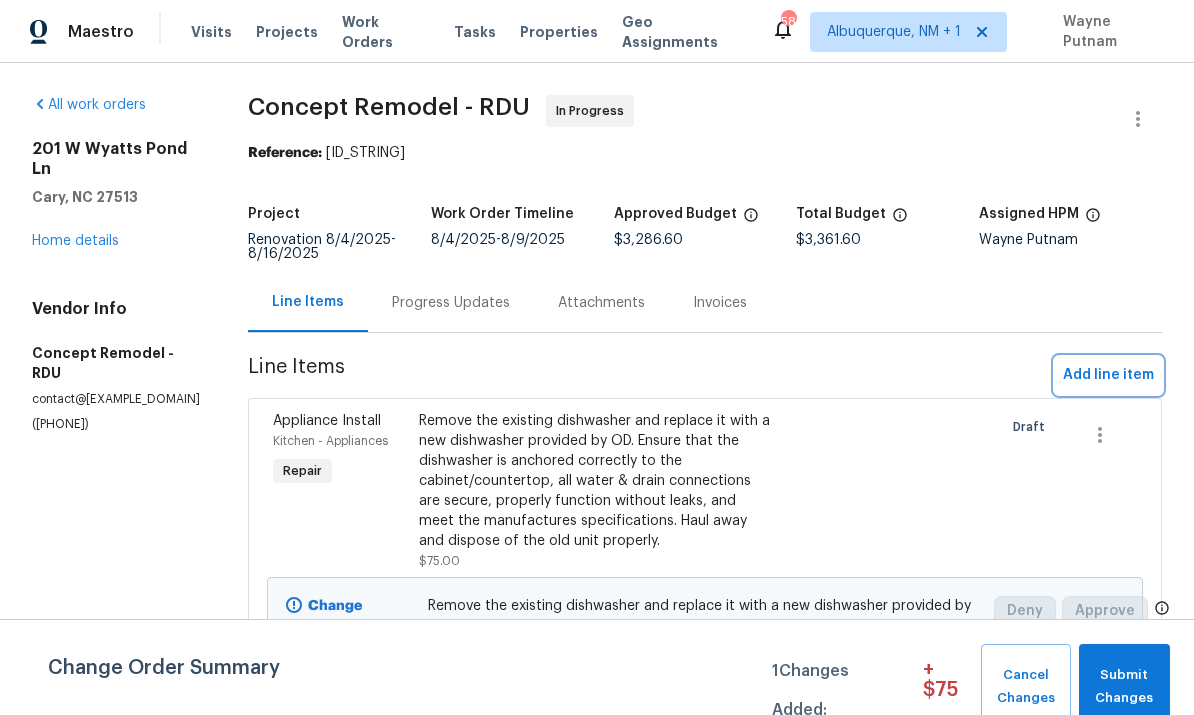 click on "Add line item" at bounding box center (1108, 375) 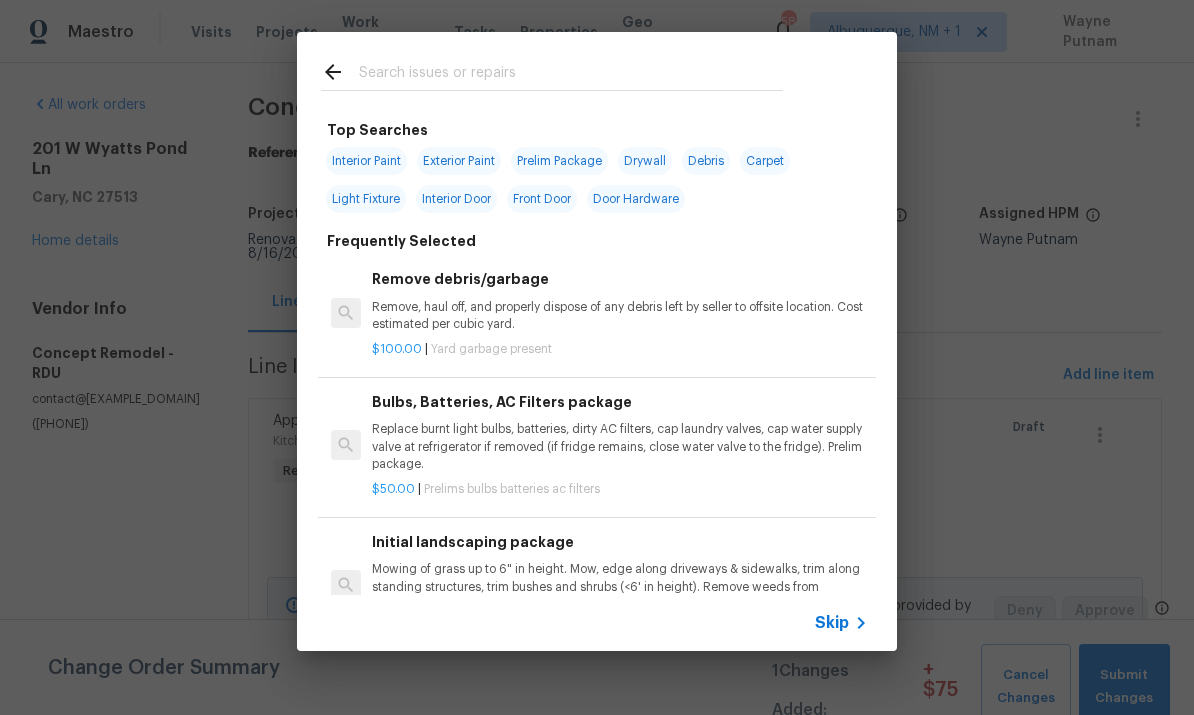click at bounding box center (571, 75) 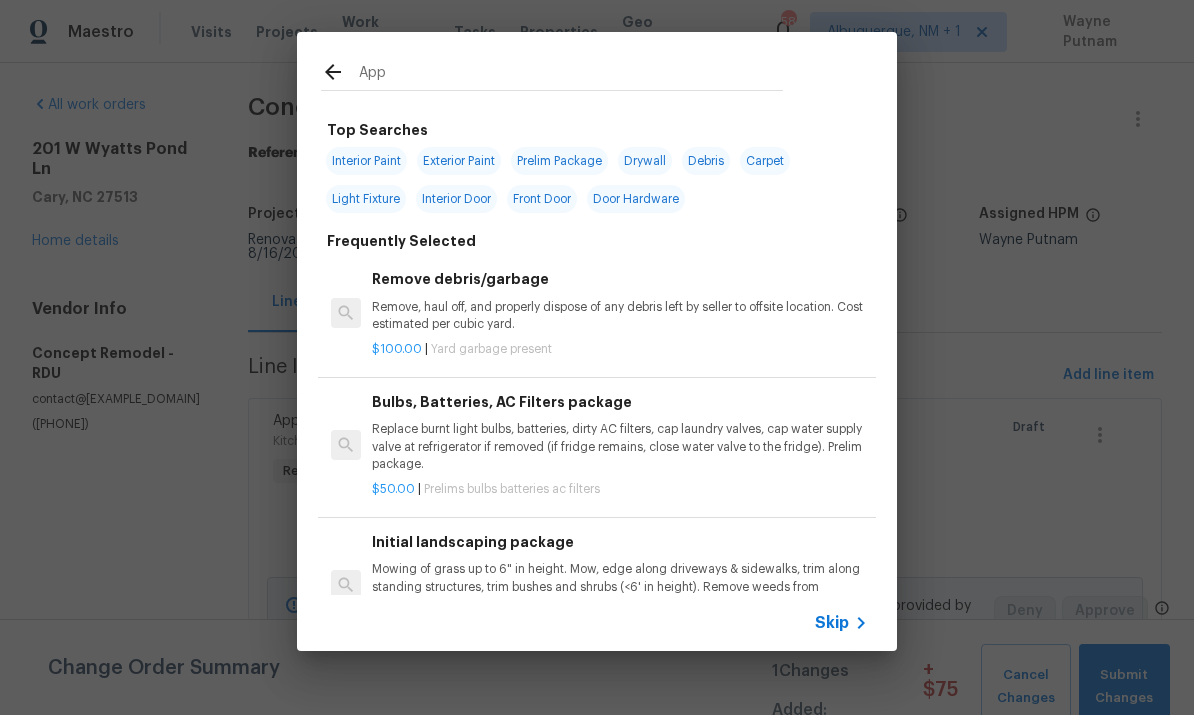 type on "Appl" 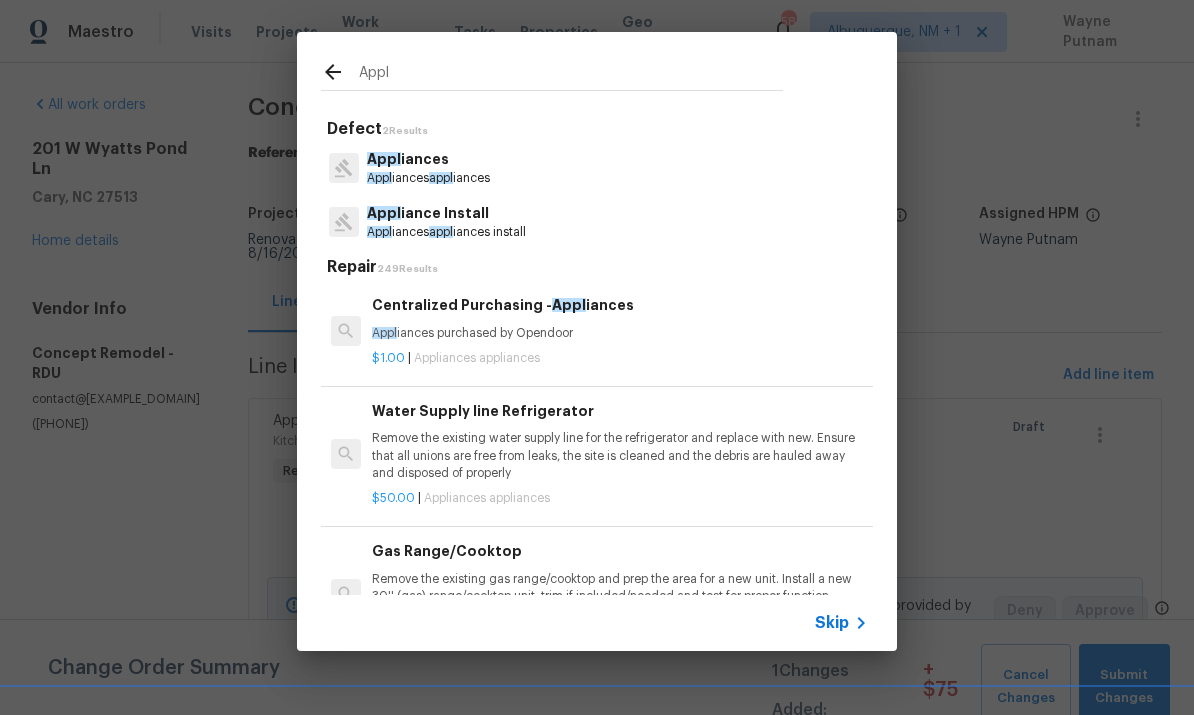 click on "Appl iance Install" at bounding box center [446, 213] 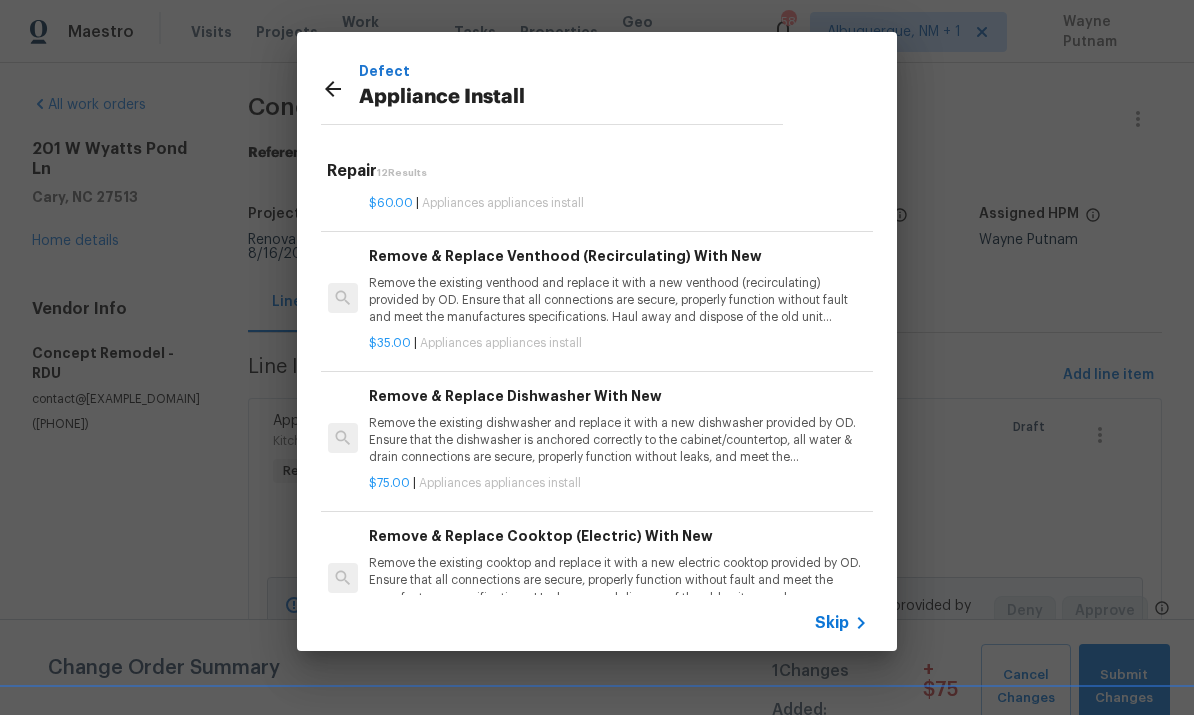 scroll, scrollTop: 233, scrollLeft: 3, axis: both 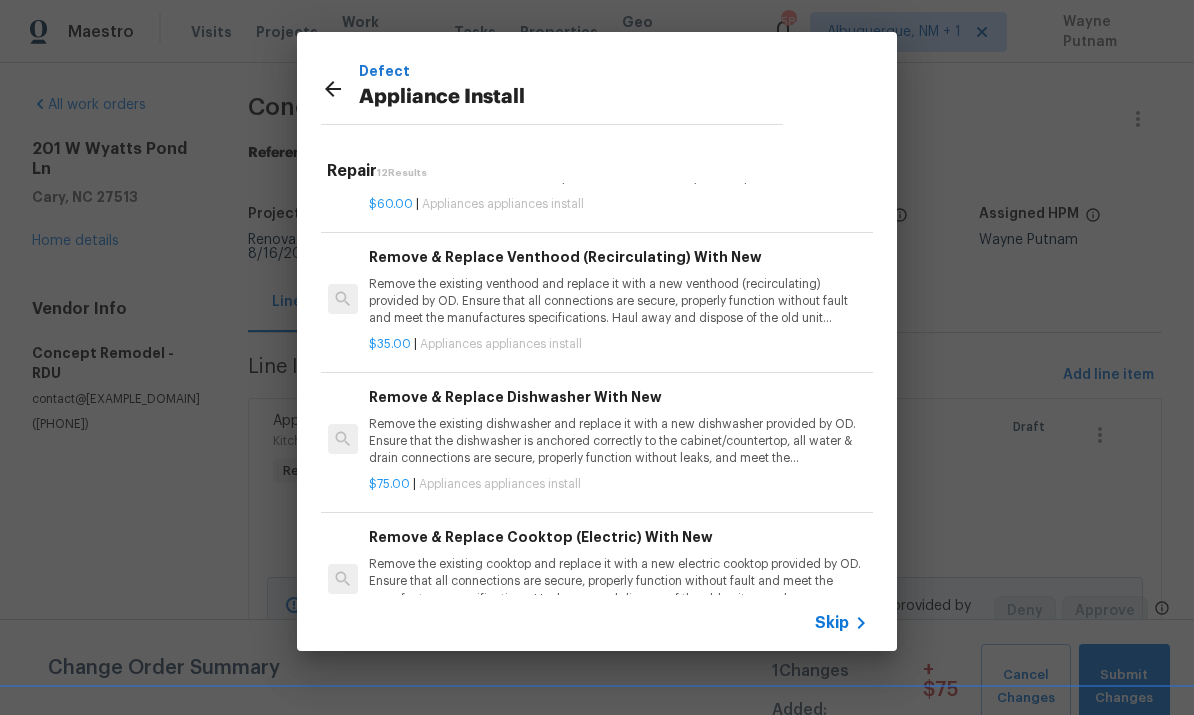 click on "Remove the existing venthood and replace it with a new venthood (recirculating) provided by OD. Ensure that all connections are secure, properly function without fault and meet the manufactures specifications. Haul away and dispose of the old unit properly." at bounding box center [617, 301] 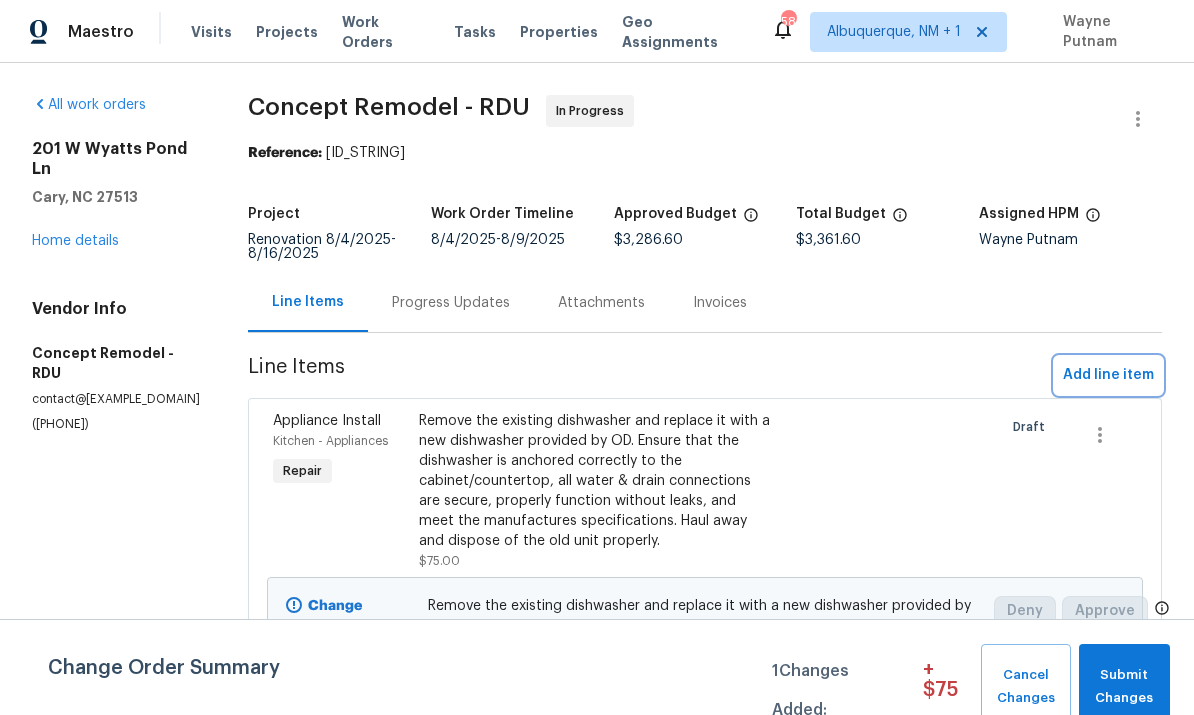 click on "Add line item" at bounding box center (1108, 375) 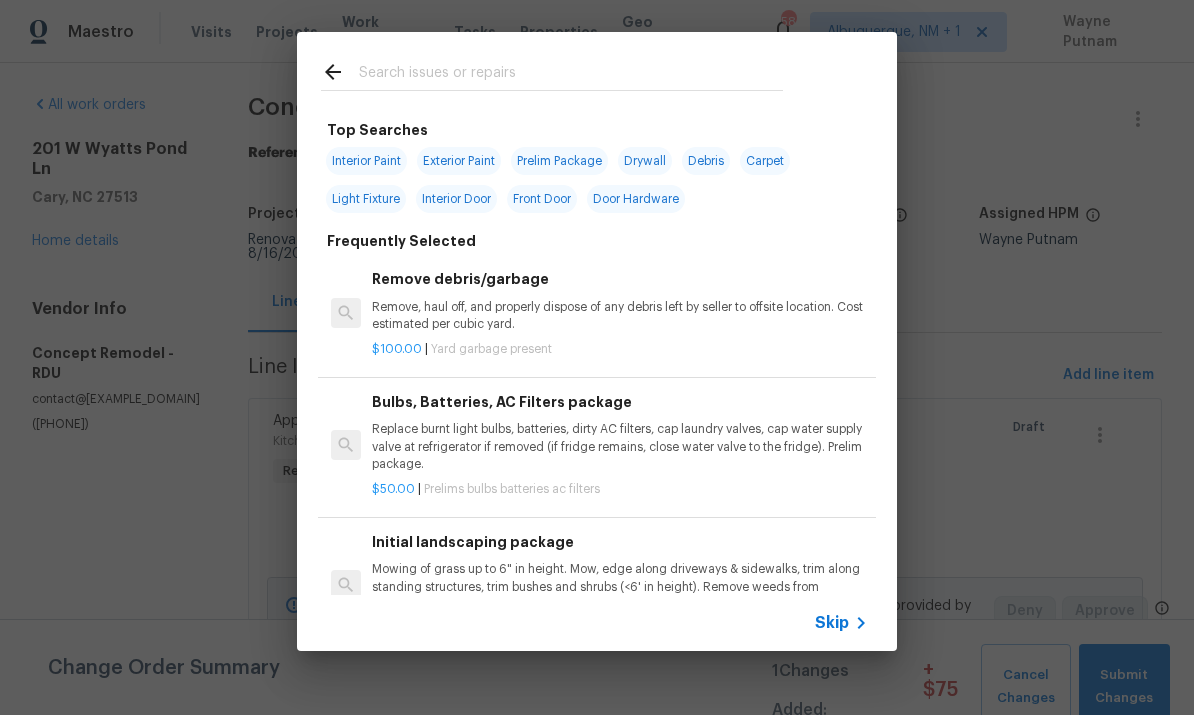click at bounding box center [571, 75] 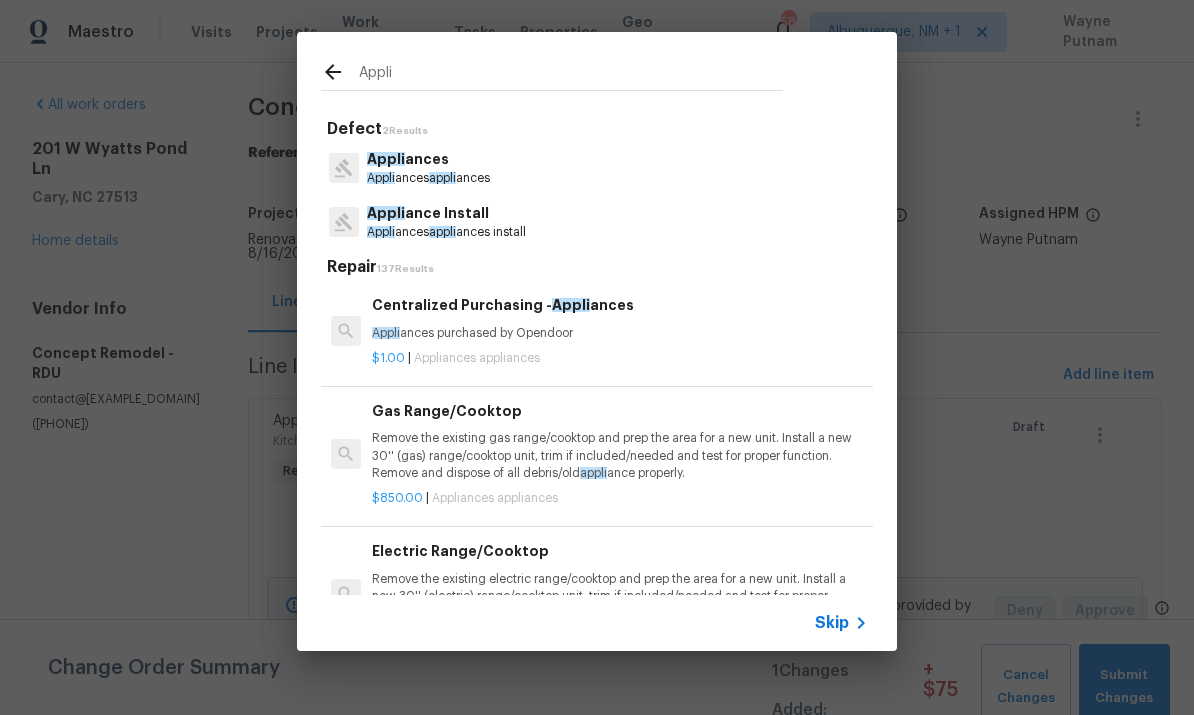 type on "Appliances" 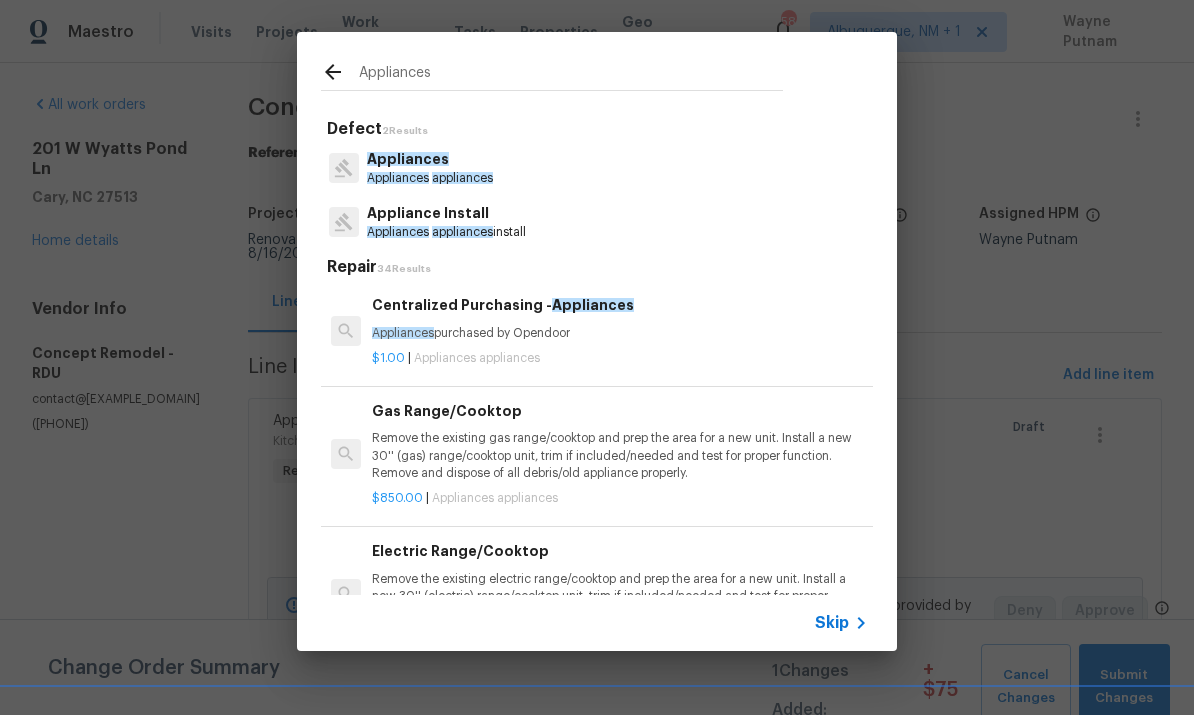 click on "Appliances   appliances  install" at bounding box center [446, 232] 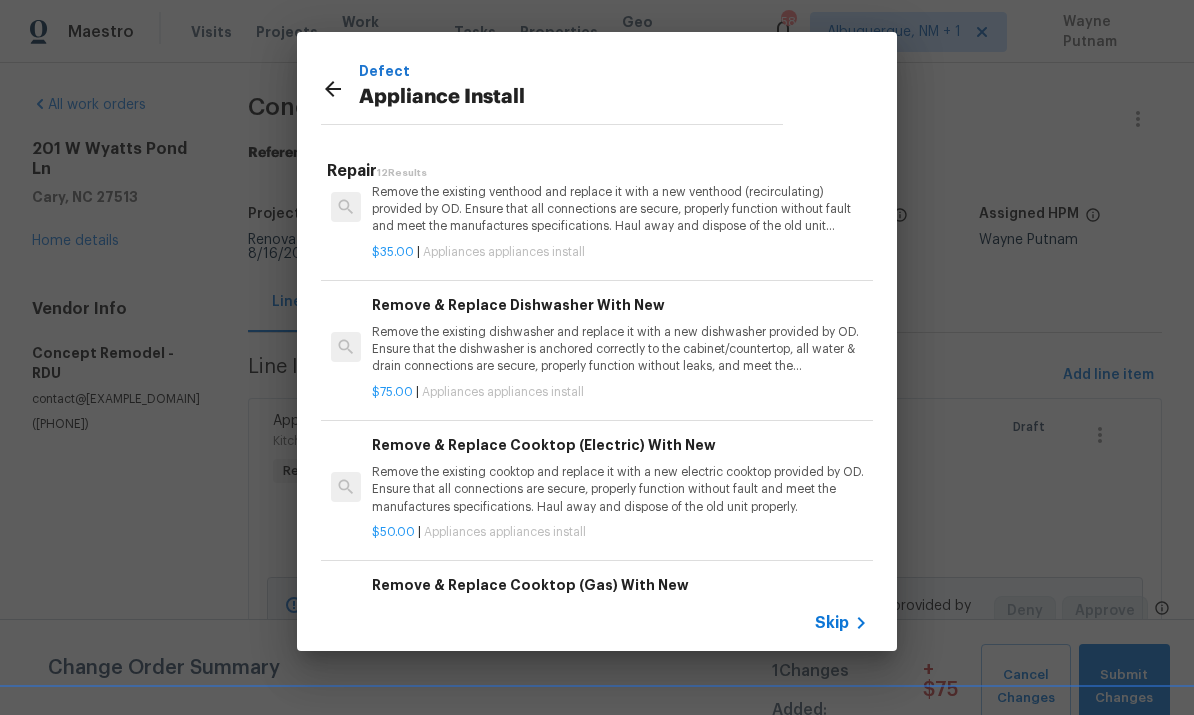 scroll, scrollTop: 326, scrollLeft: 0, axis: vertical 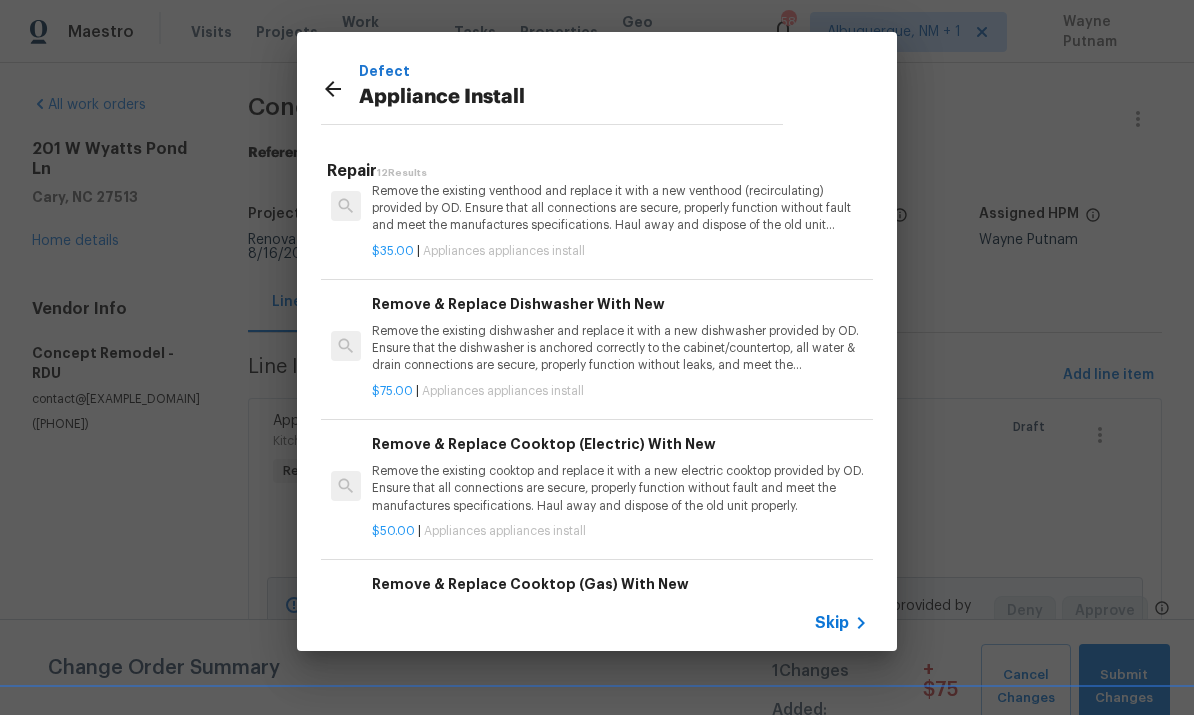 click on "Remove the existing cooktop and replace it with a new electric cooktop provided by OD. Ensure that all  connections are secure, properly function without fault and meet the manufactures specifications. Haul away and dispose of the old unit properly." at bounding box center (620, 488) 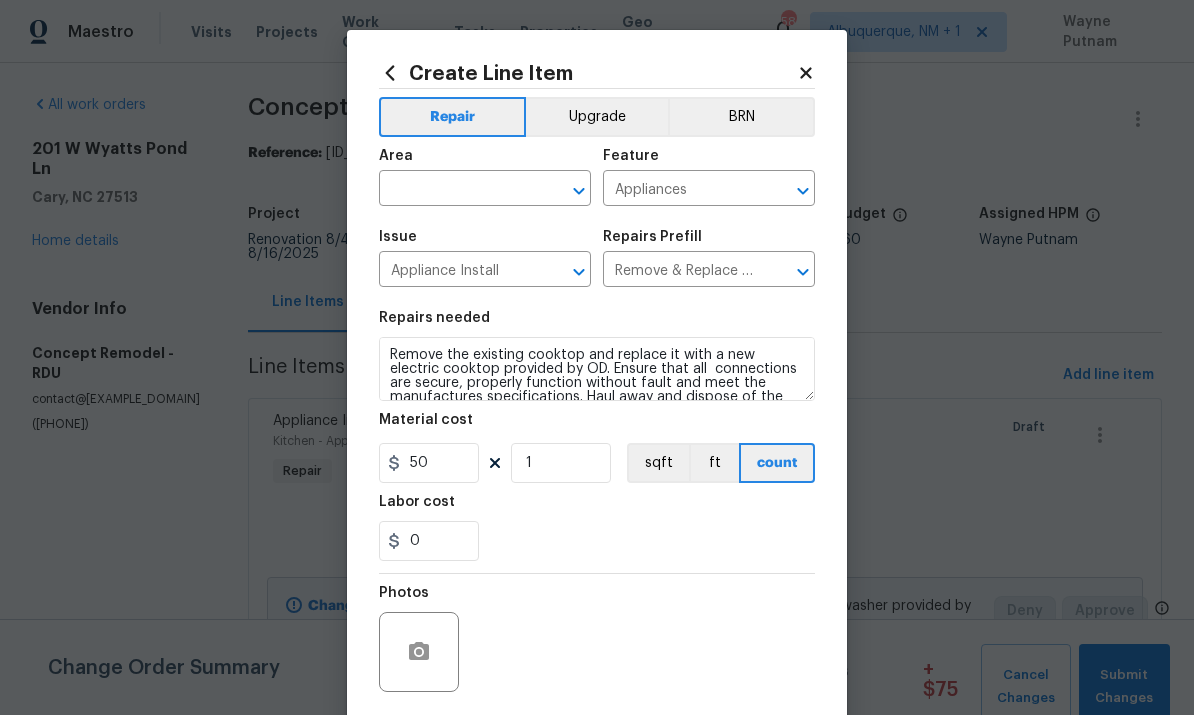 click at bounding box center [457, 190] 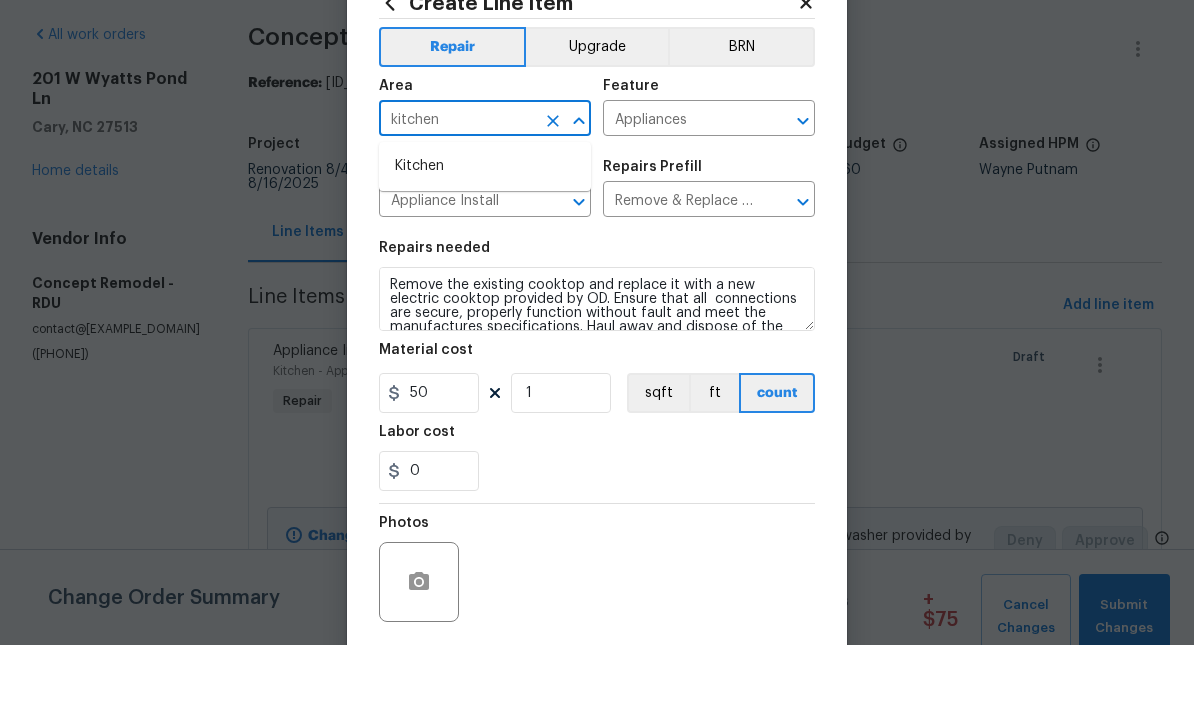 scroll, scrollTop: 70, scrollLeft: 0, axis: vertical 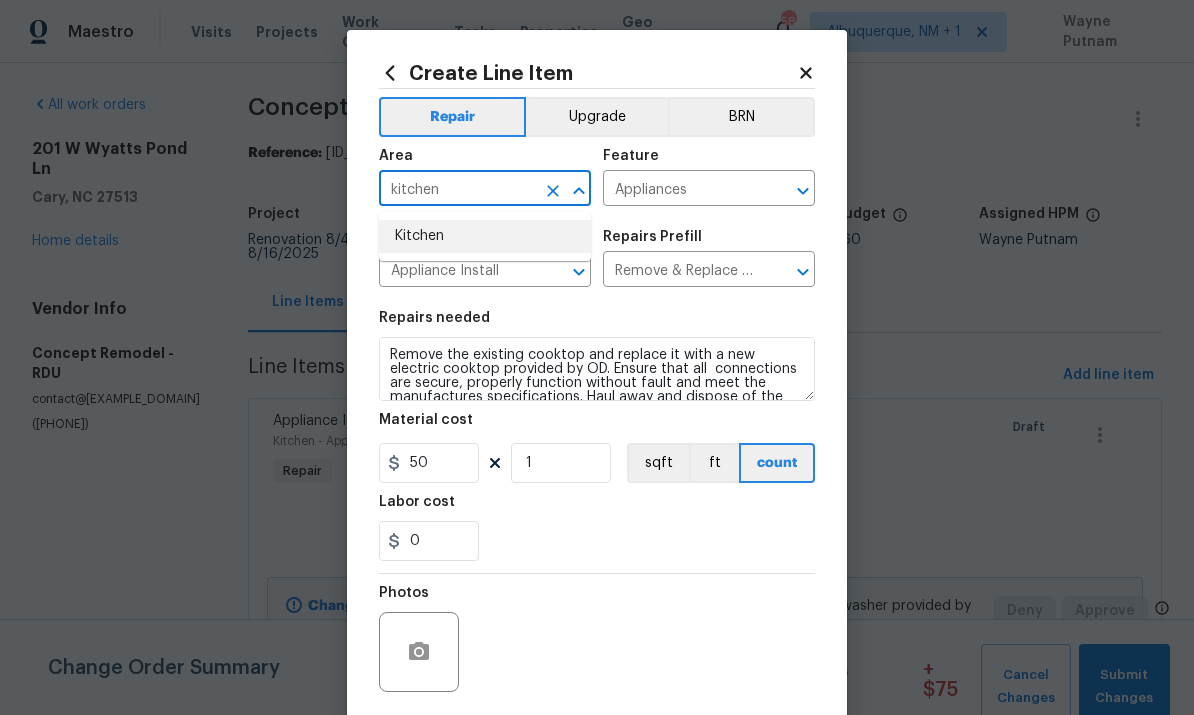 click on "Kitchen" at bounding box center [485, 236] 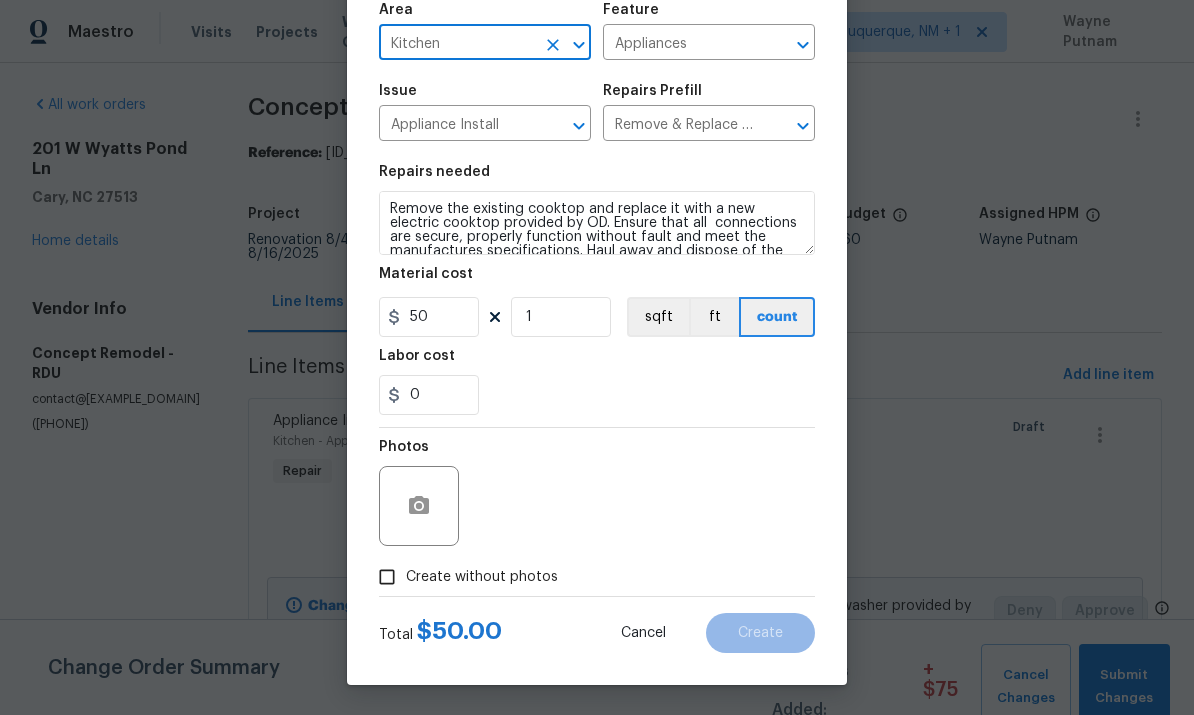 scroll, scrollTop: 150, scrollLeft: 0, axis: vertical 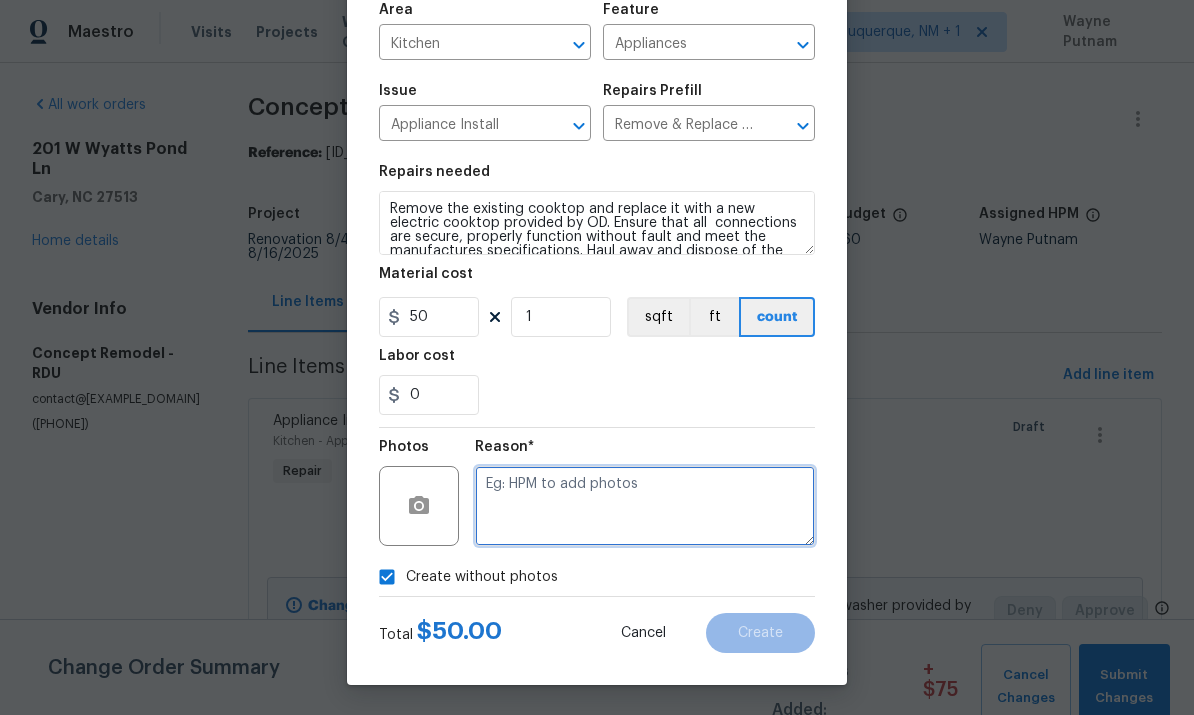 click at bounding box center [645, 506] 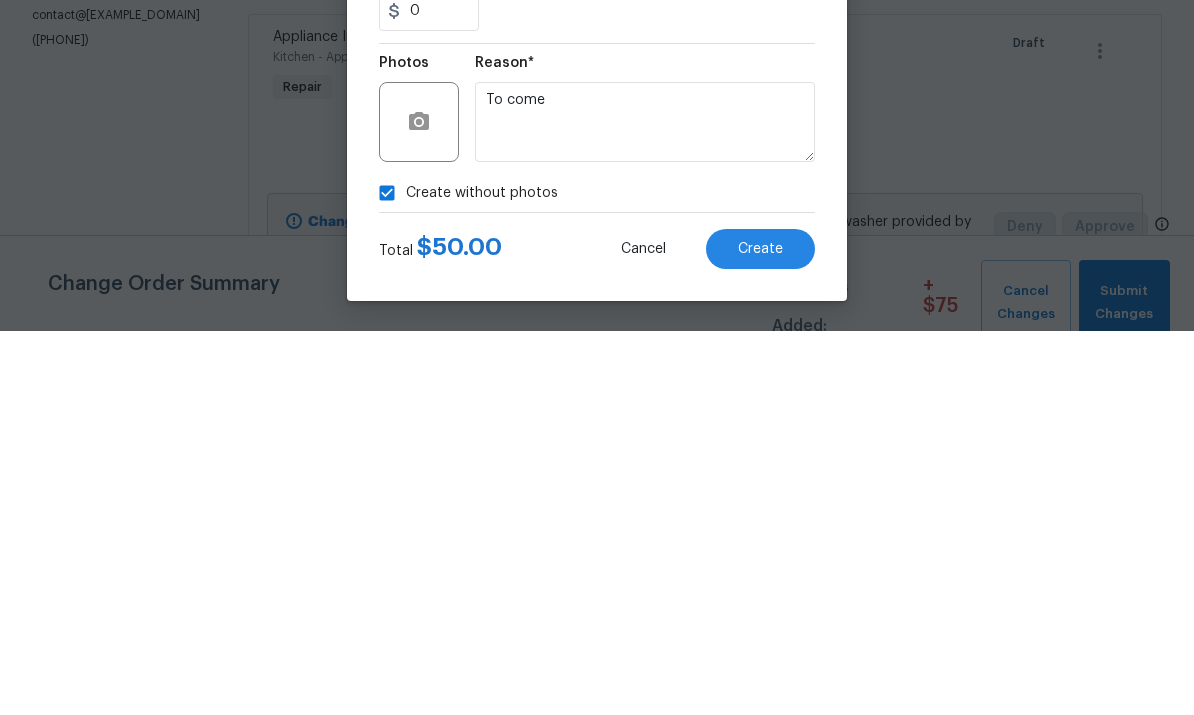 scroll, scrollTop: 75, scrollLeft: 0, axis: vertical 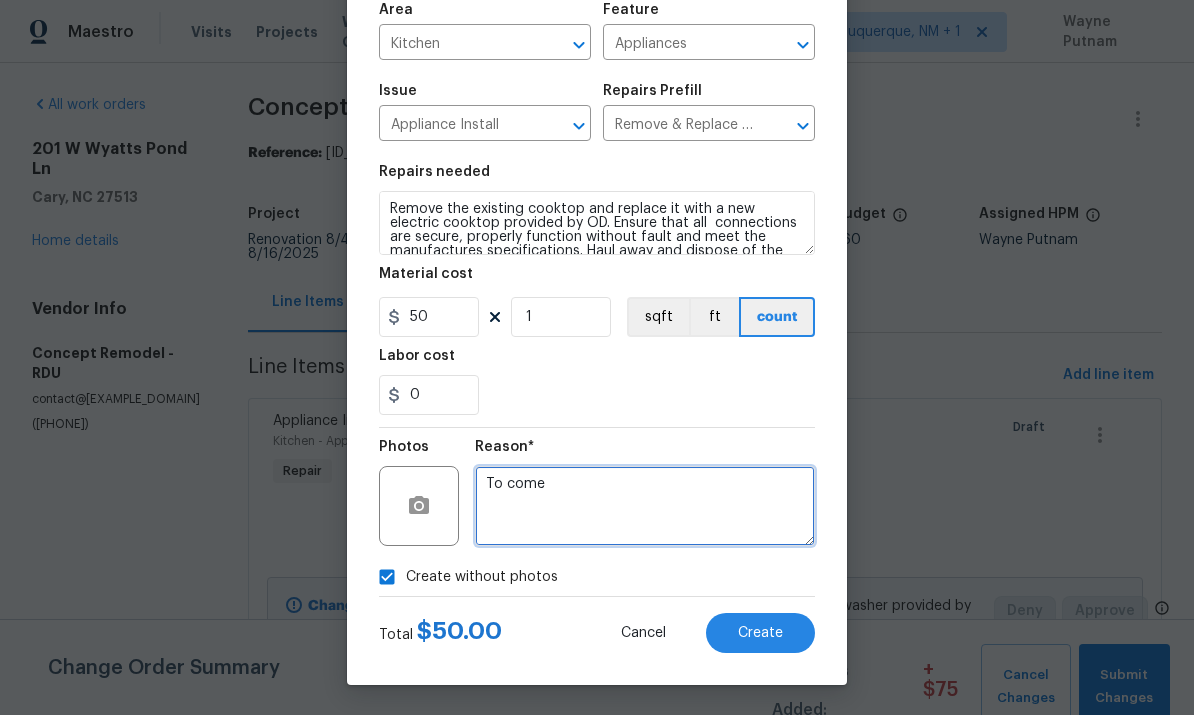 type on "To come" 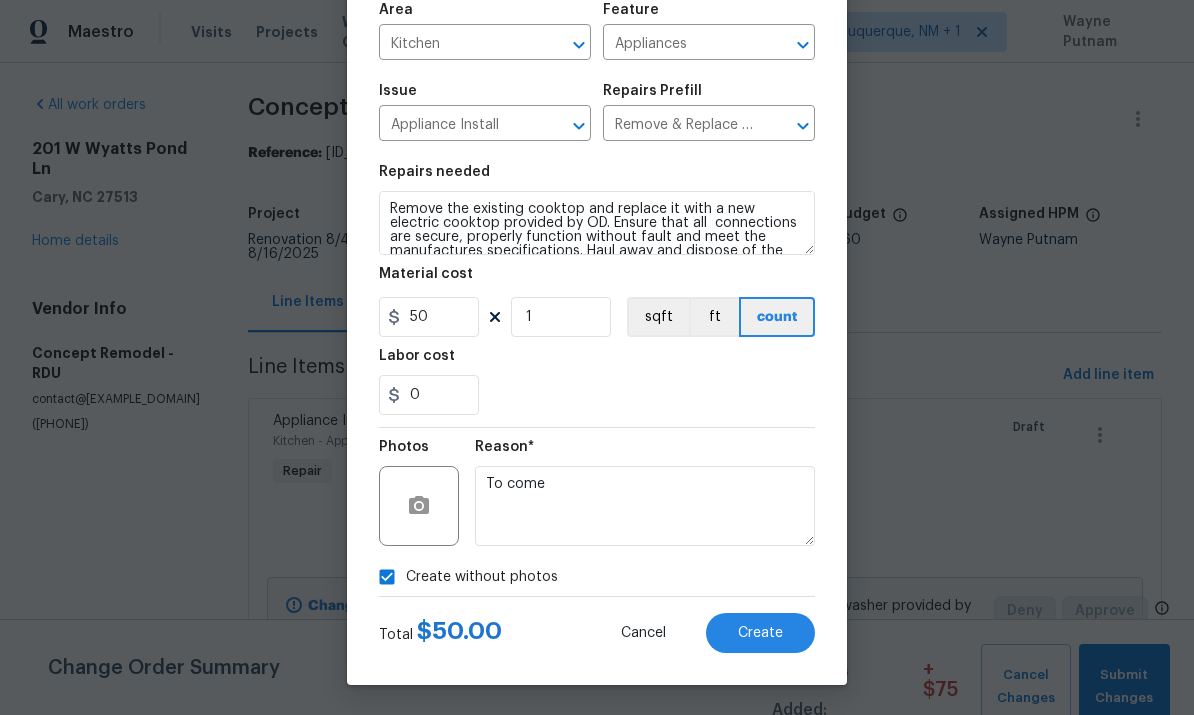 click on "Create" at bounding box center (760, 633) 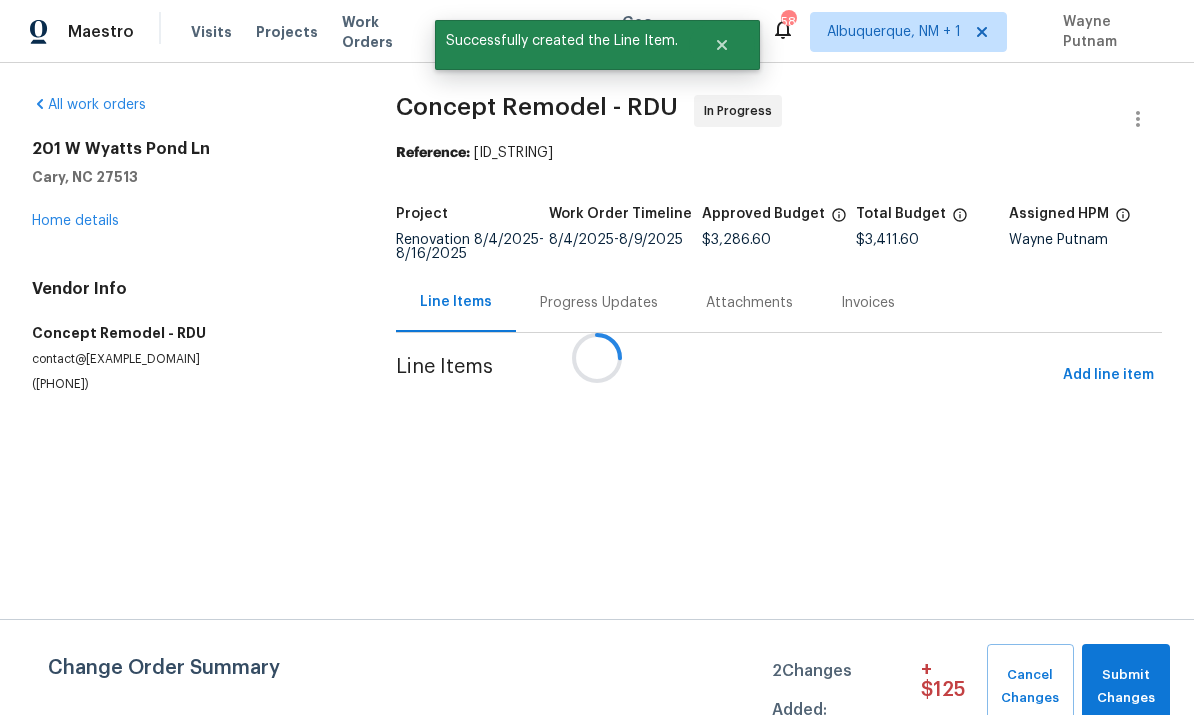 scroll, scrollTop: 0, scrollLeft: 0, axis: both 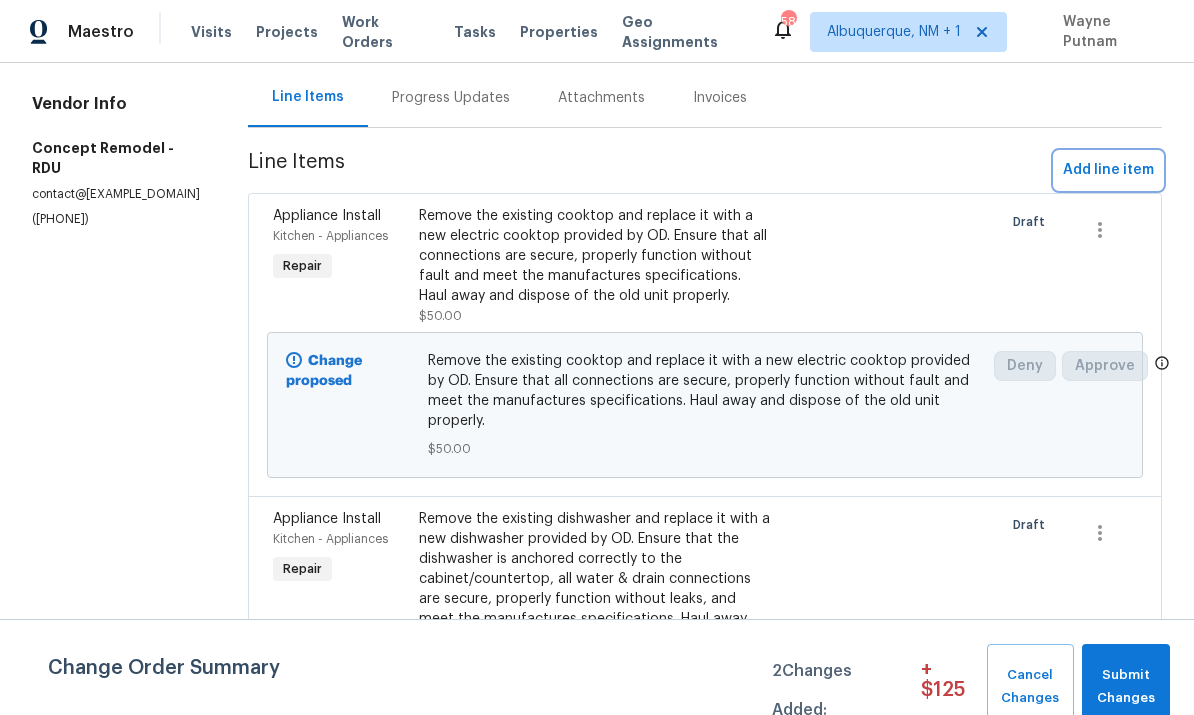 click on "Add line item" at bounding box center [1108, 170] 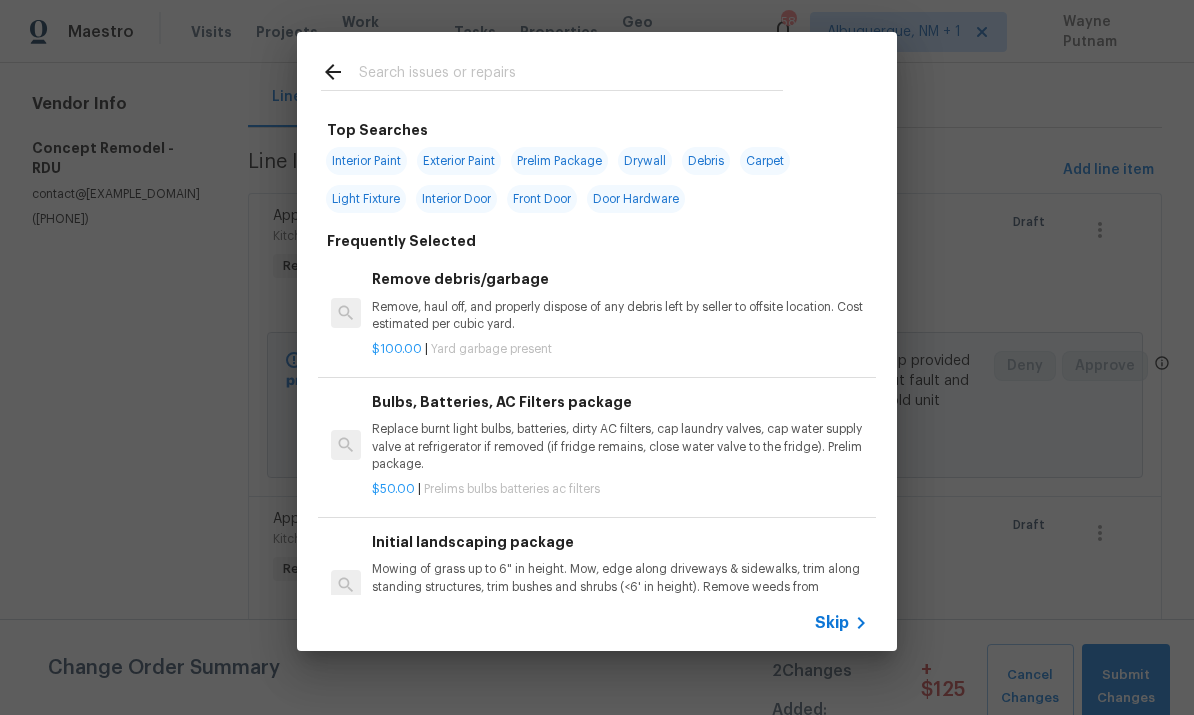 click at bounding box center (571, 75) 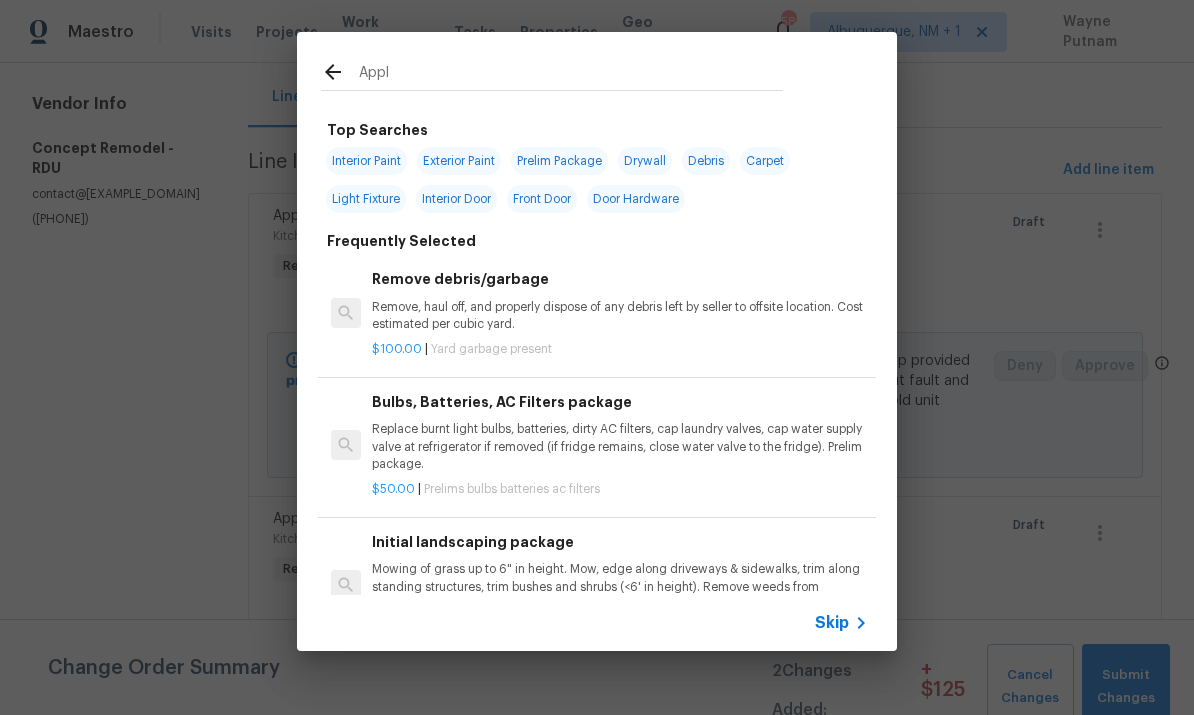 type on "Appli" 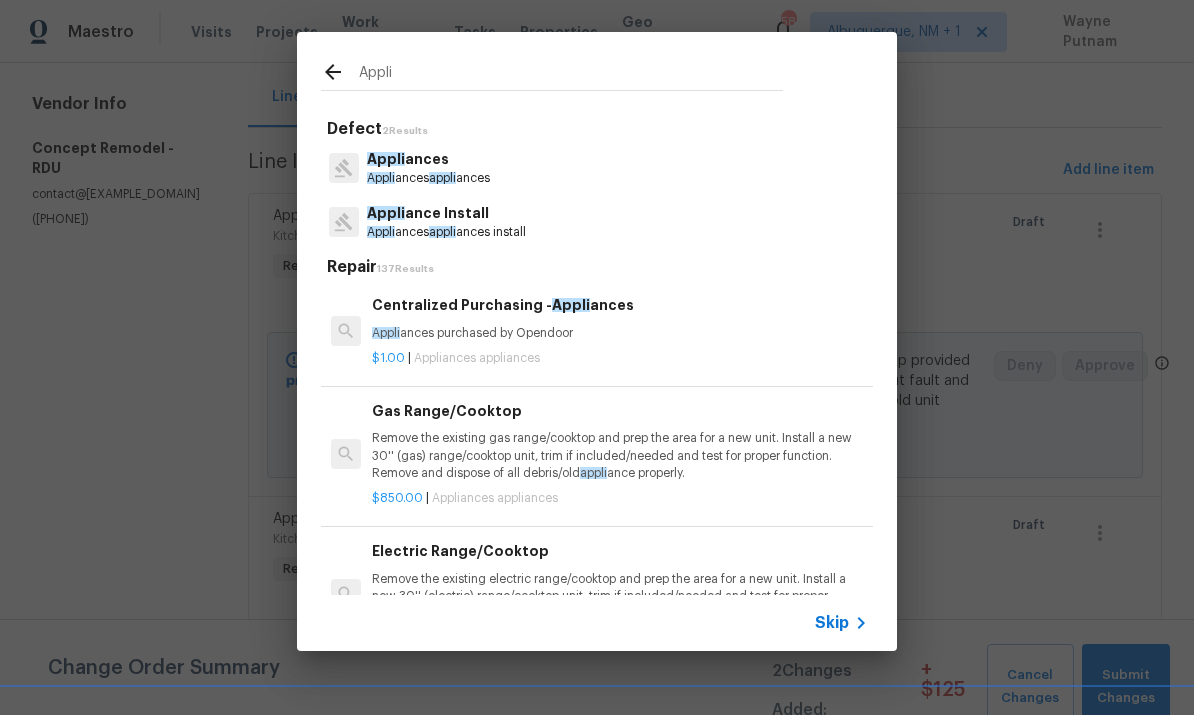 click on "Appli ance Install" at bounding box center [446, 213] 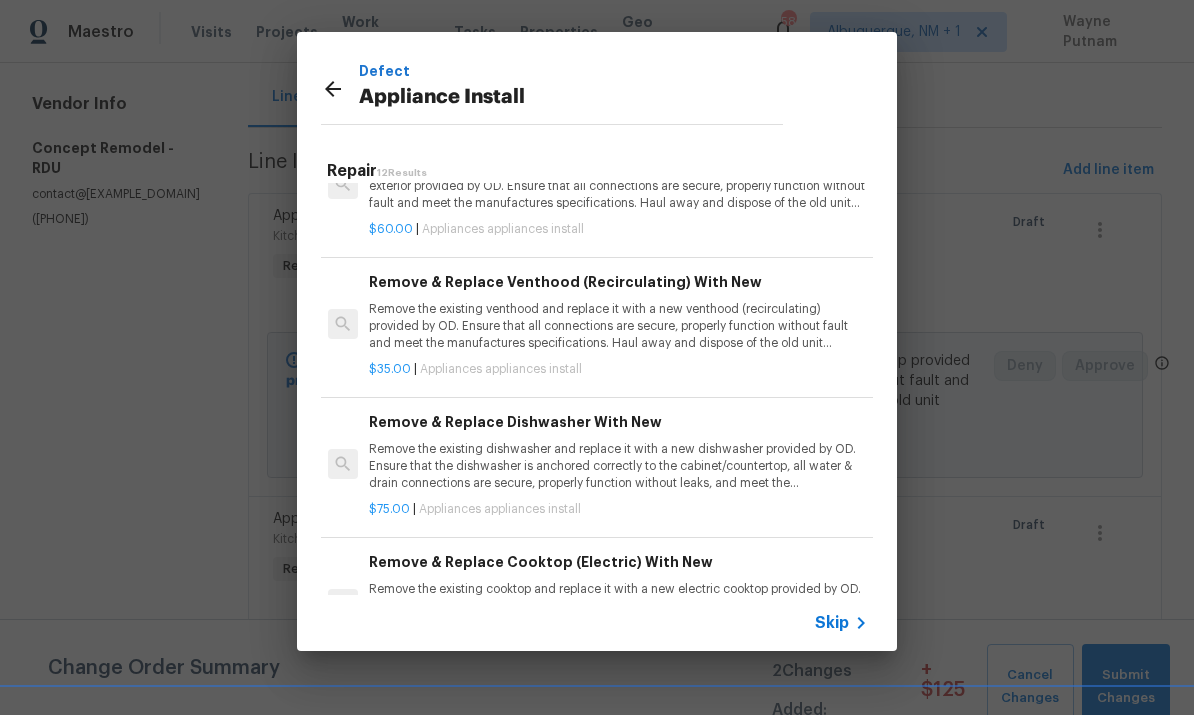 scroll, scrollTop: 207, scrollLeft: 3, axis: both 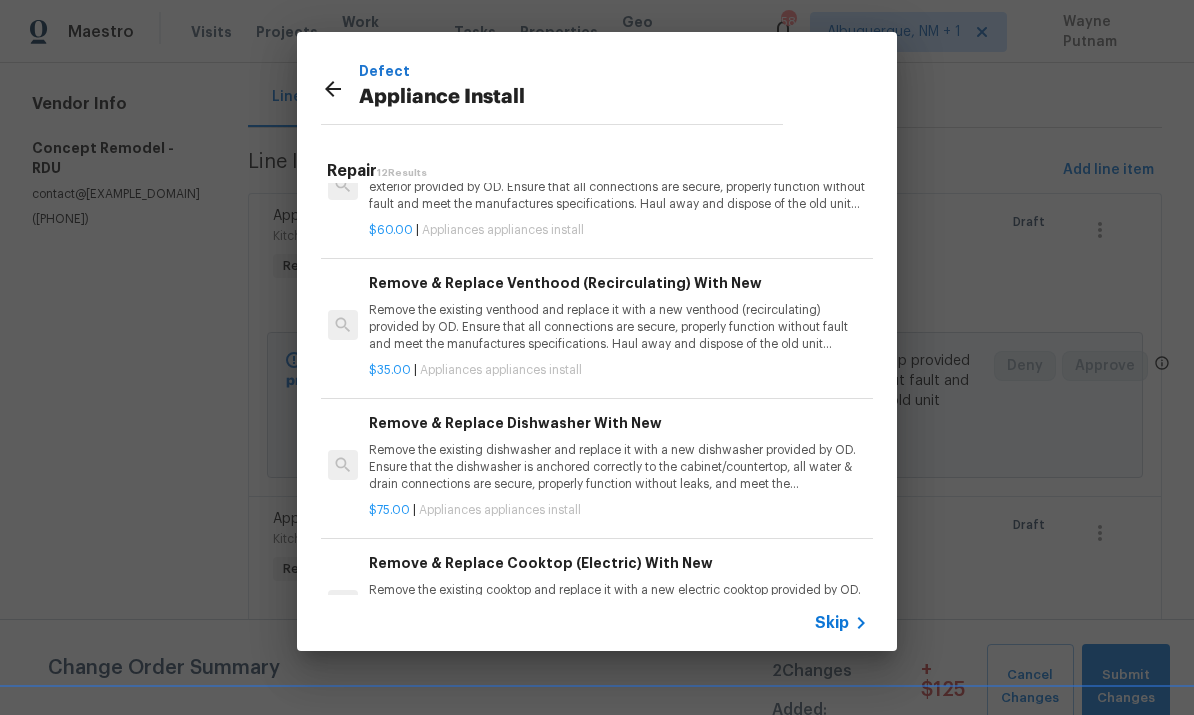 click on "Remove the existing venthood and replace it with a new venthood (recirculating) provided by OD. Ensure that all connections are secure, properly function without fault and meet the manufactures specifications. Haul away and dispose of the old unit properly." at bounding box center (617, 327) 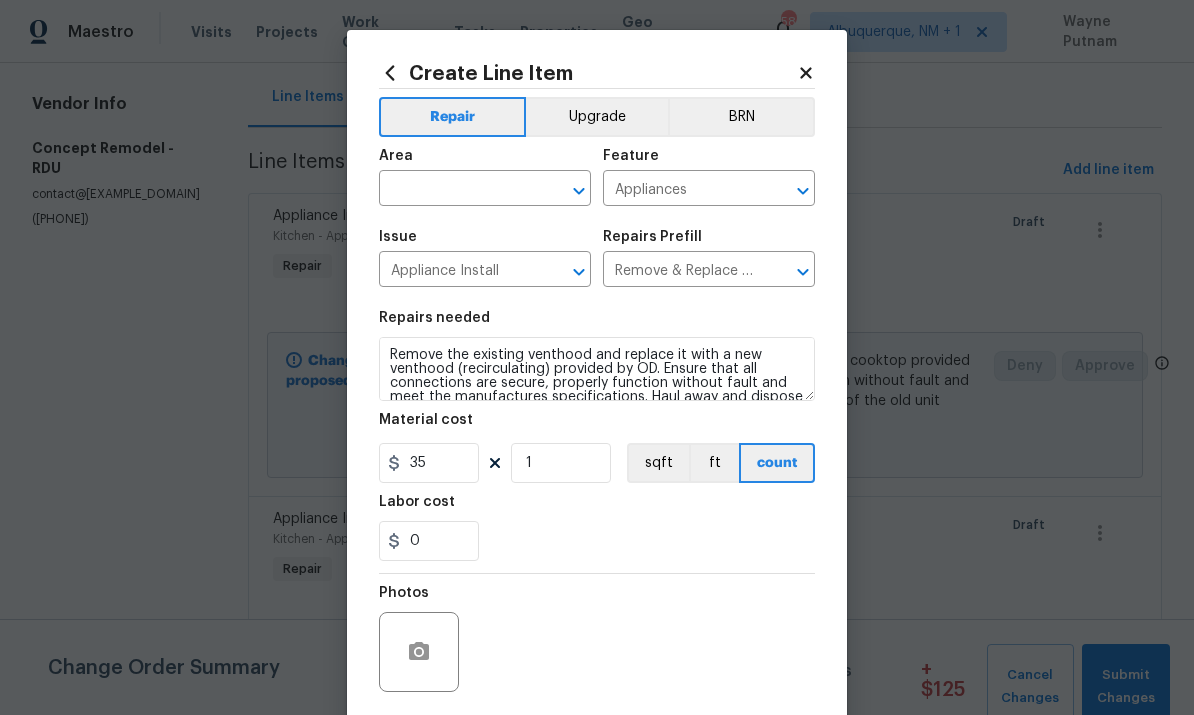click at bounding box center (457, 190) 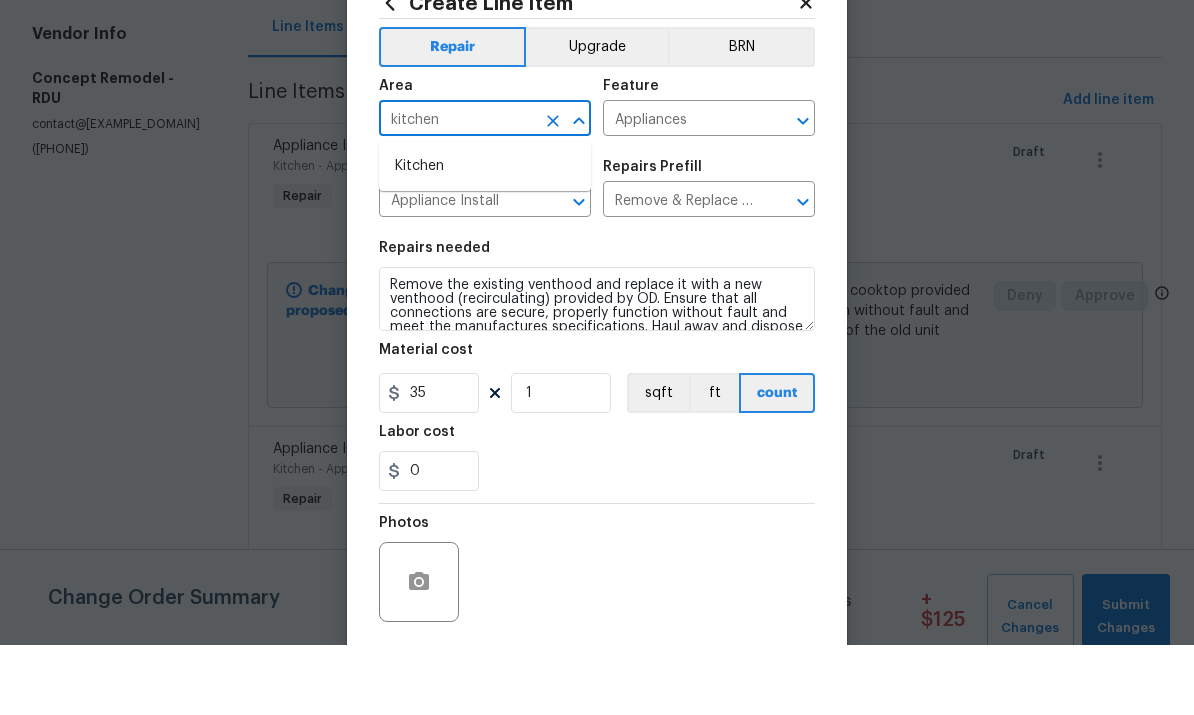 click on "Kitchen" at bounding box center (485, 236) 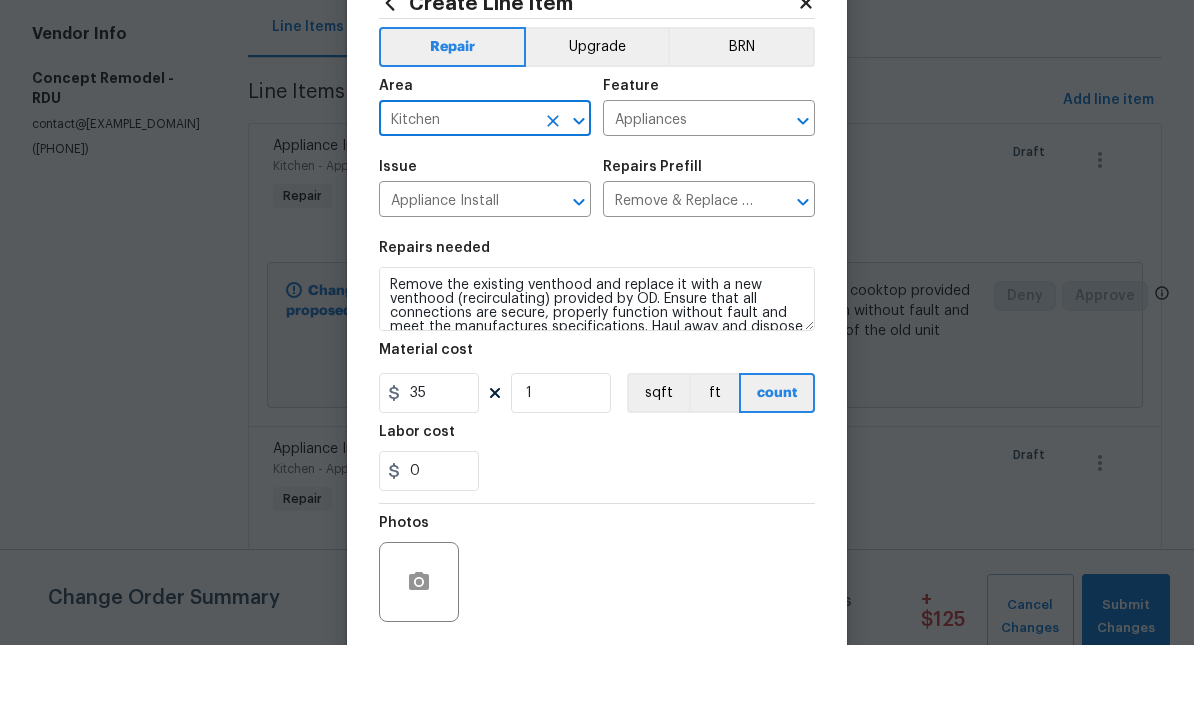scroll, scrollTop: 70, scrollLeft: 0, axis: vertical 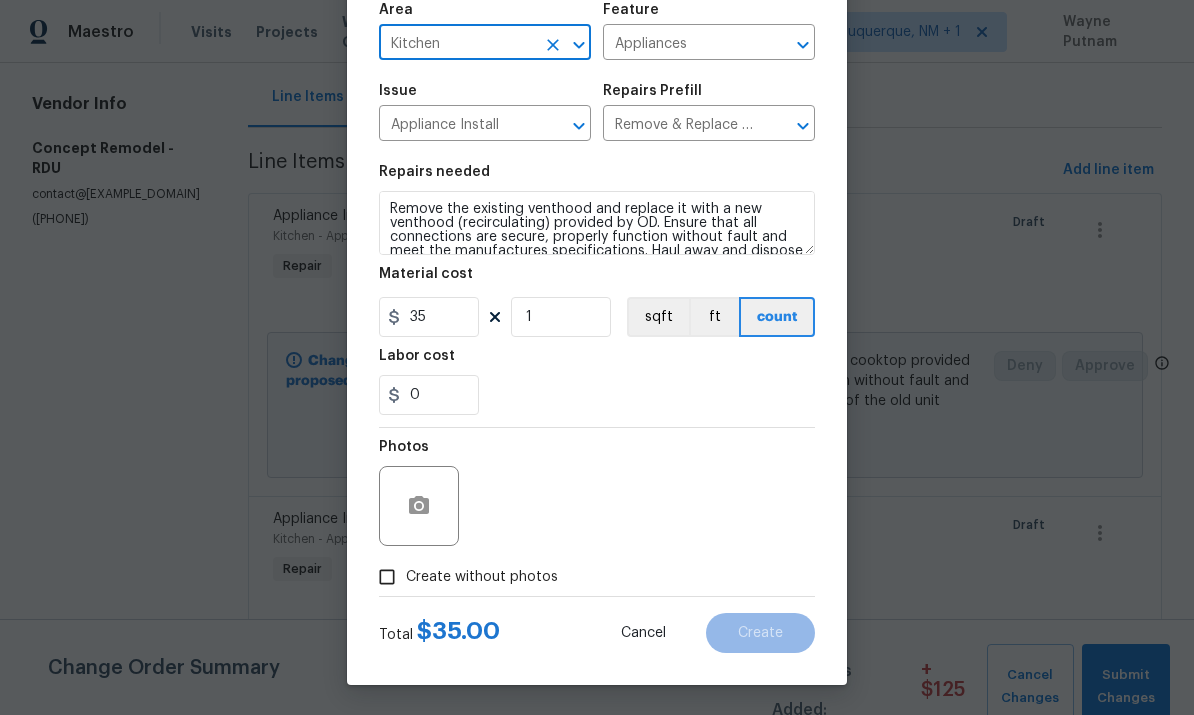 click on "Create without photos" at bounding box center [387, 577] 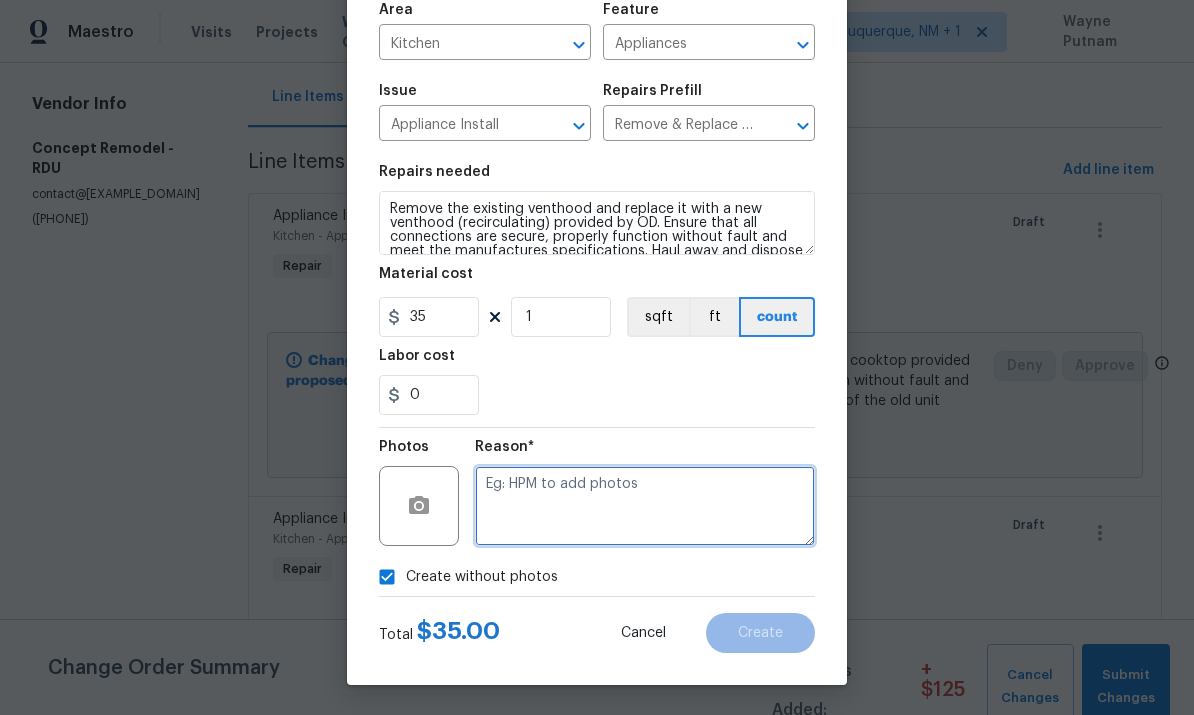 click at bounding box center (645, 506) 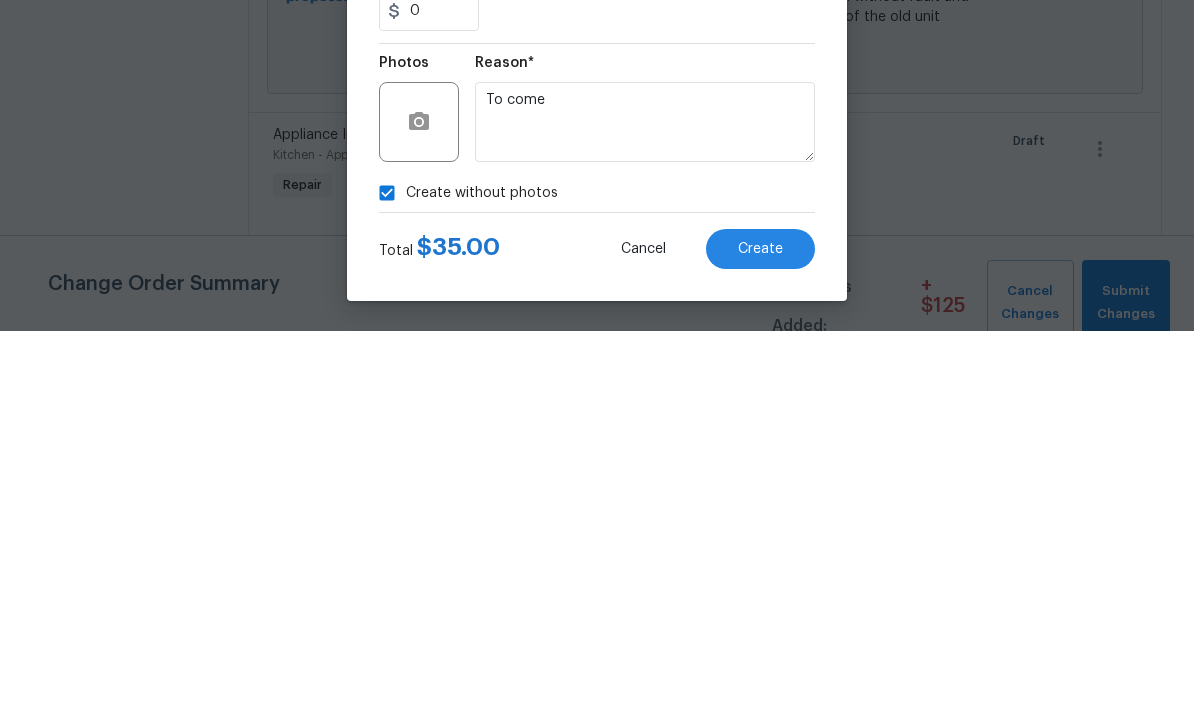scroll, scrollTop: 75, scrollLeft: 0, axis: vertical 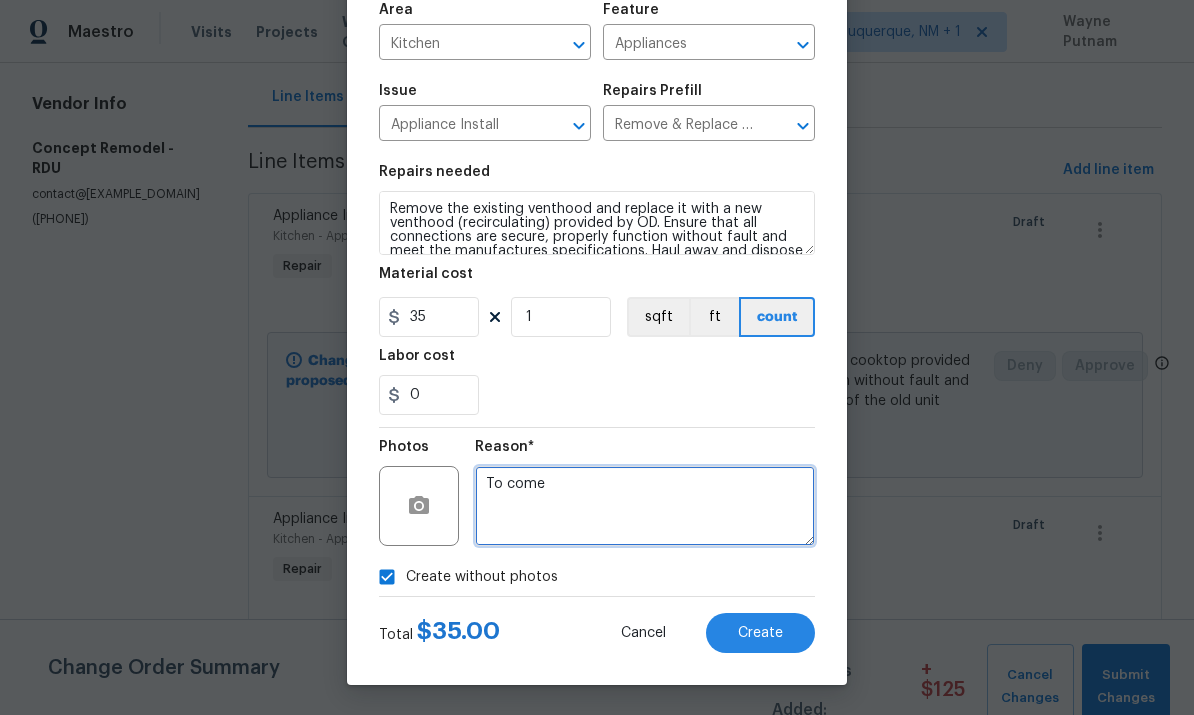 type on "To come" 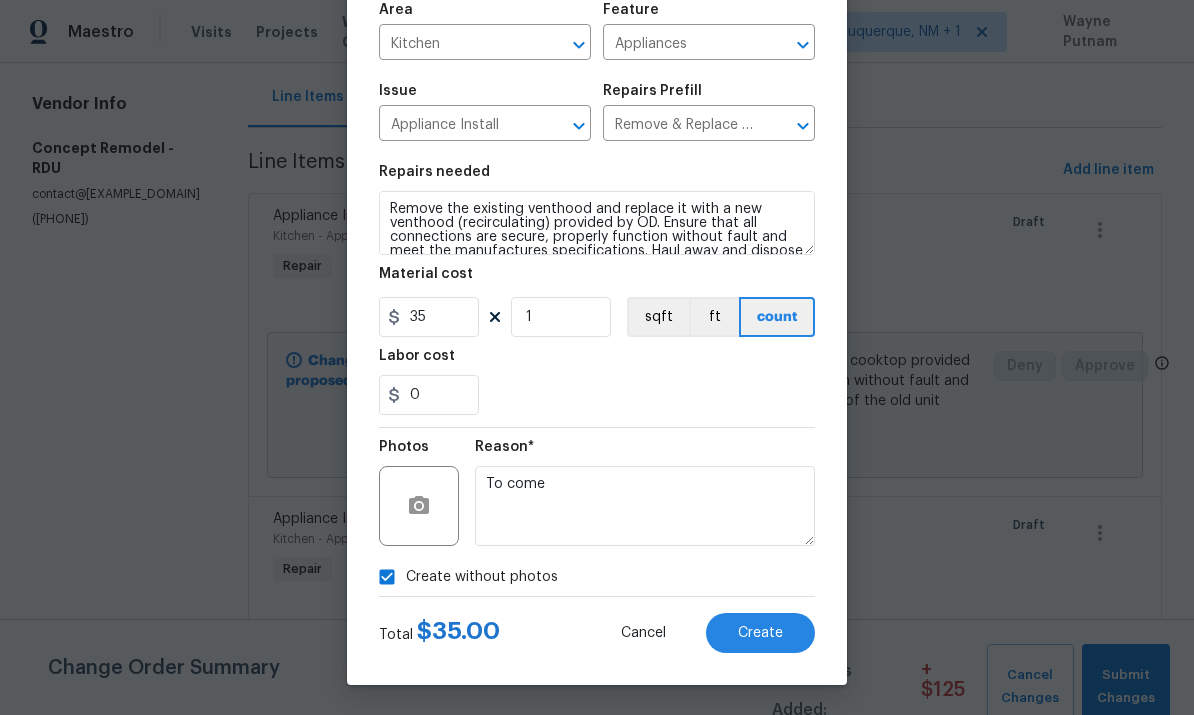 click on "Create" at bounding box center (760, 633) 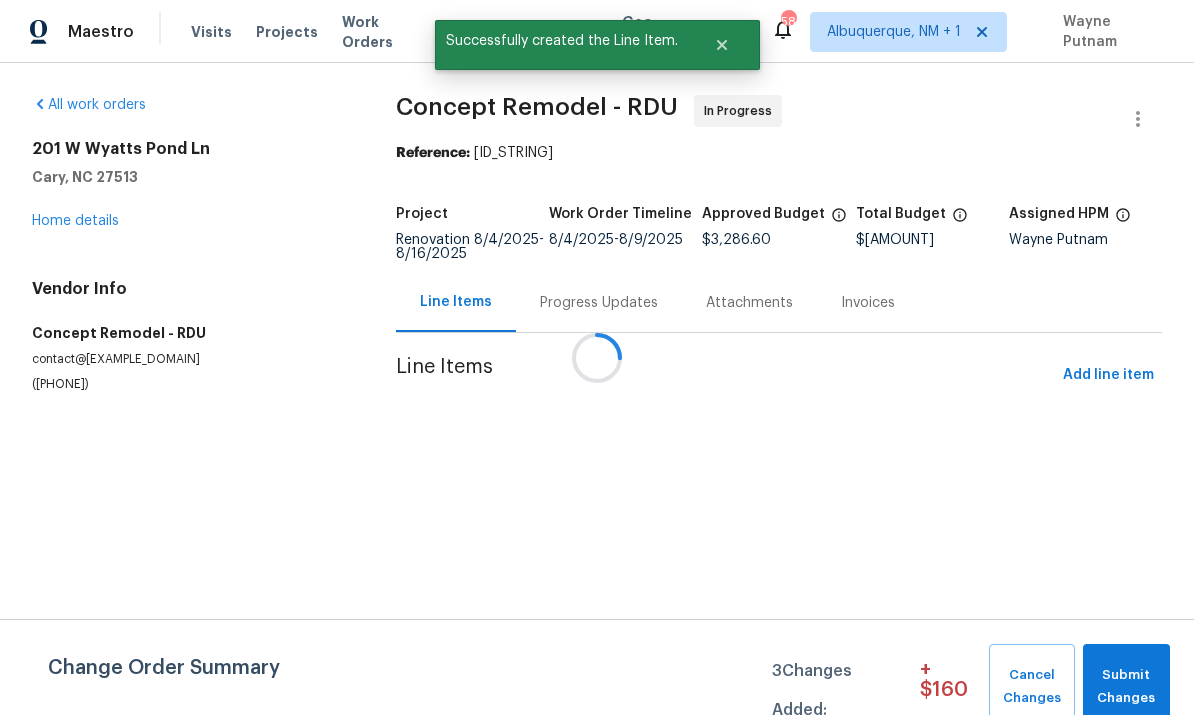 scroll, scrollTop: 0, scrollLeft: 0, axis: both 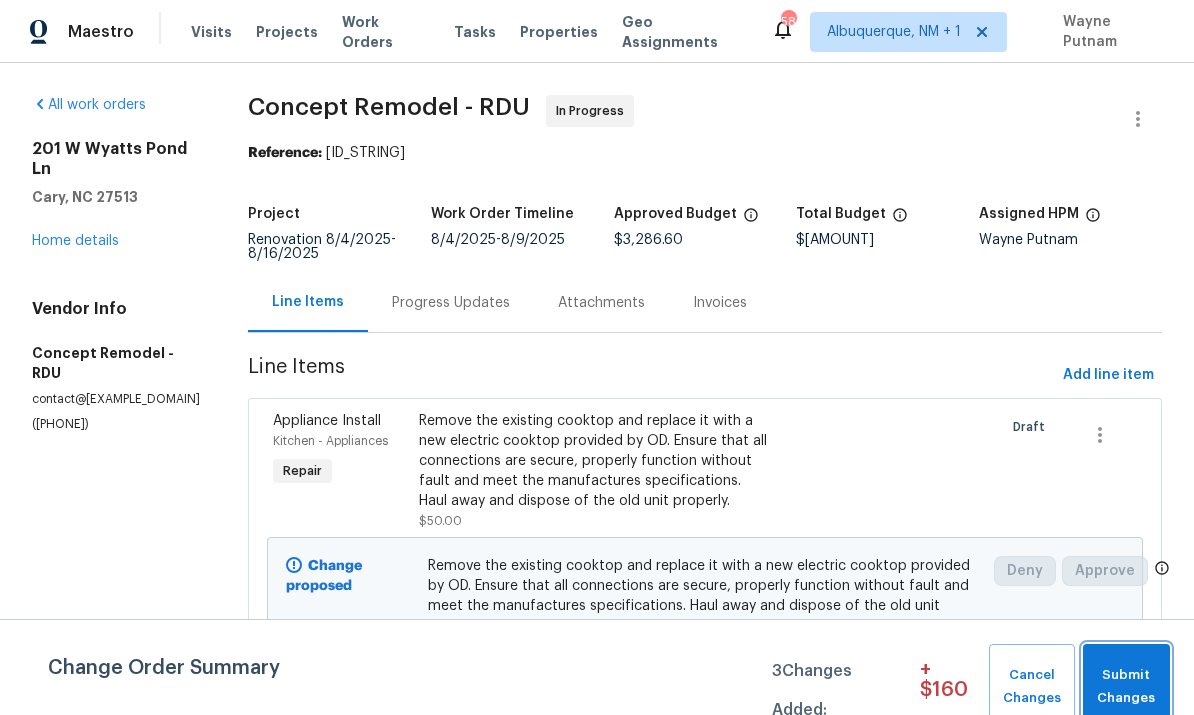 click on "Submit Changes" at bounding box center (1126, 687) 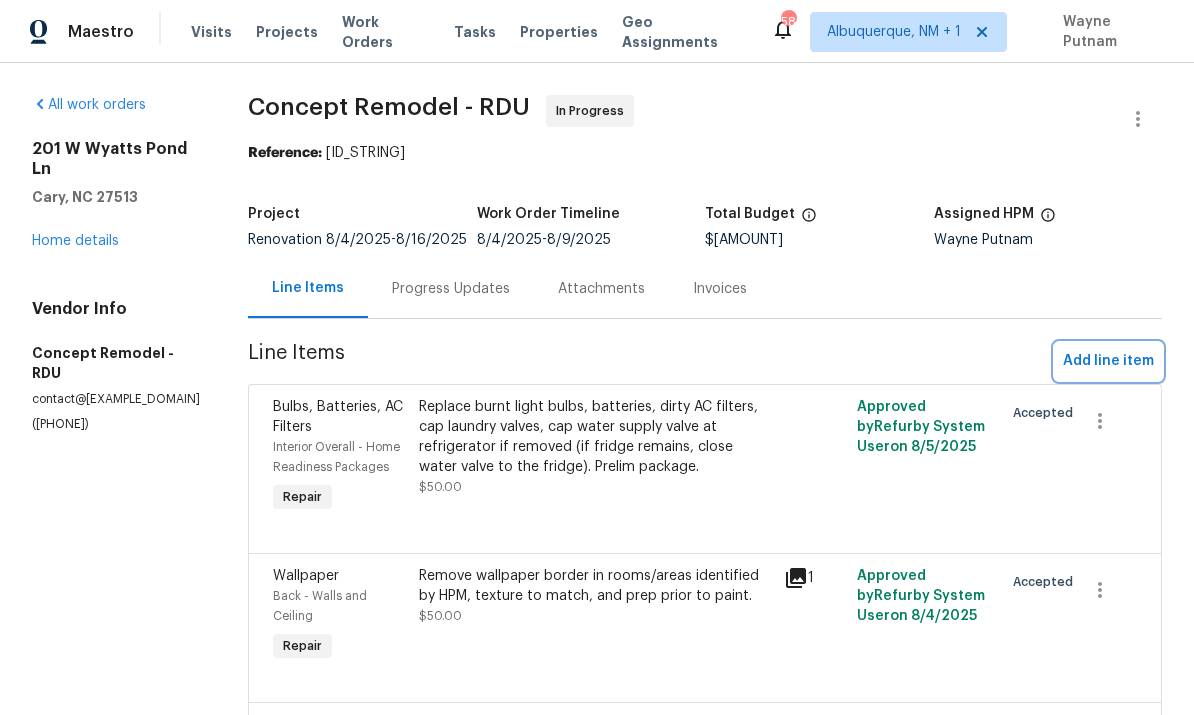 click on "Add line item" at bounding box center (1108, 361) 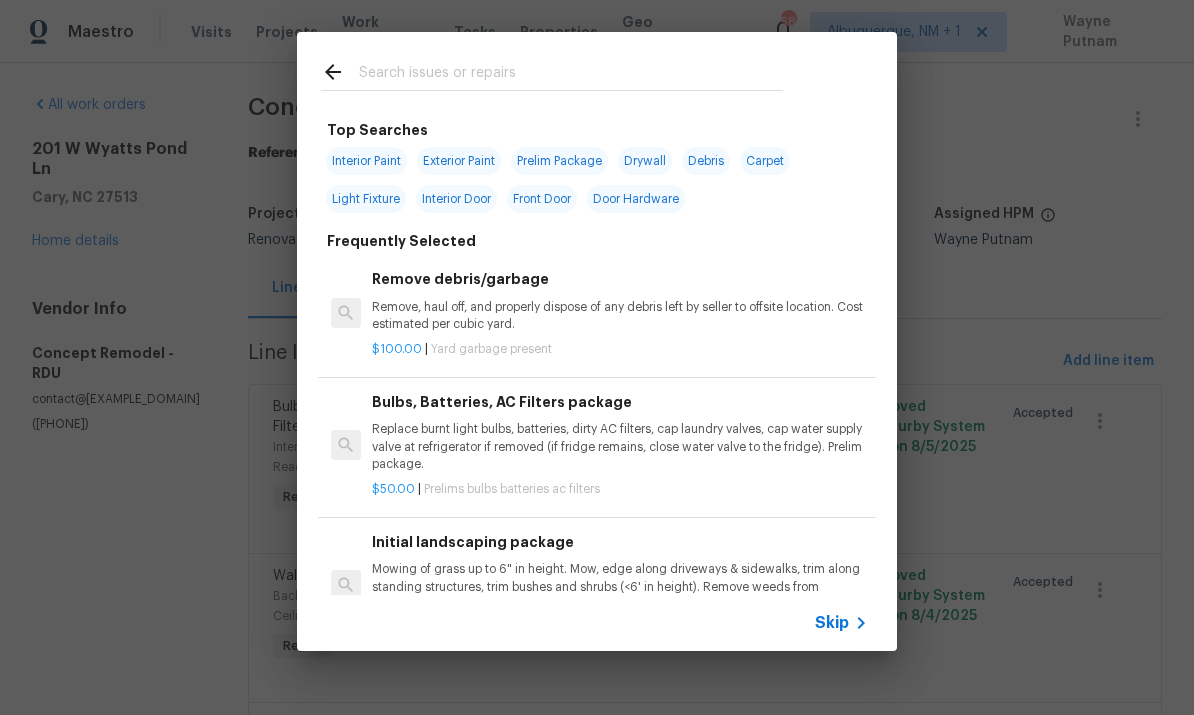 click at bounding box center (571, 75) 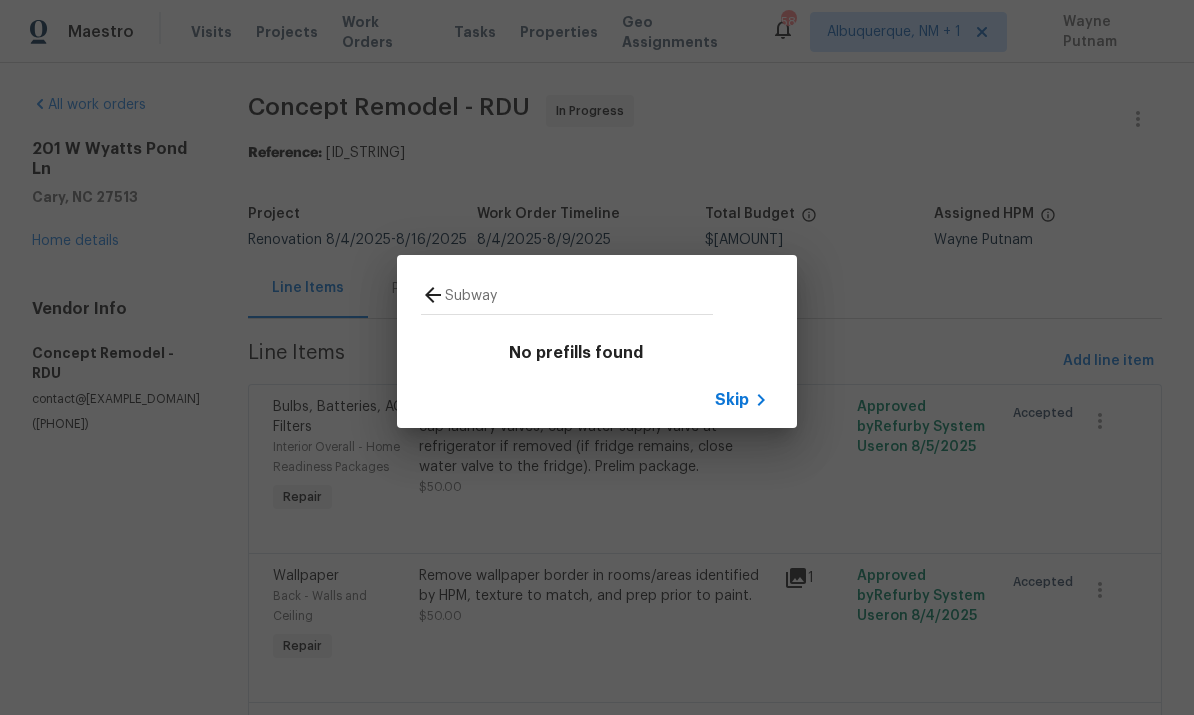 click on "Subway" at bounding box center (579, 298) 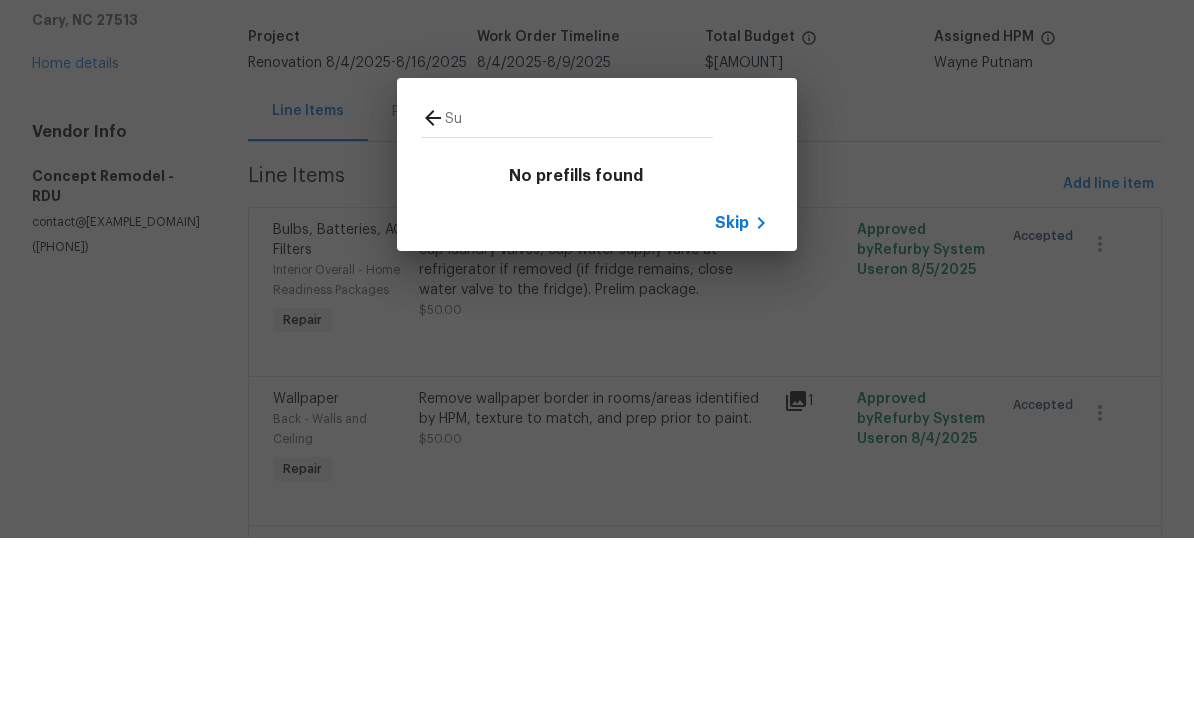 type on "S" 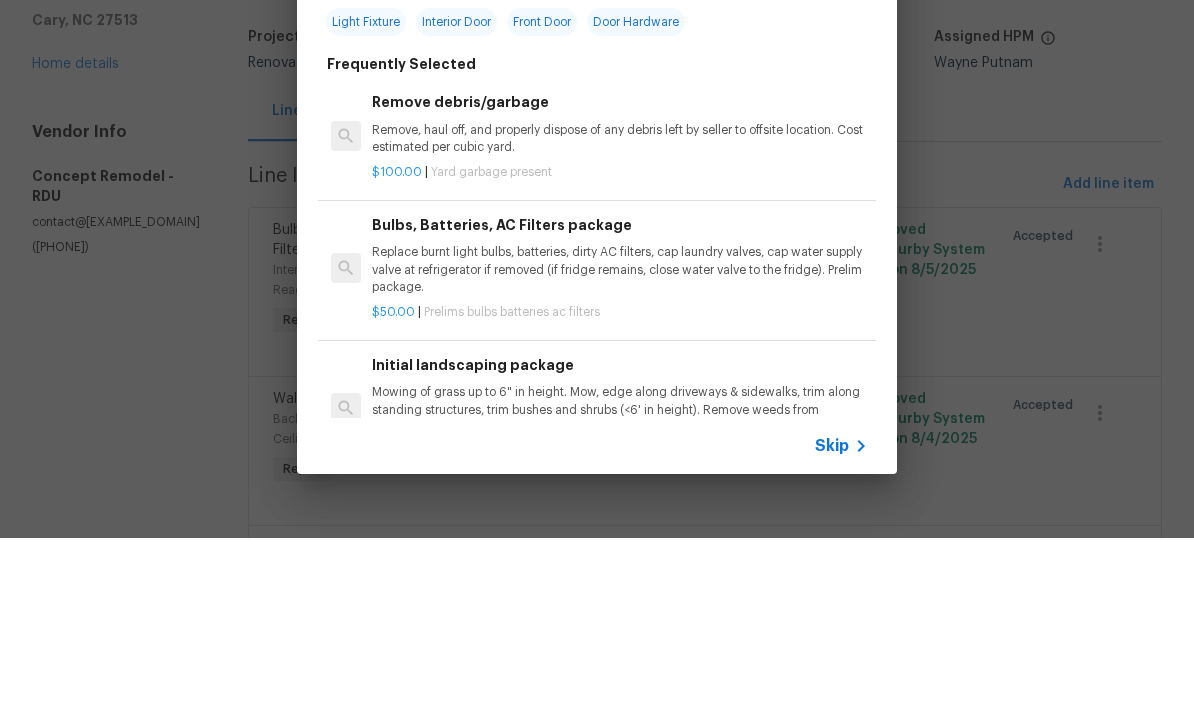 type on "Tile" 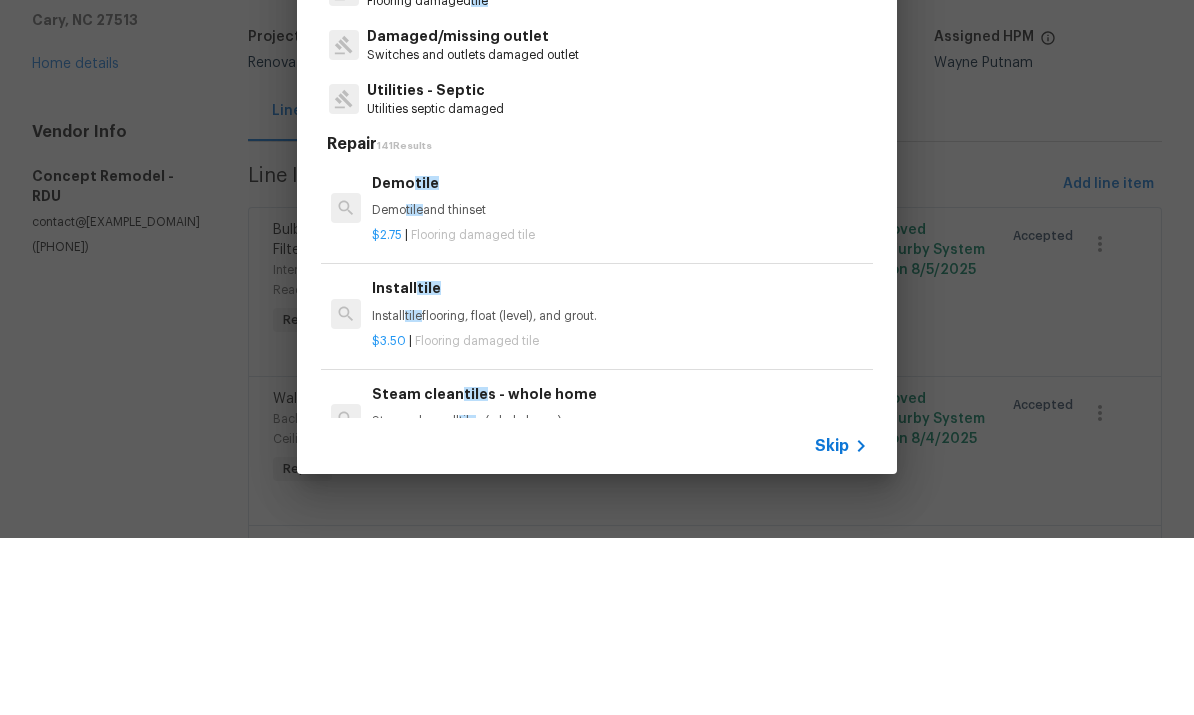 scroll, scrollTop: 75, scrollLeft: 0, axis: vertical 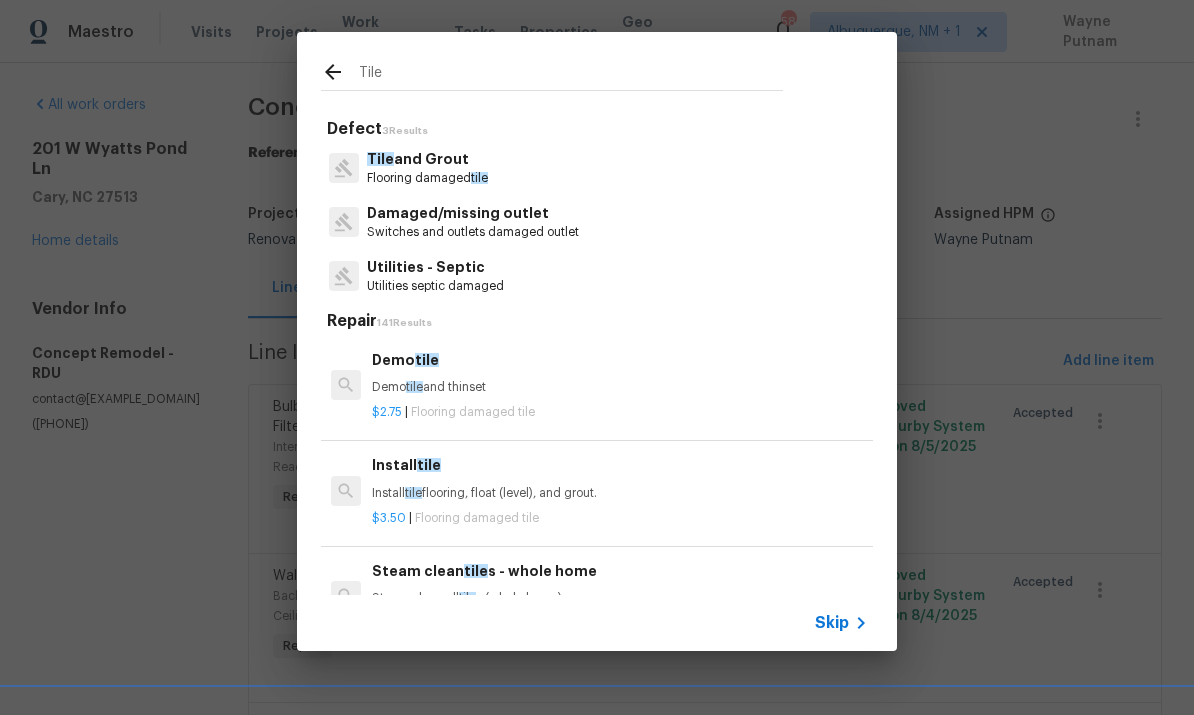 click on "Install  tile  flooring, float (level), and grout." at bounding box center (620, 493) 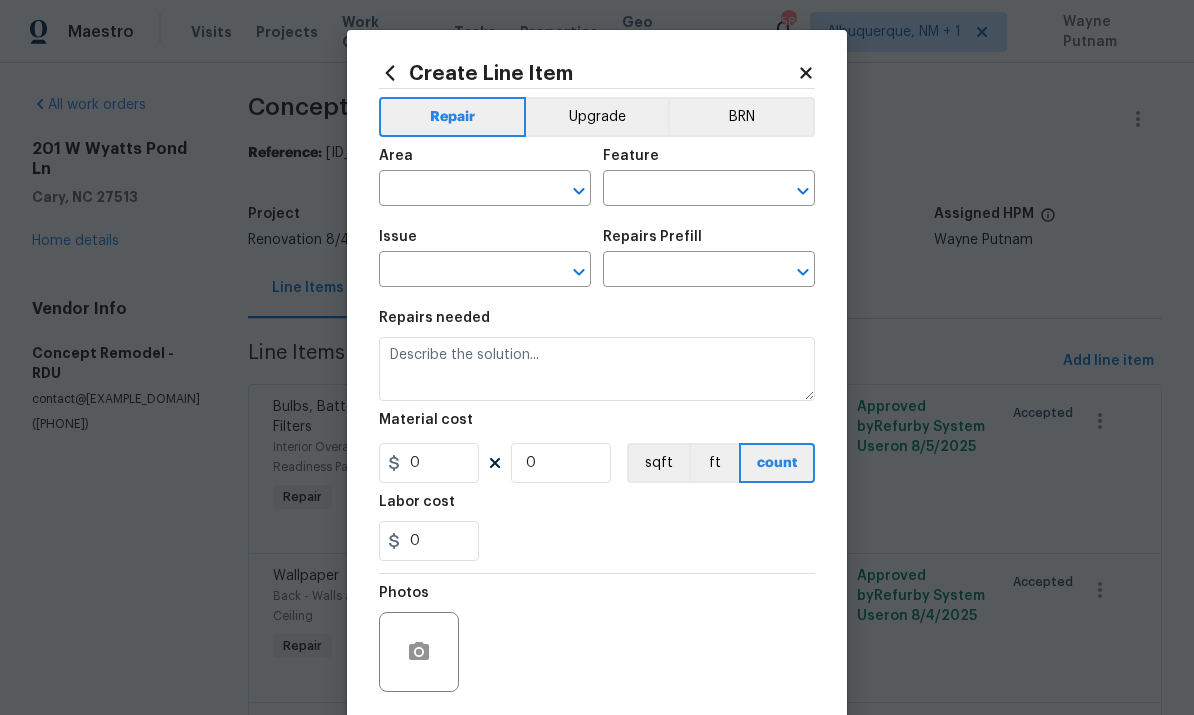 type on "Overall Flooring" 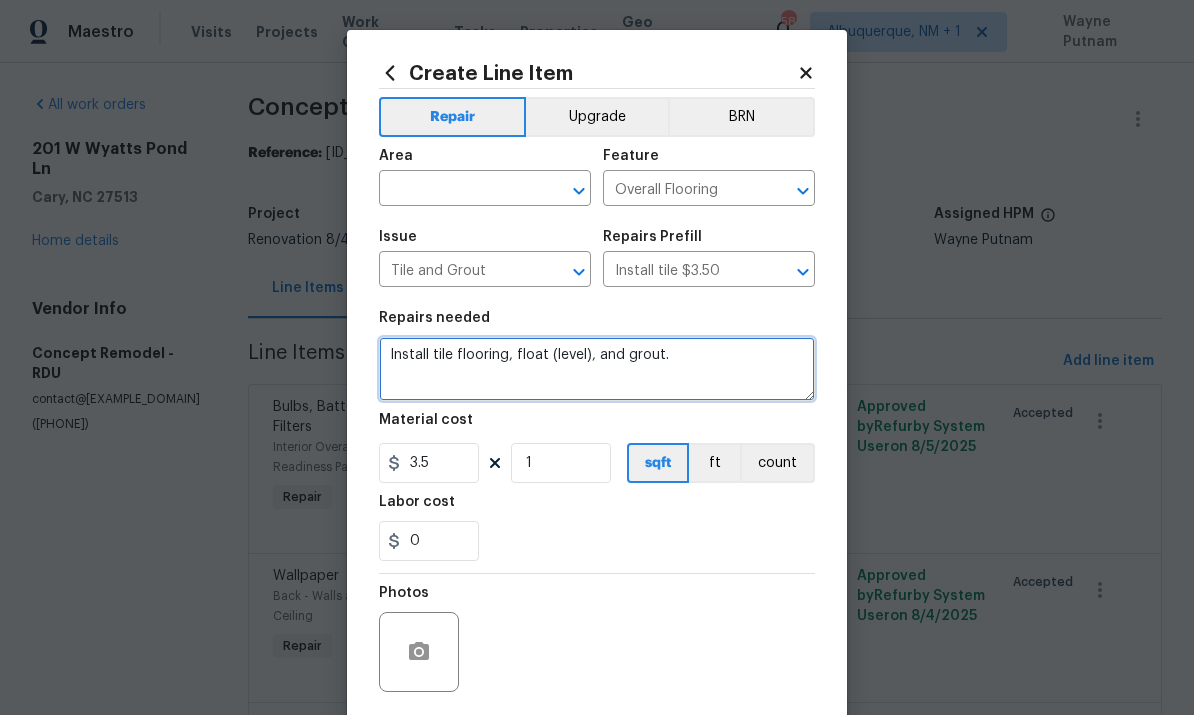 click on "Install tile flooring, float (level), and grout." at bounding box center (597, 369) 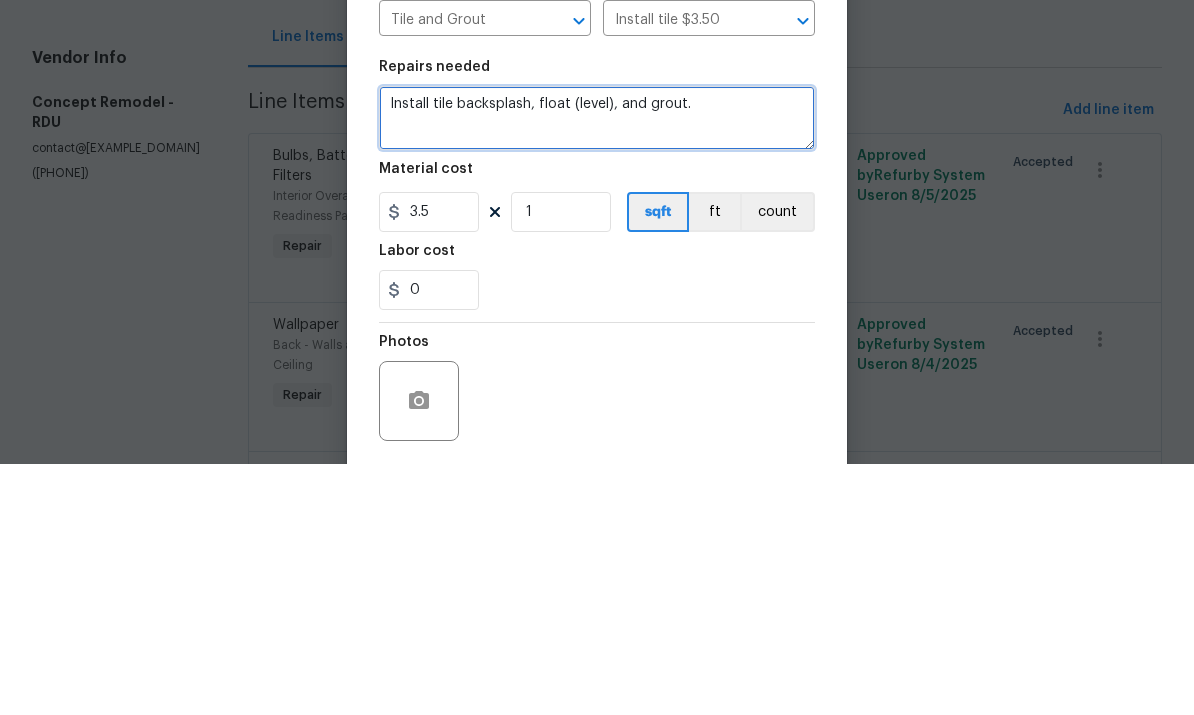 click on "Install tile backsplash, float (level), and grout." at bounding box center [597, 369] 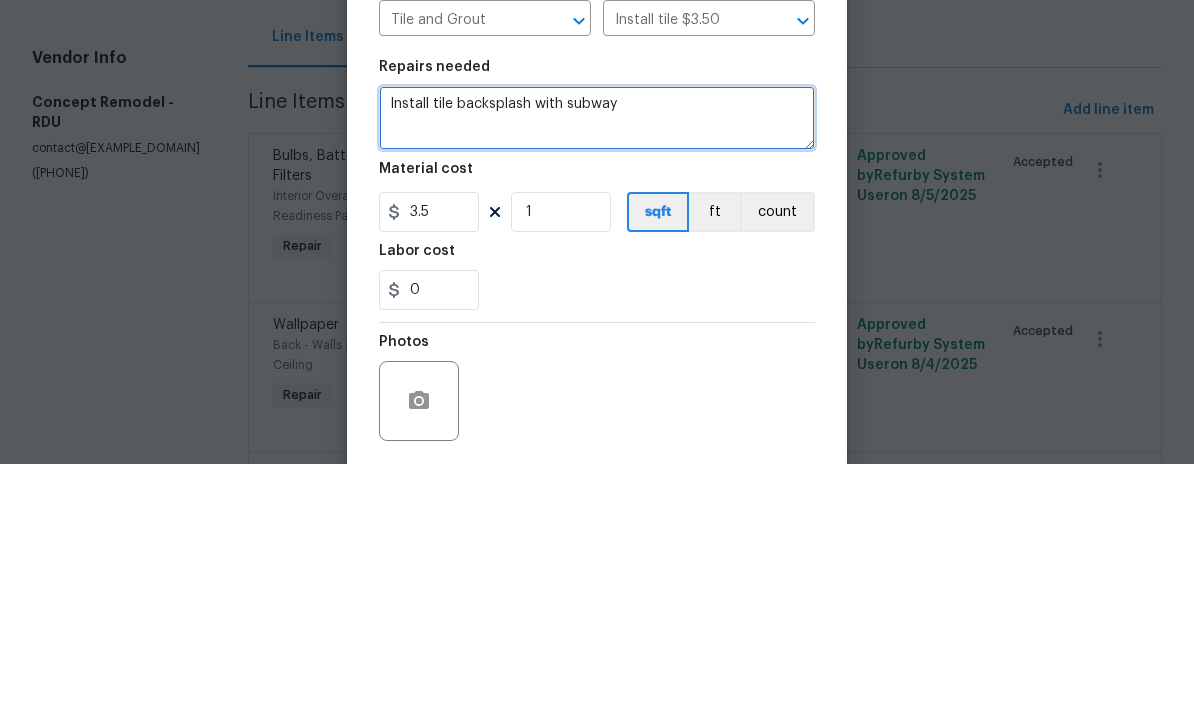 click on "Install tile backsplash with subway" at bounding box center (597, 369) 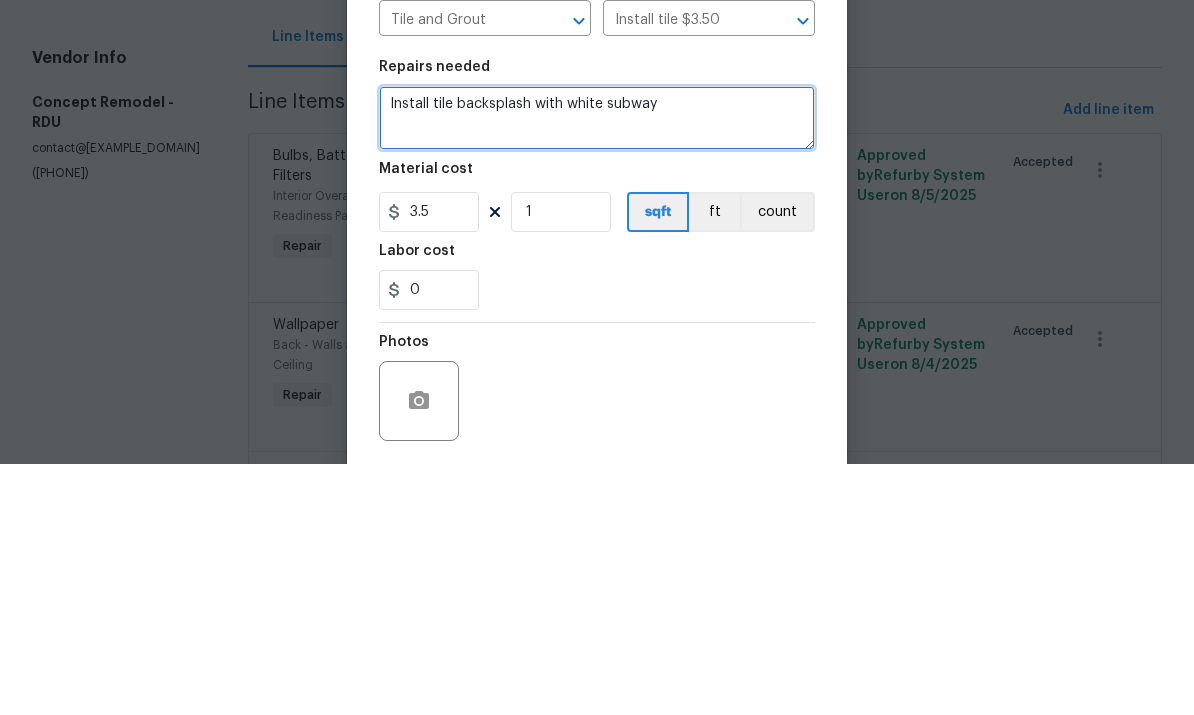 click on "Install tile backsplash with white subway" at bounding box center [597, 369] 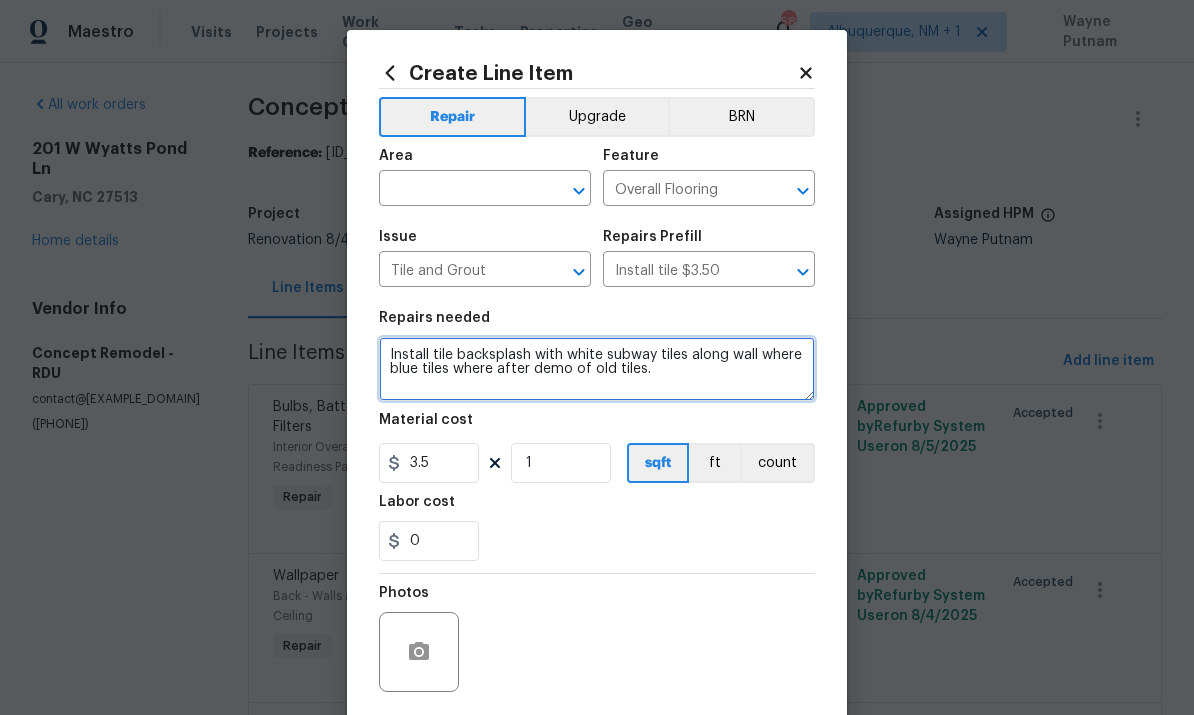type on "Install tile backsplash with white subway tiles along wall where blue tiles where after demo of old tiles." 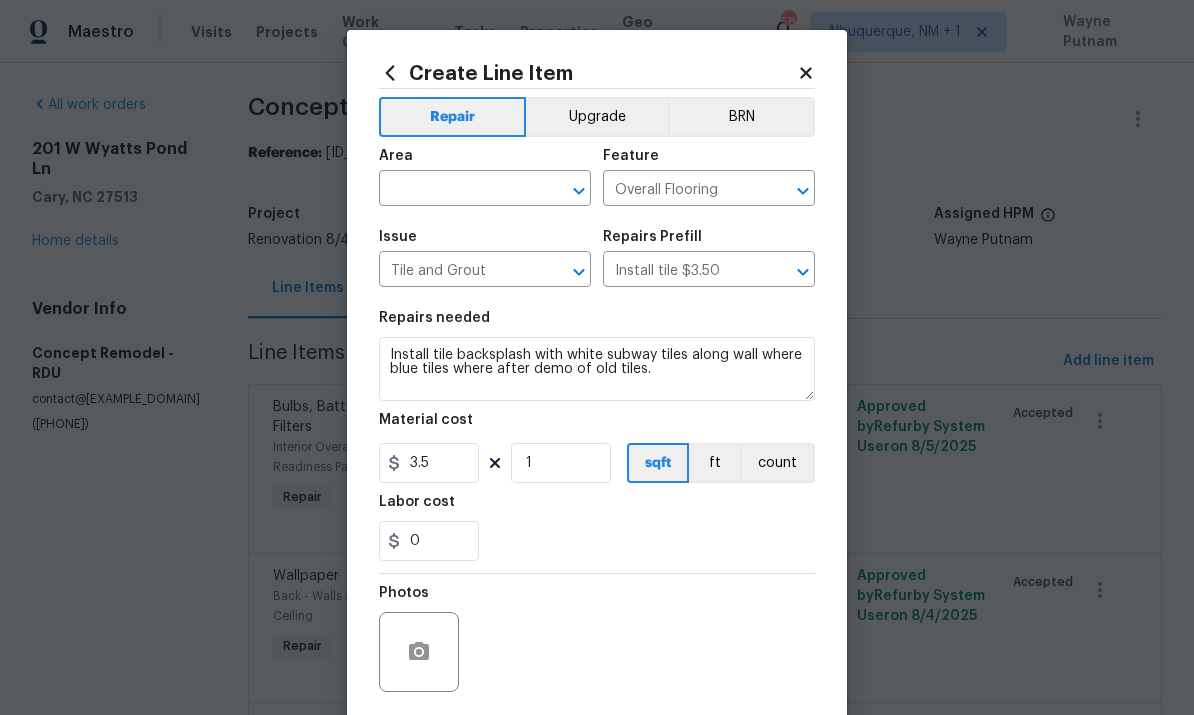 click at bounding box center [457, 190] 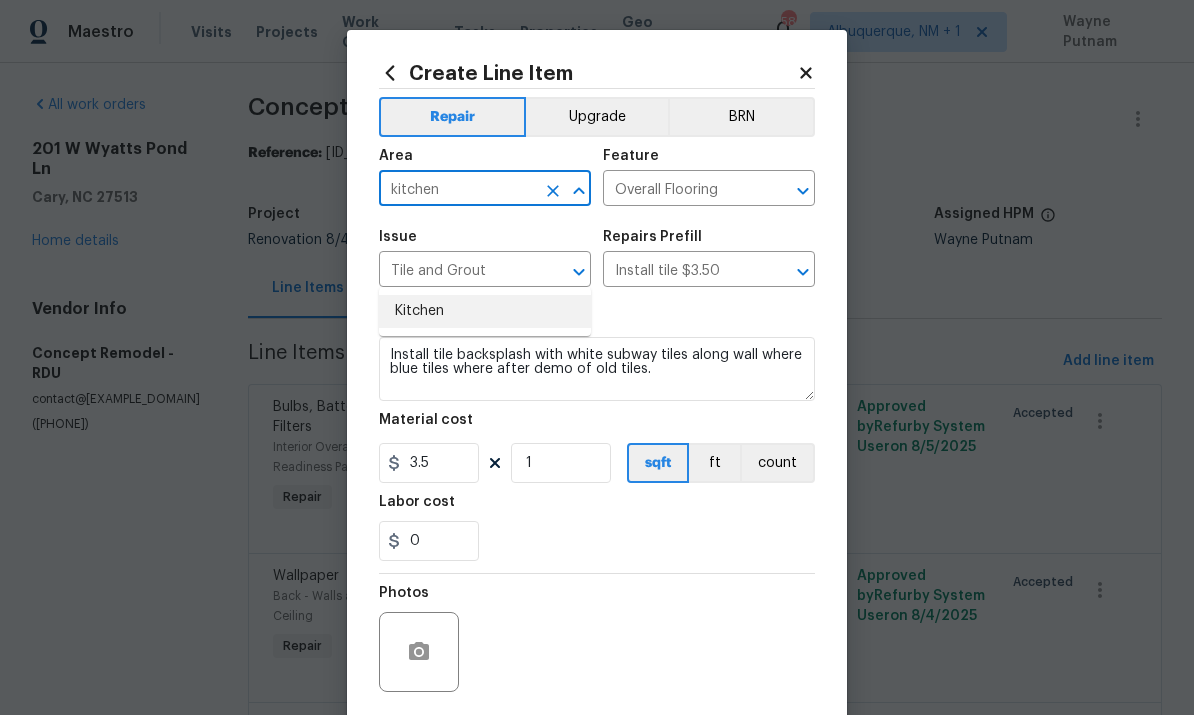 click on "Kitchen" at bounding box center [485, 311] 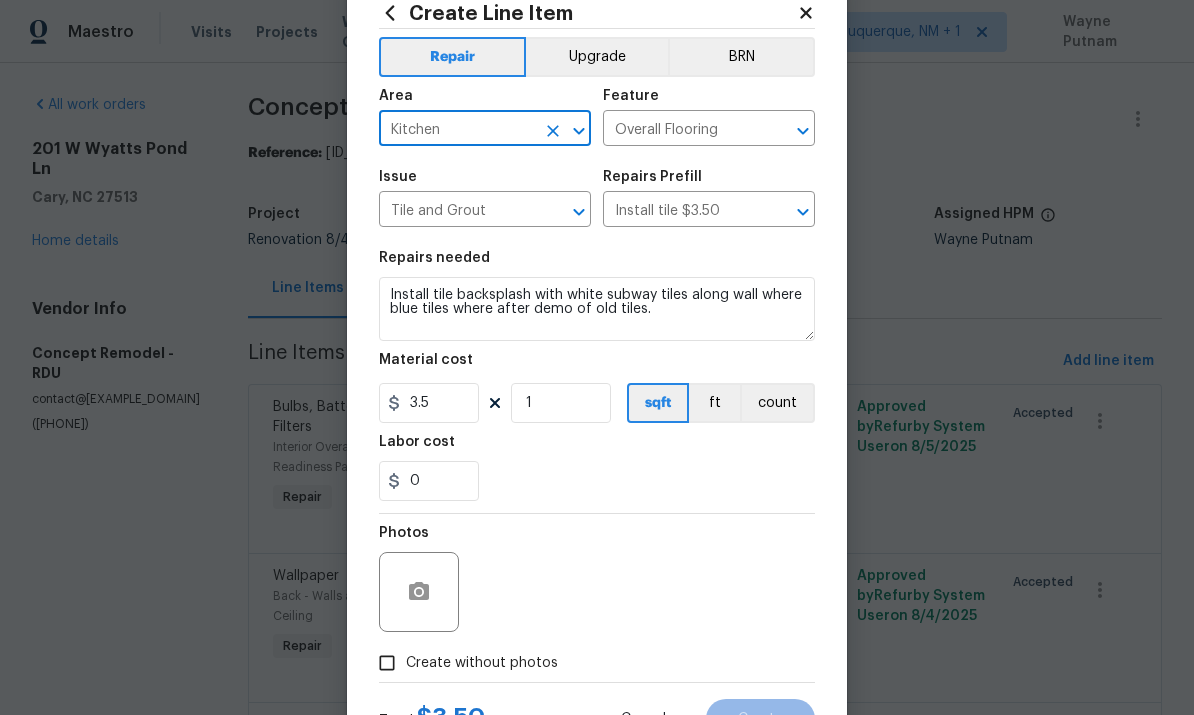 scroll, scrollTop: 61, scrollLeft: 0, axis: vertical 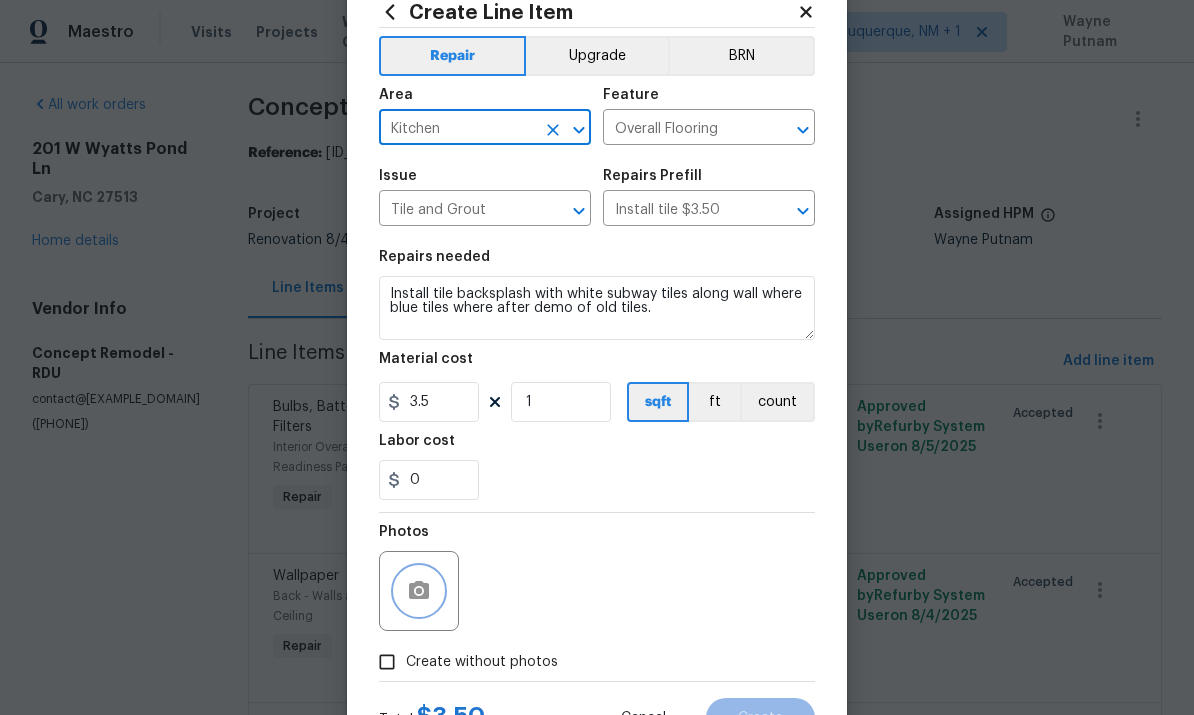 click 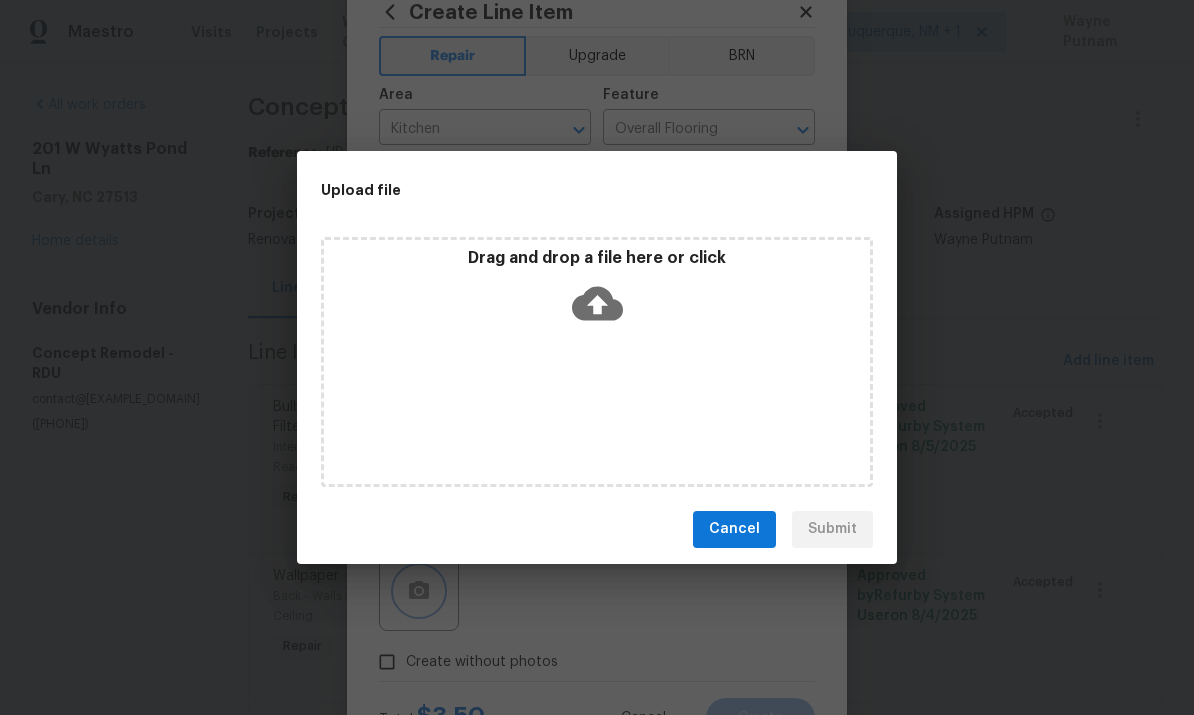 click on "Upload file Drag and drop a file here or click Cancel Submit" at bounding box center [597, 357] 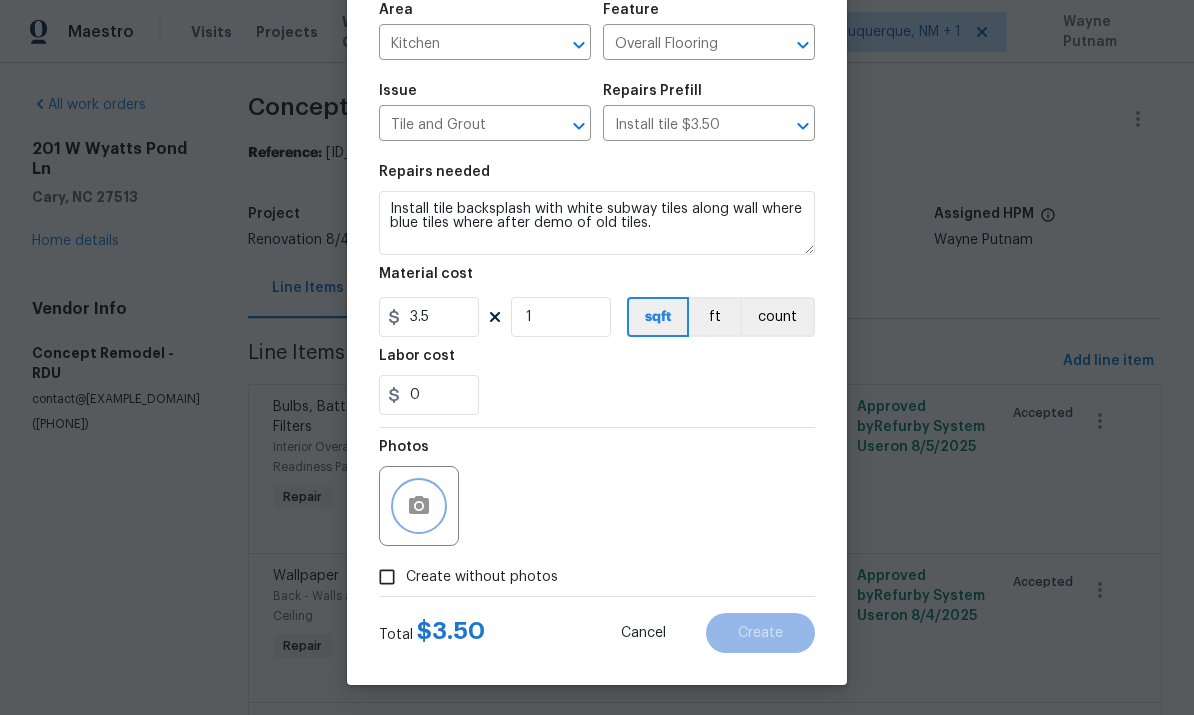scroll, scrollTop: 150, scrollLeft: 0, axis: vertical 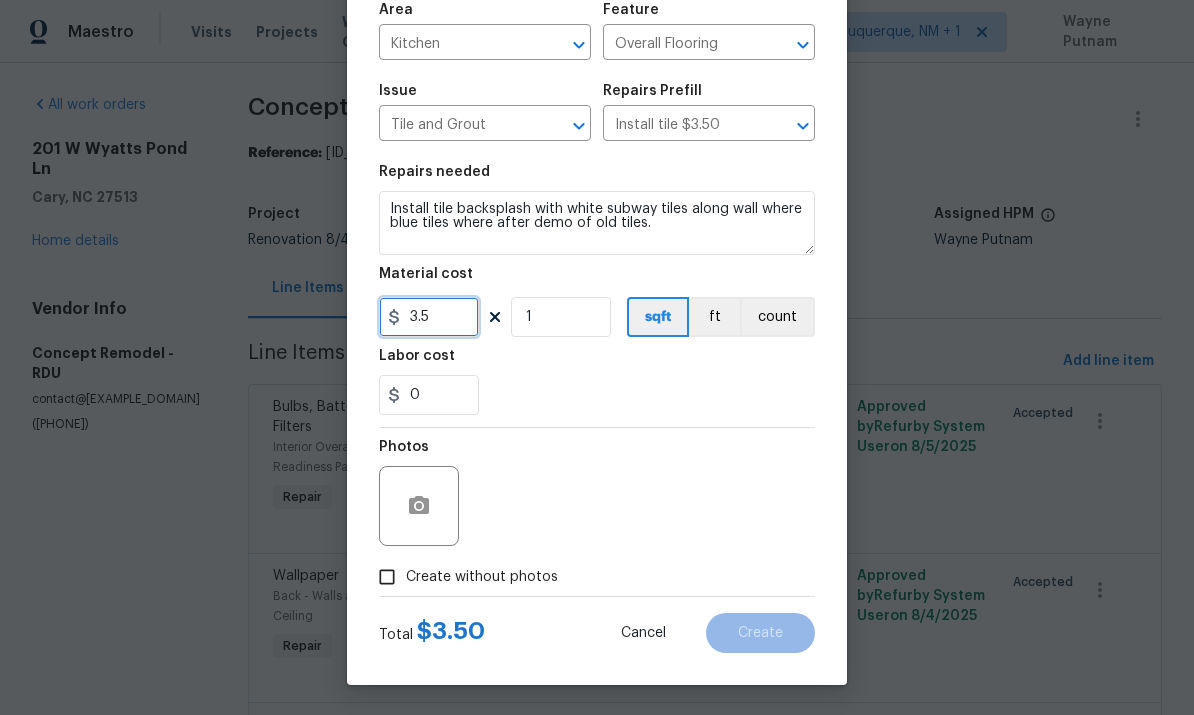 click on "3.5" at bounding box center (429, 317) 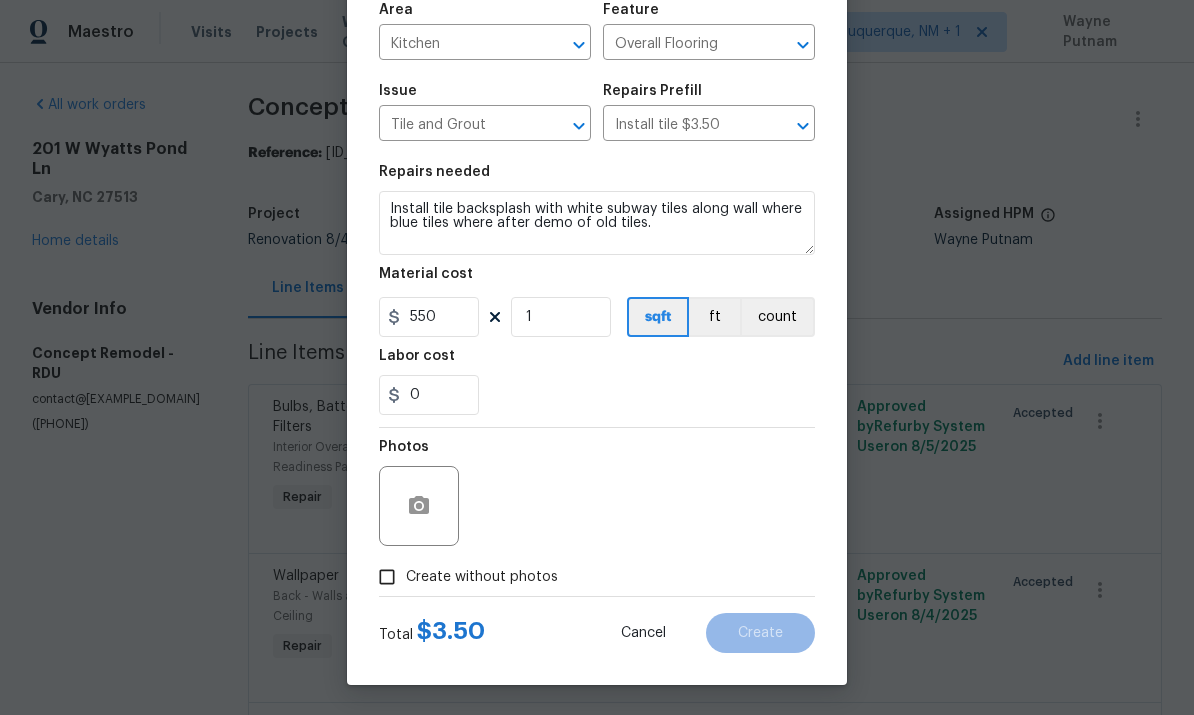 scroll, scrollTop: 150, scrollLeft: 0, axis: vertical 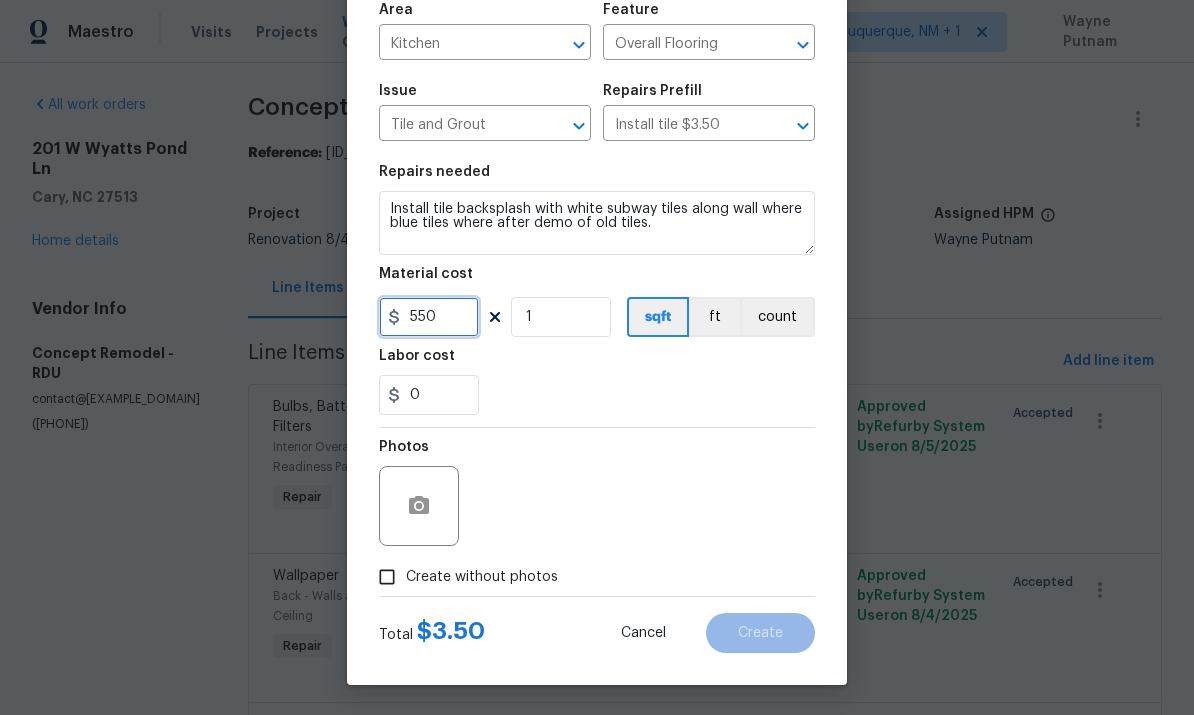 type on "550" 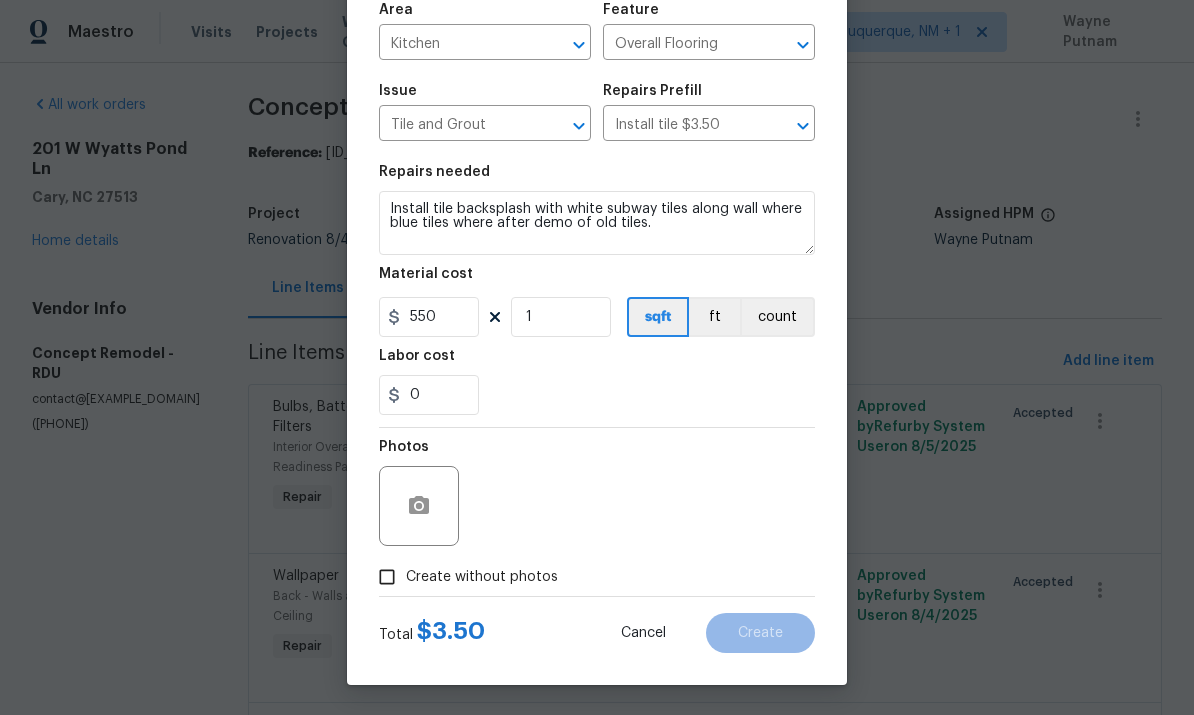 click on "Create without photos" at bounding box center [387, 577] 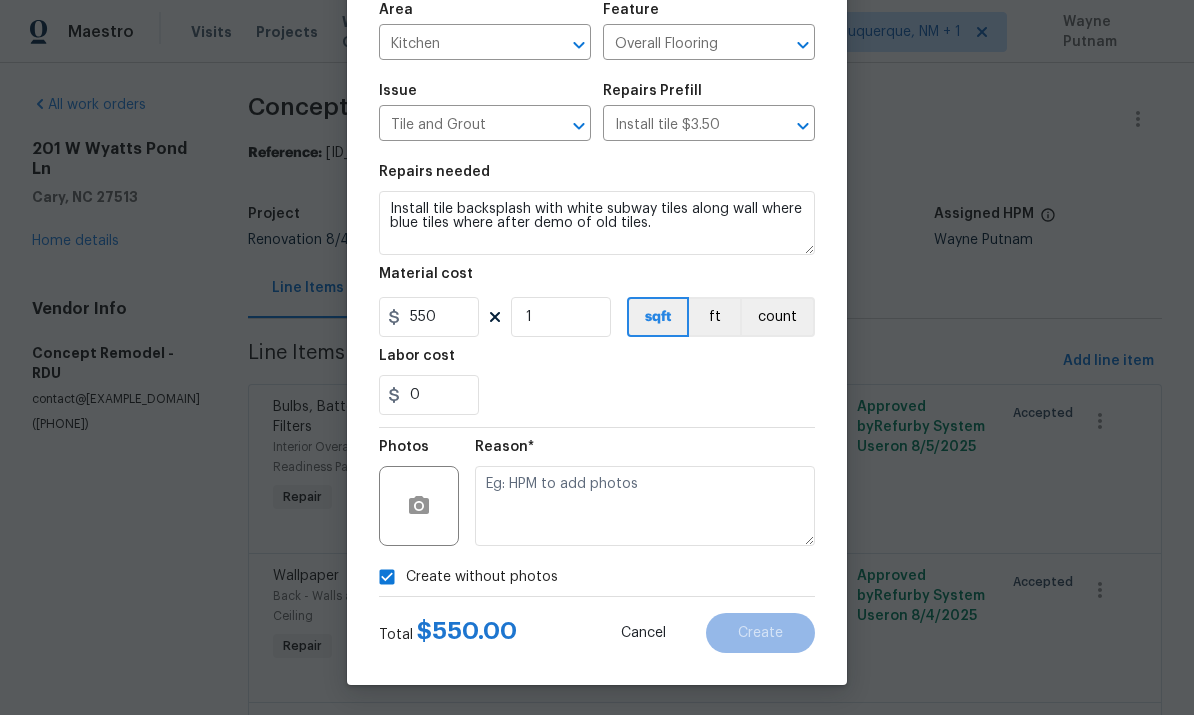 click at bounding box center [645, 506] 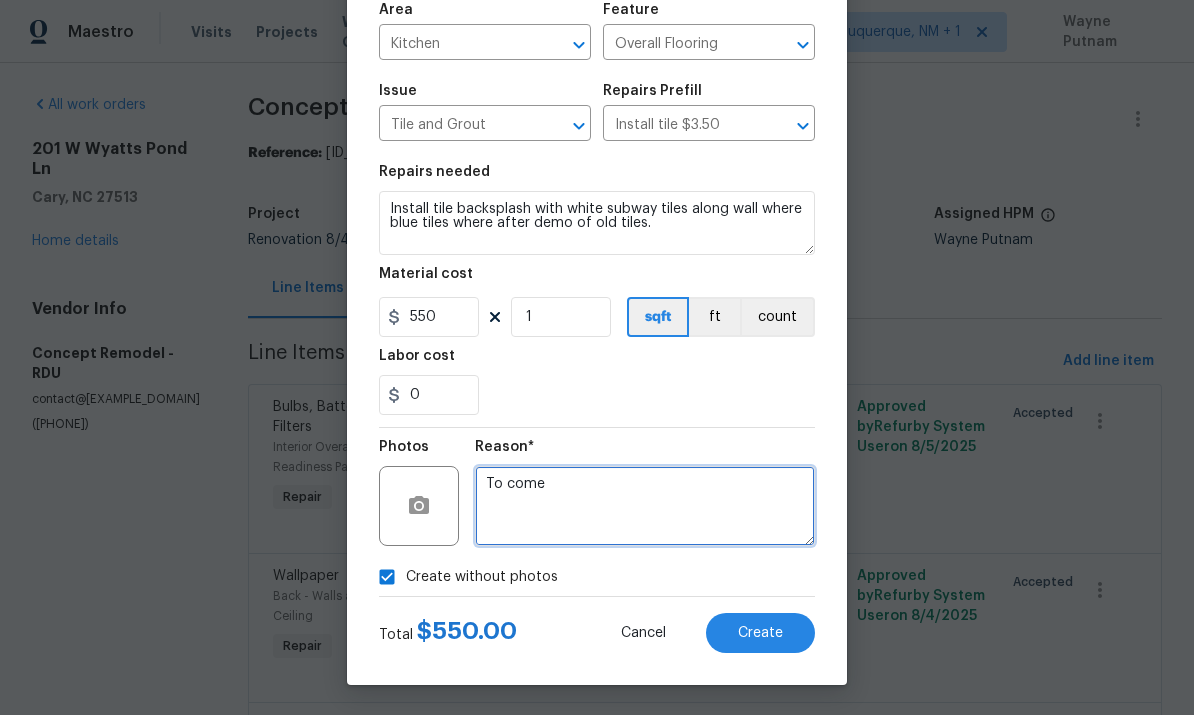 type on "To come" 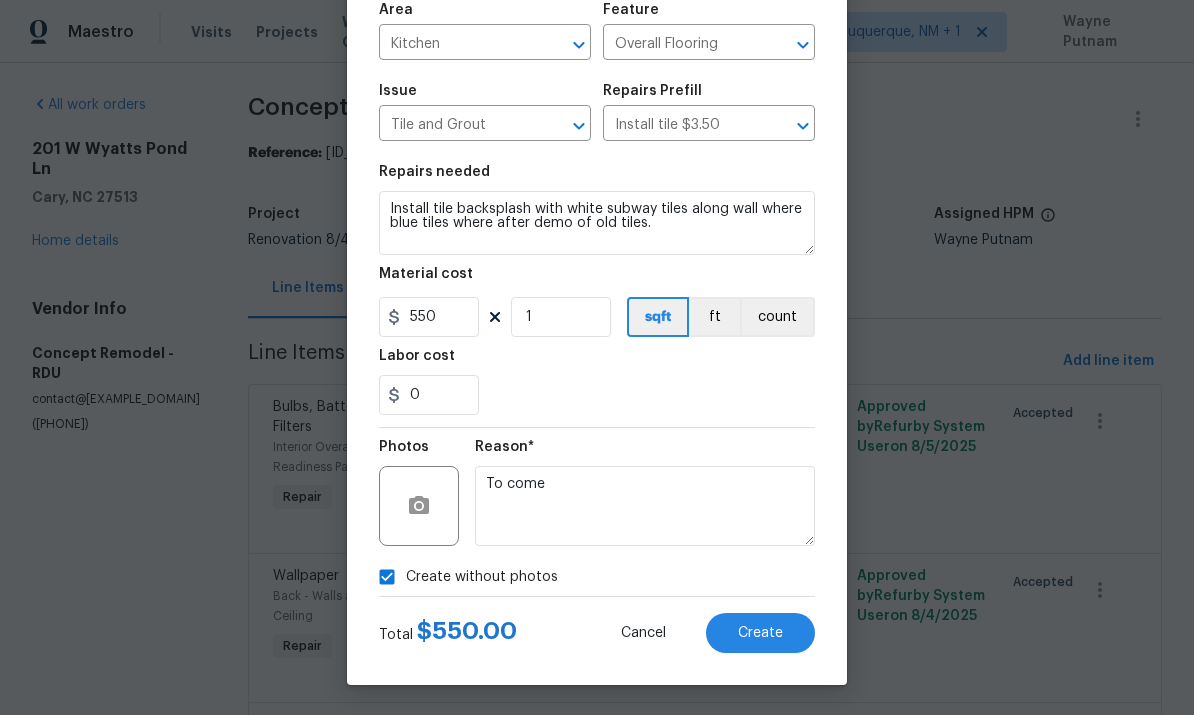 click on "Create" at bounding box center [760, 633] 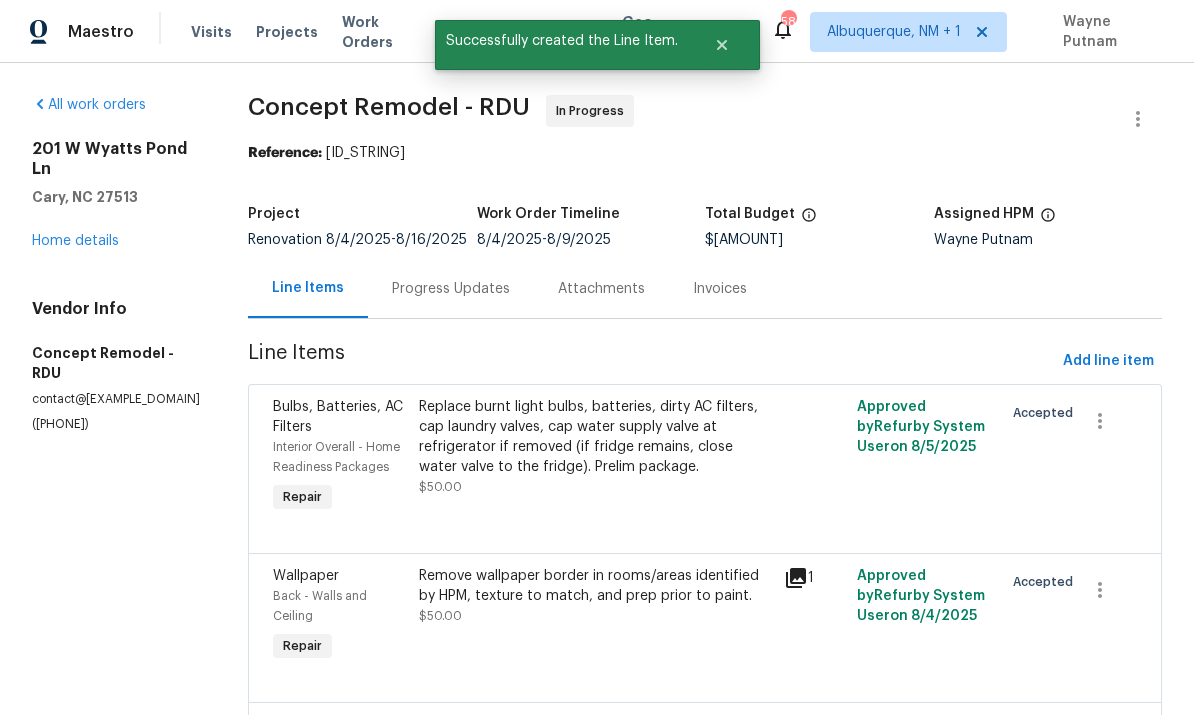 scroll, scrollTop: 0, scrollLeft: 0, axis: both 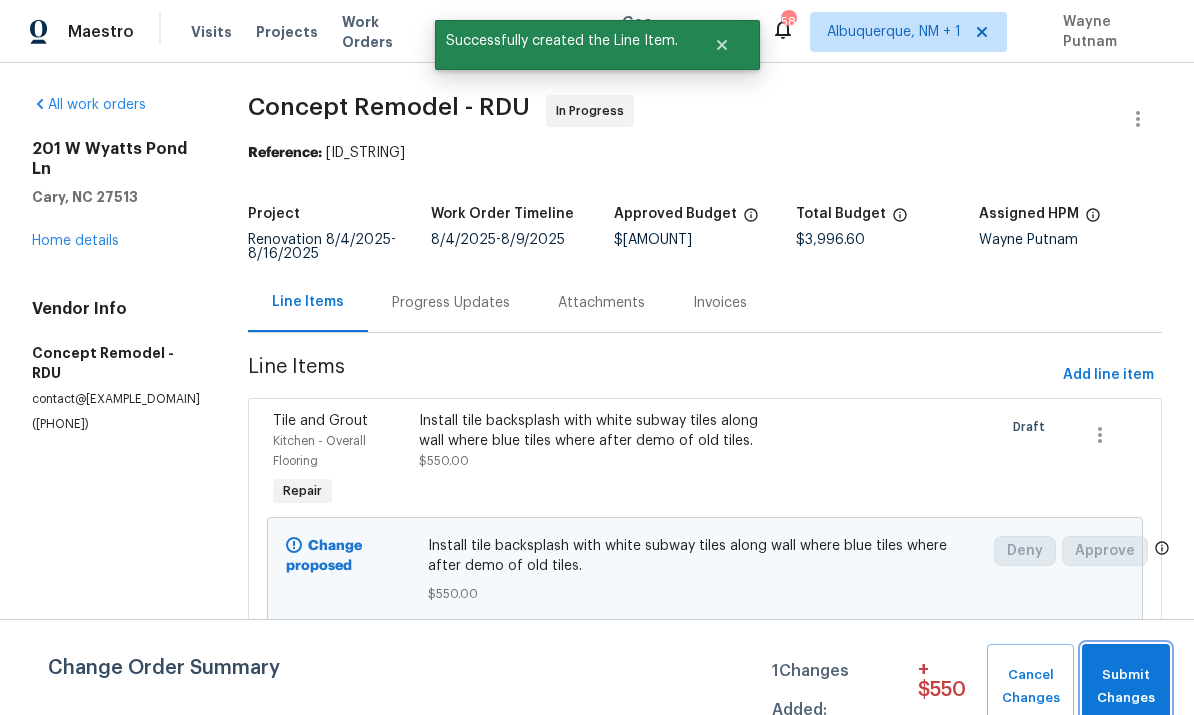 click on "Submit Changes" at bounding box center [1126, 687] 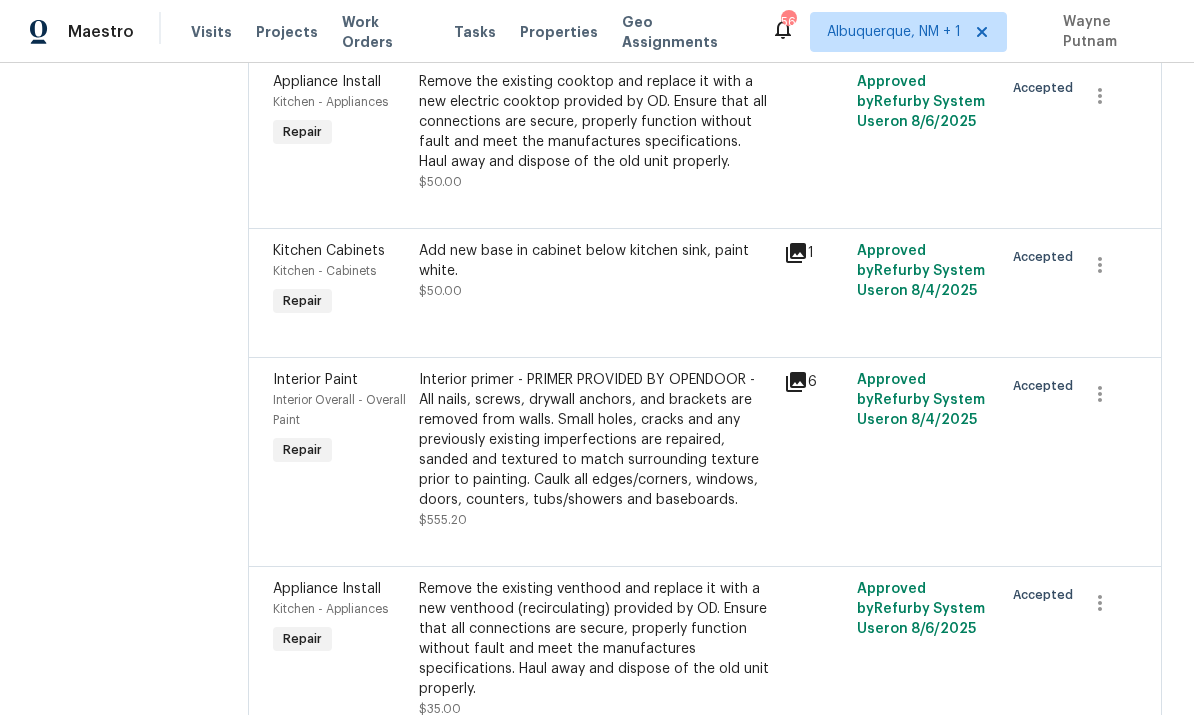 scroll, scrollTop: 498, scrollLeft: 0, axis: vertical 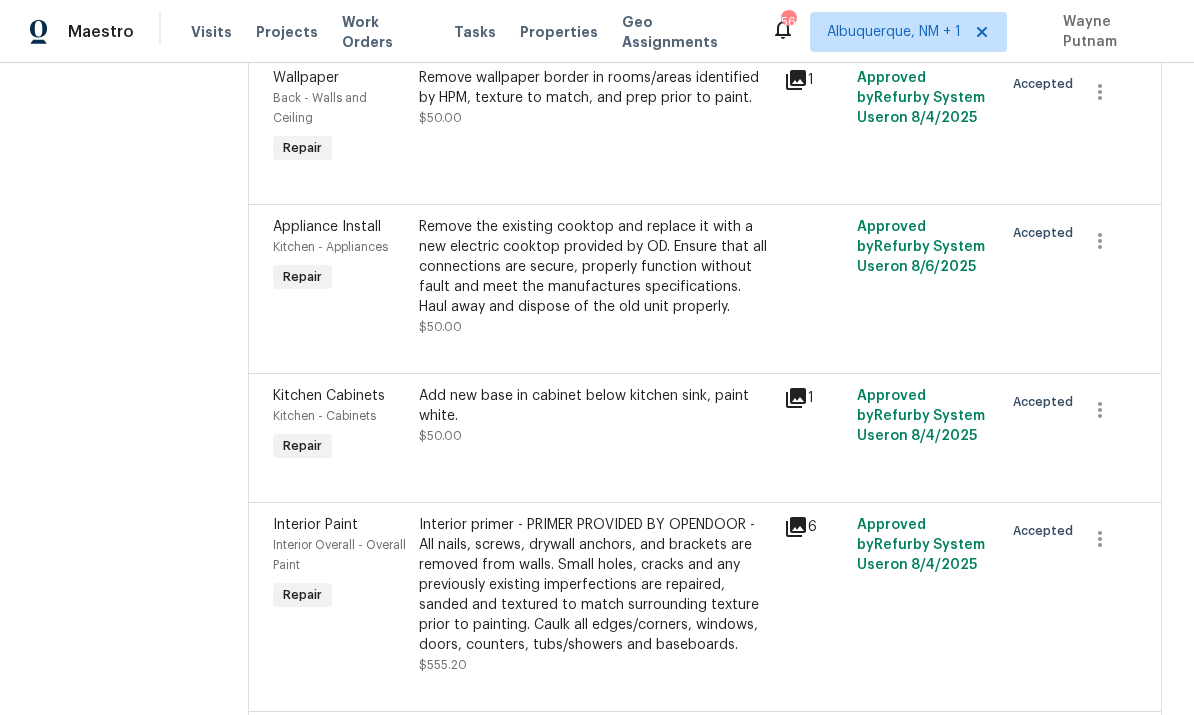 click on "Remove the existing cooktop and replace it with a new electric cooktop provided by OD. Ensure that all  connections are secure, properly function without fault and meet the manufactures specifications. Haul away and dispose of the old unit properly." at bounding box center (595, 267) 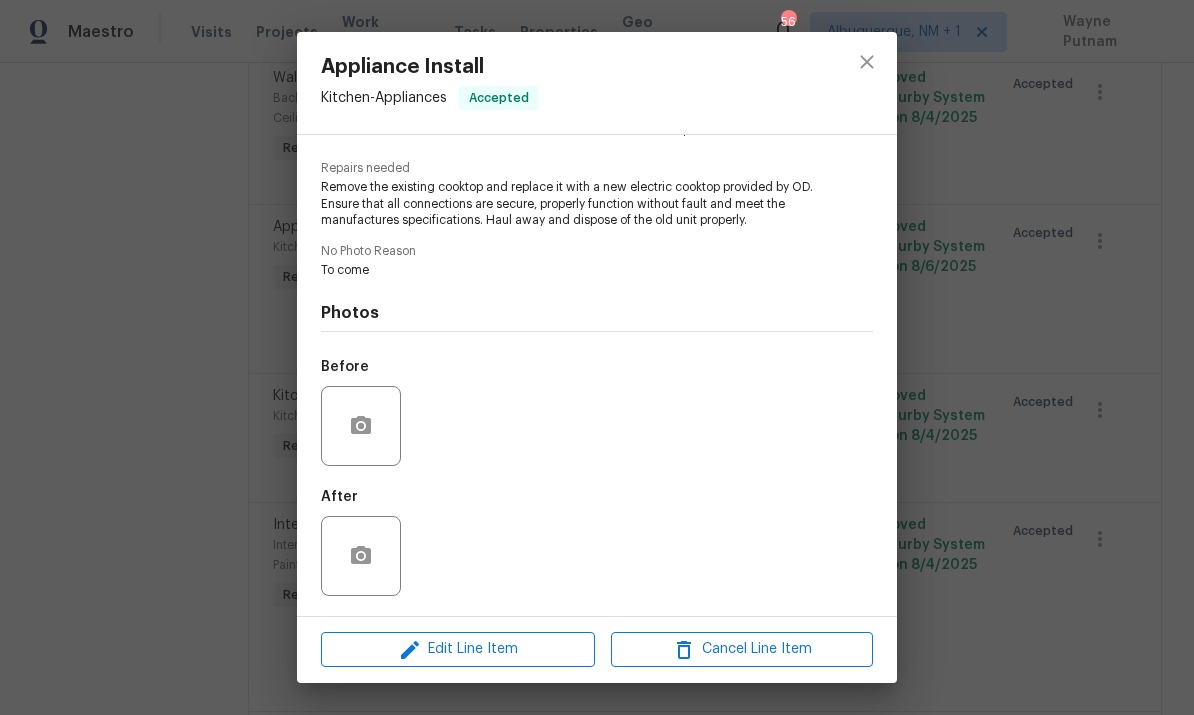 scroll, scrollTop: 193, scrollLeft: 0, axis: vertical 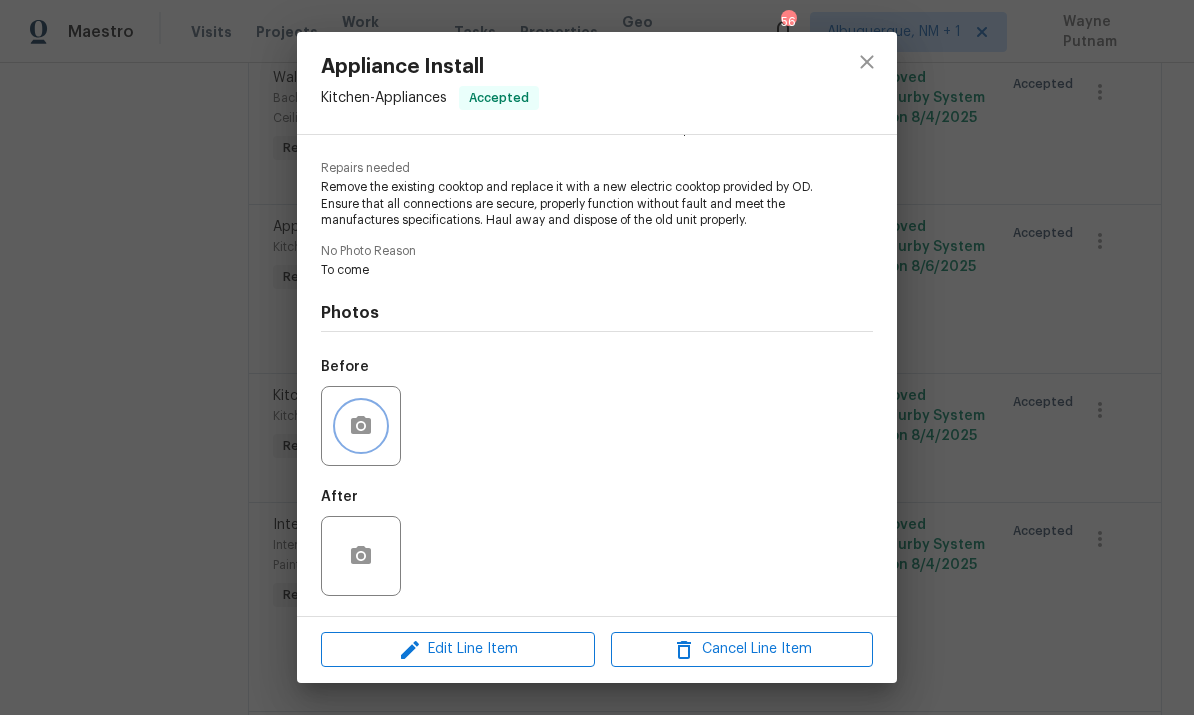 click at bounding box center [361, 426] 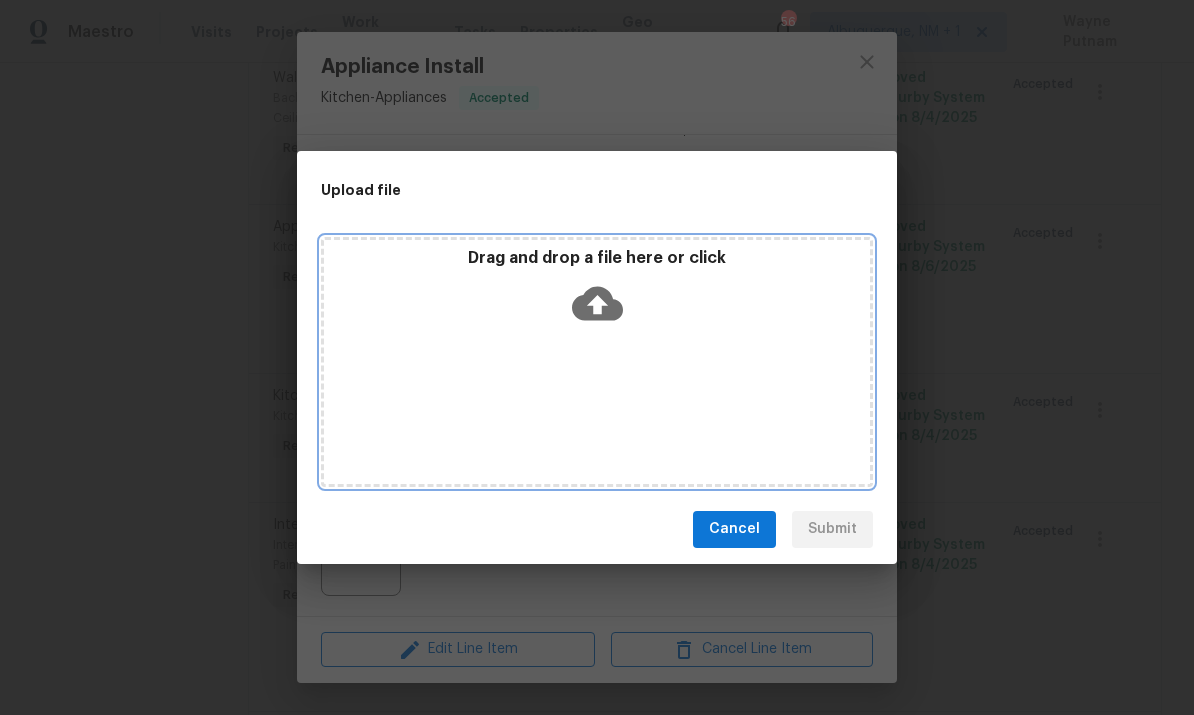 click 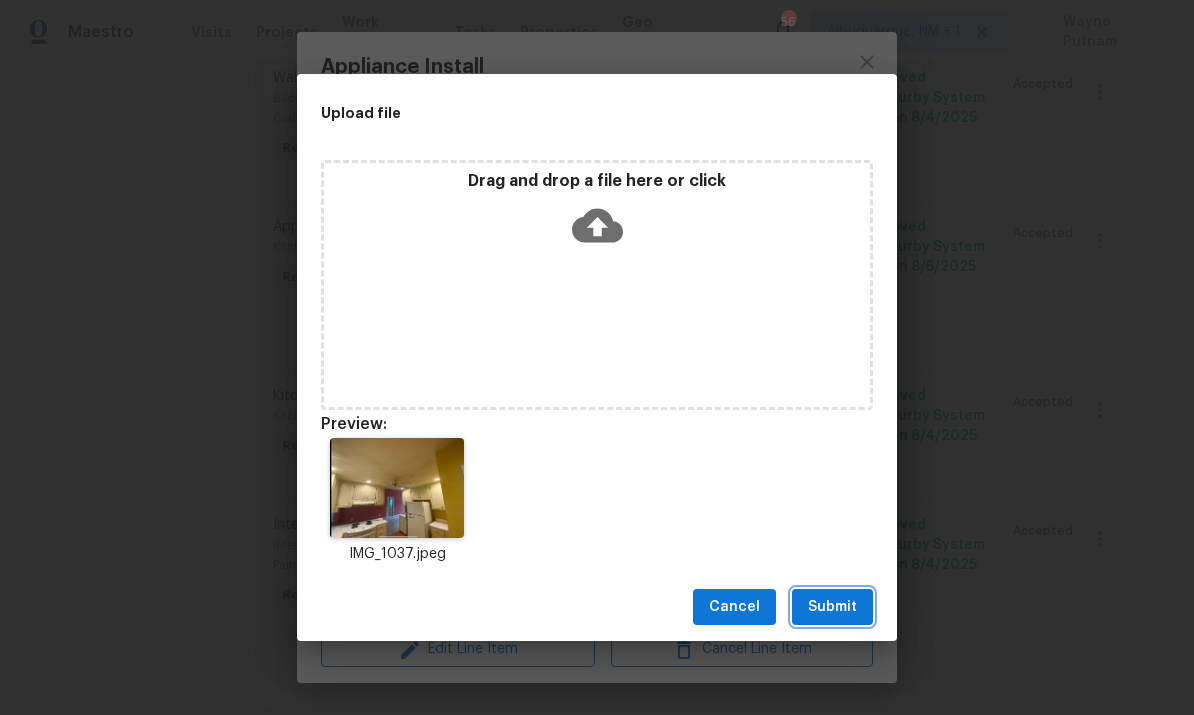 click on "Submit" at bounding box center [832, 607] 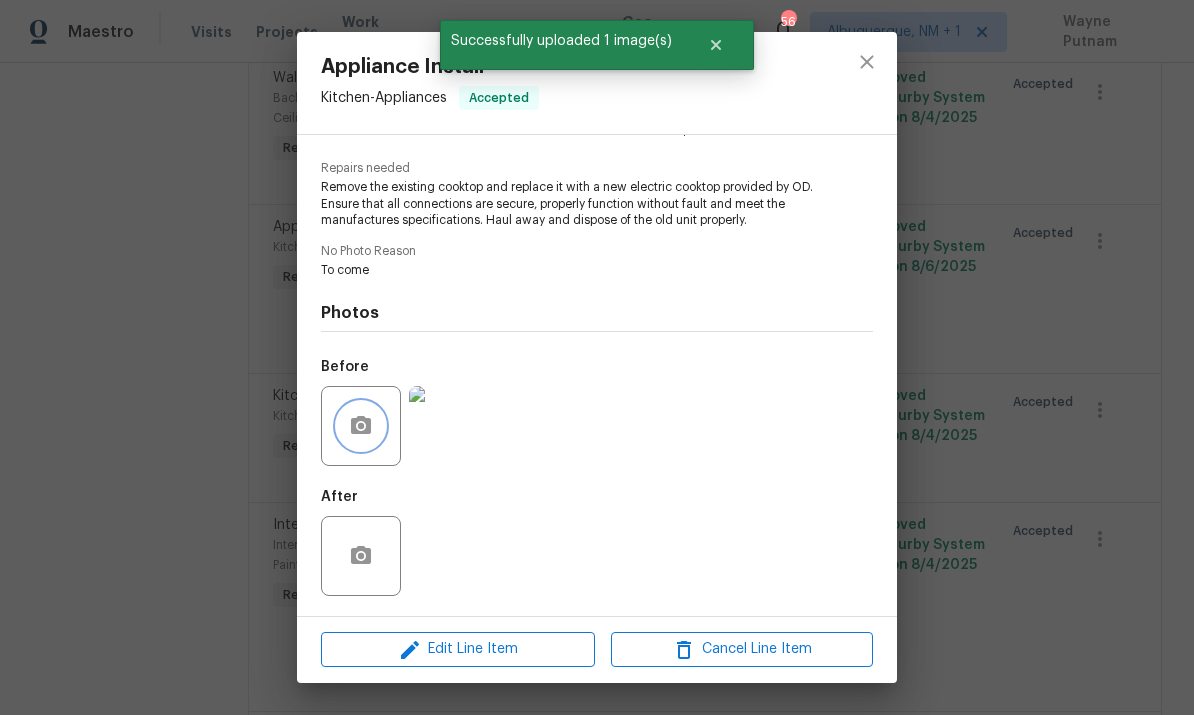 scroll, scrollTop: 193, scrollLeft: 0, axis: vertical 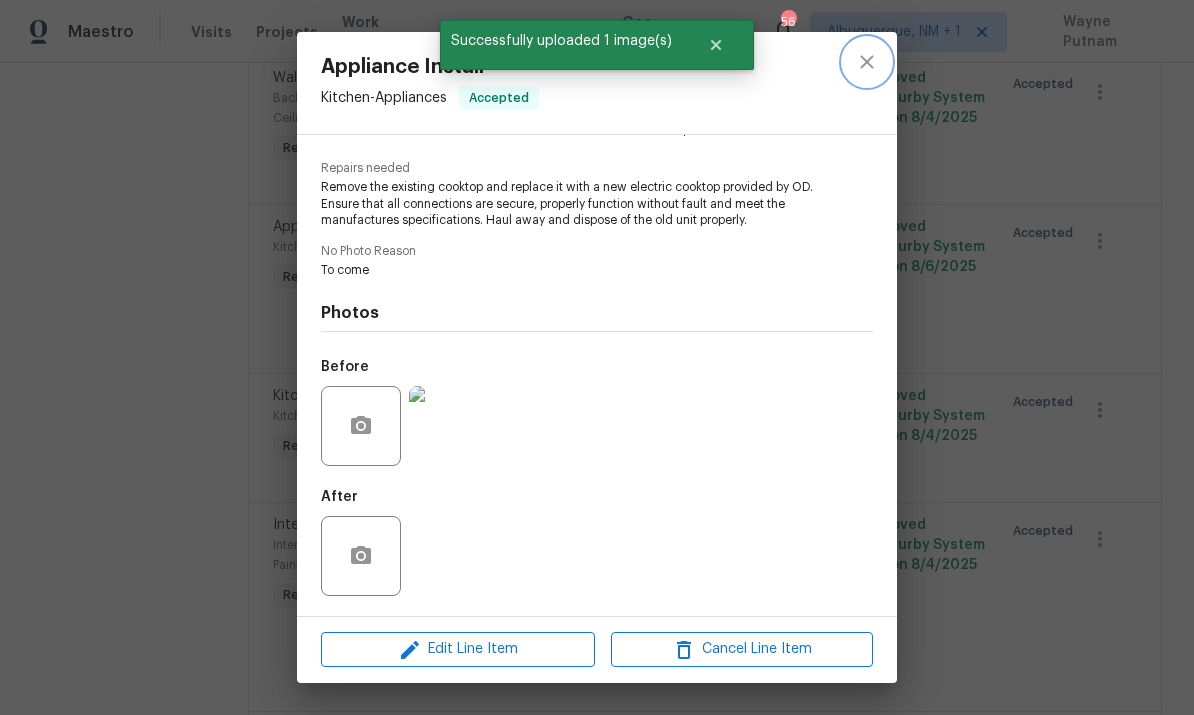 click 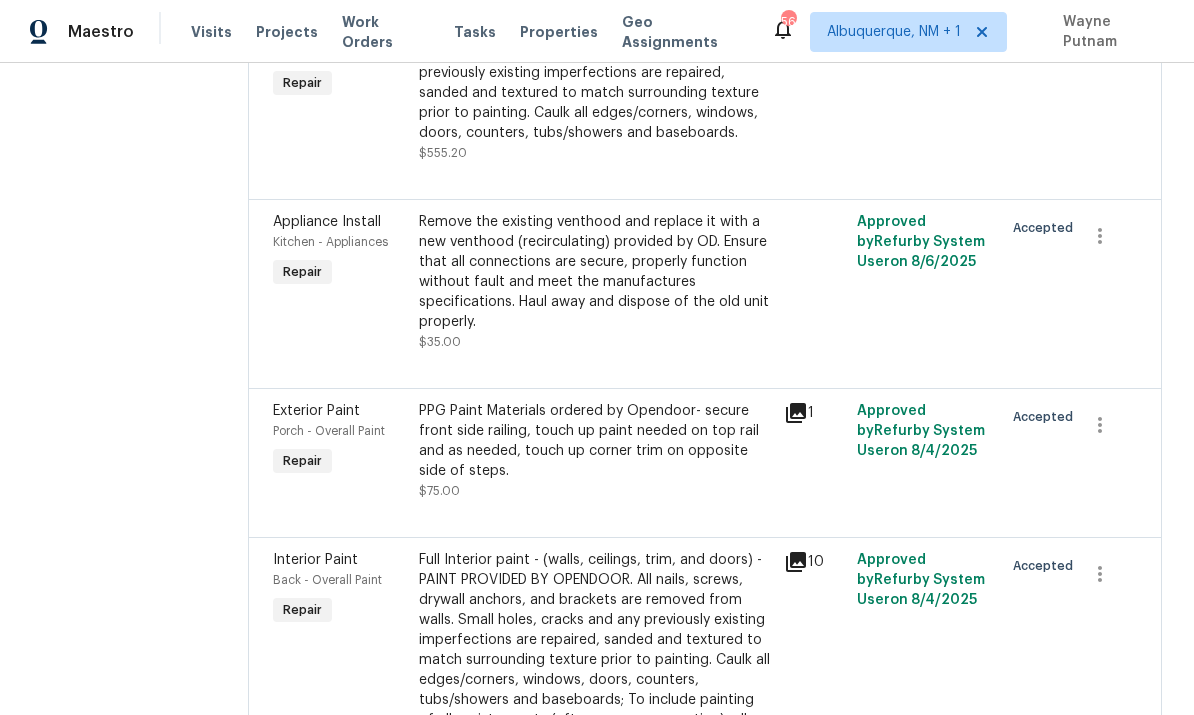scroll, scrollTop: 1014, scrollLeft: 0, axis: vertical 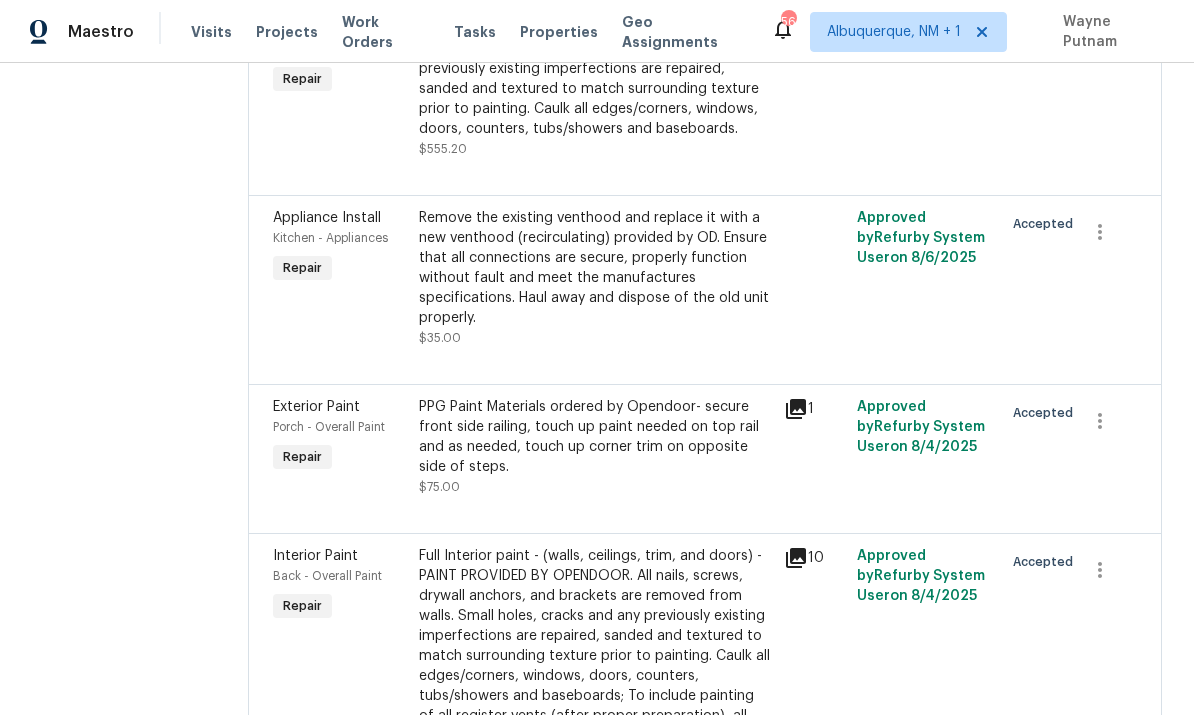 click on "Remove the existing venthood and replace it with a new venthood (recirculating) provided by OD. Ensure that all connections are secure, properly function without fault and meet the manufactures specifications. Haul away and dispose of the old unit properly." at bounding box center [595, 268] 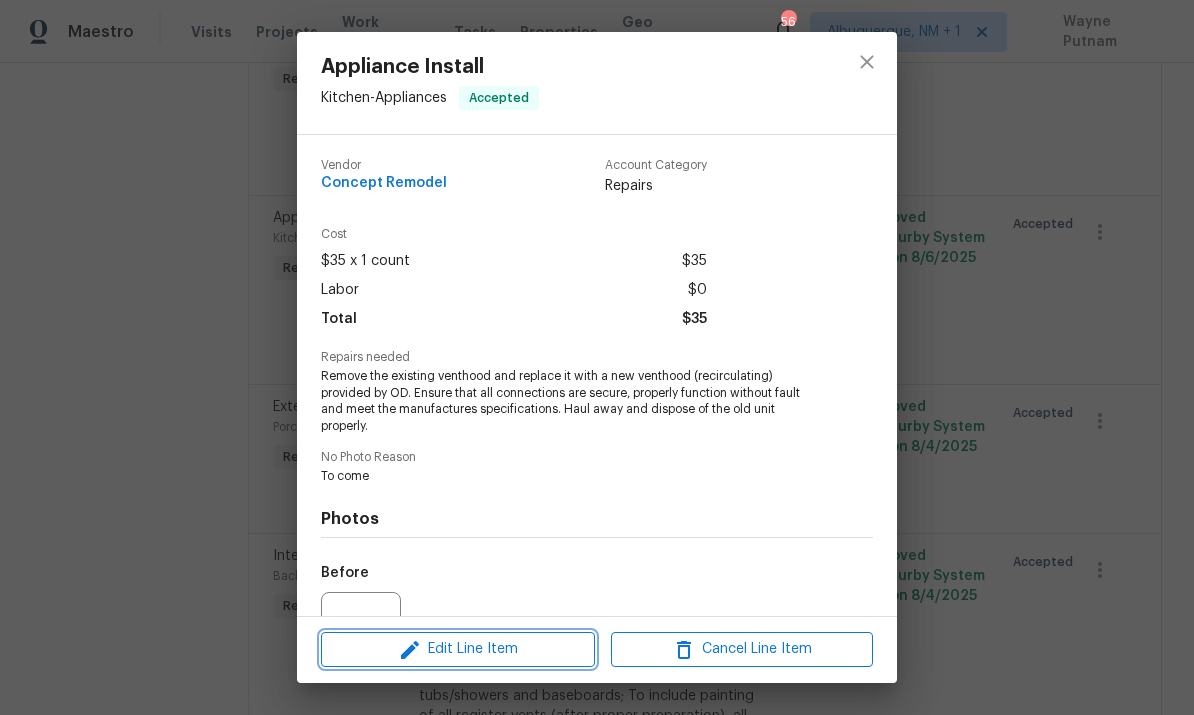 click on "Edit Line Item" at bounding box center [458, 649] 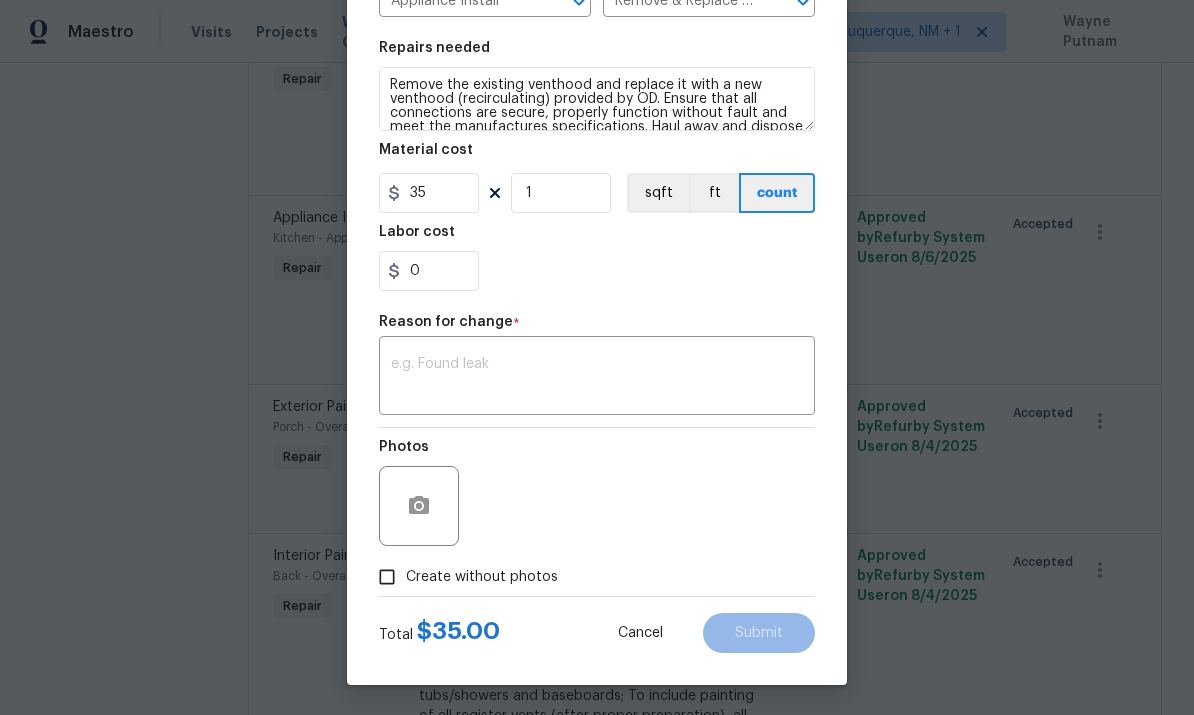 scroll, scrollTop: 274, scrollLeft: 0, axis: vertical 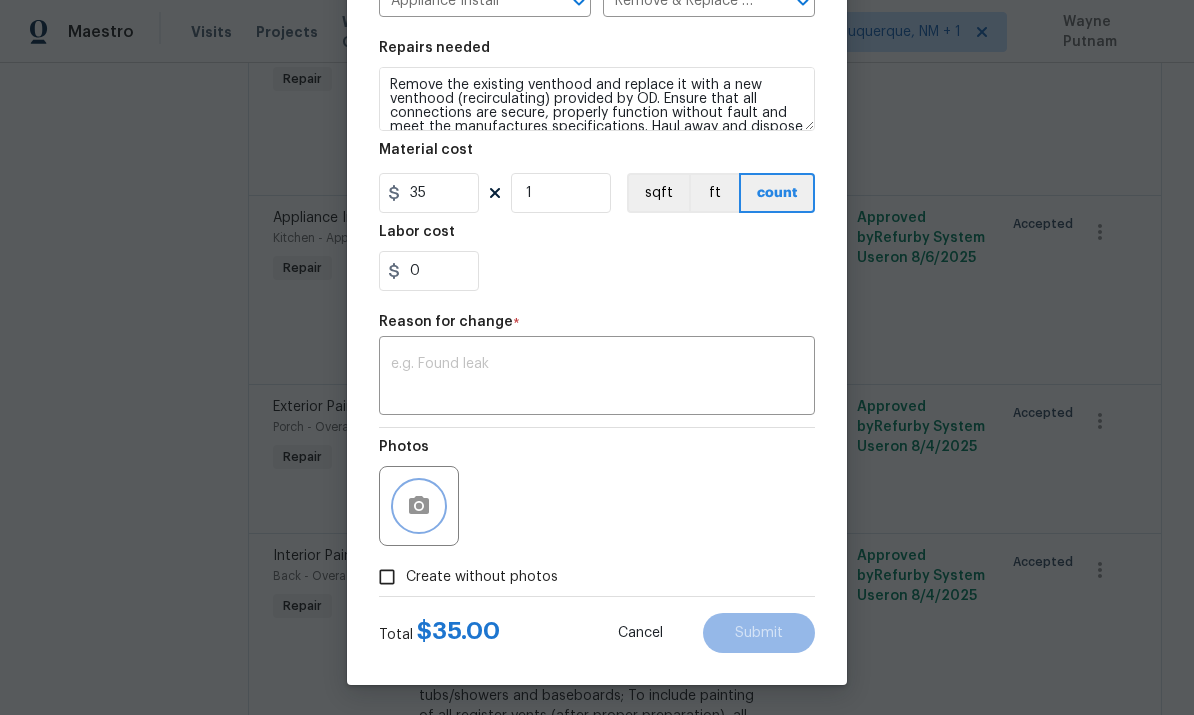click 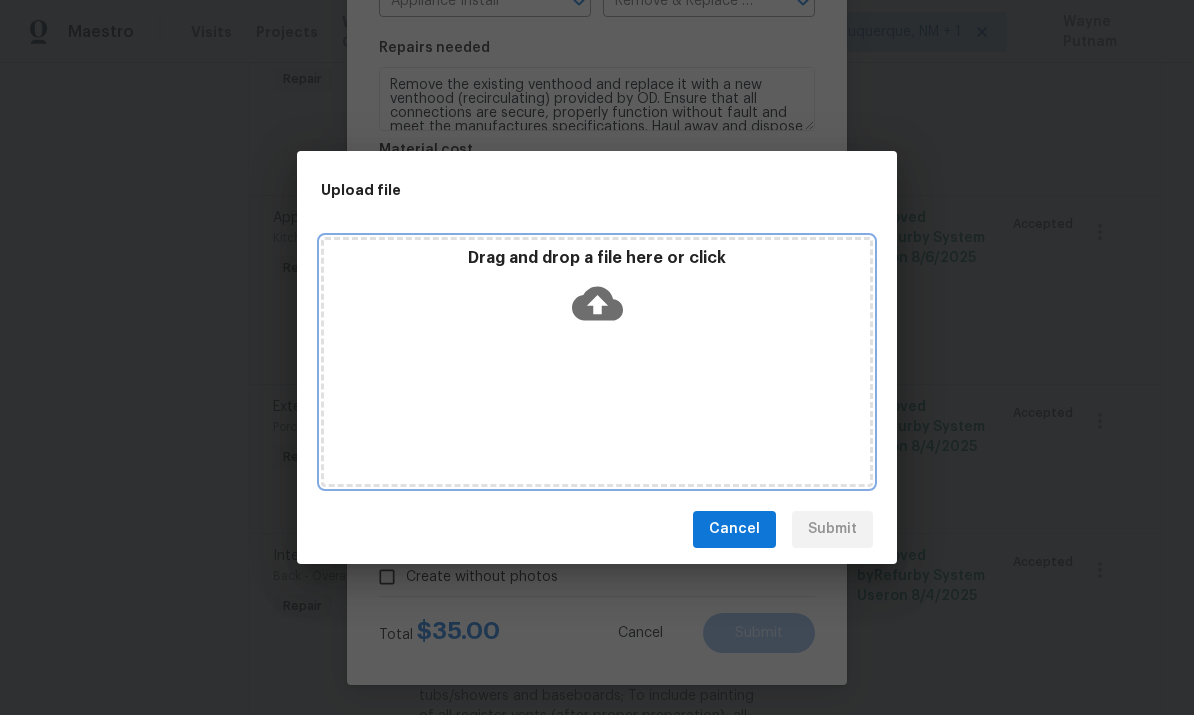 click 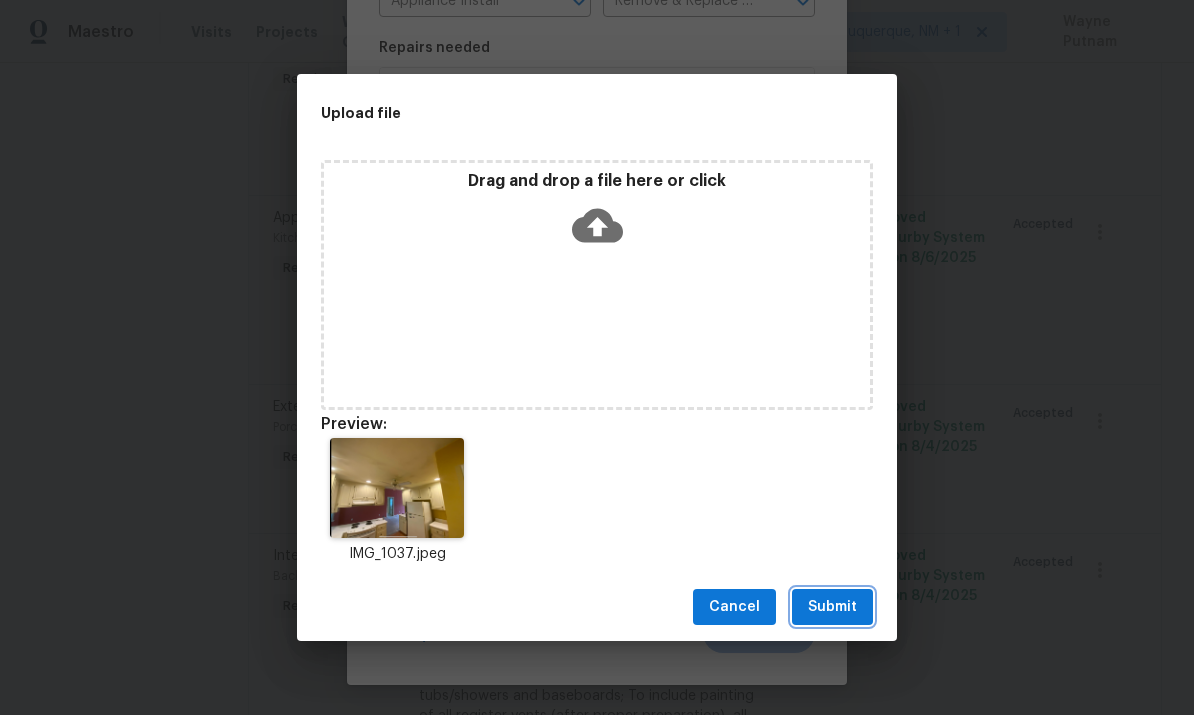 click on "Submit" at bounding box center [832, 607] 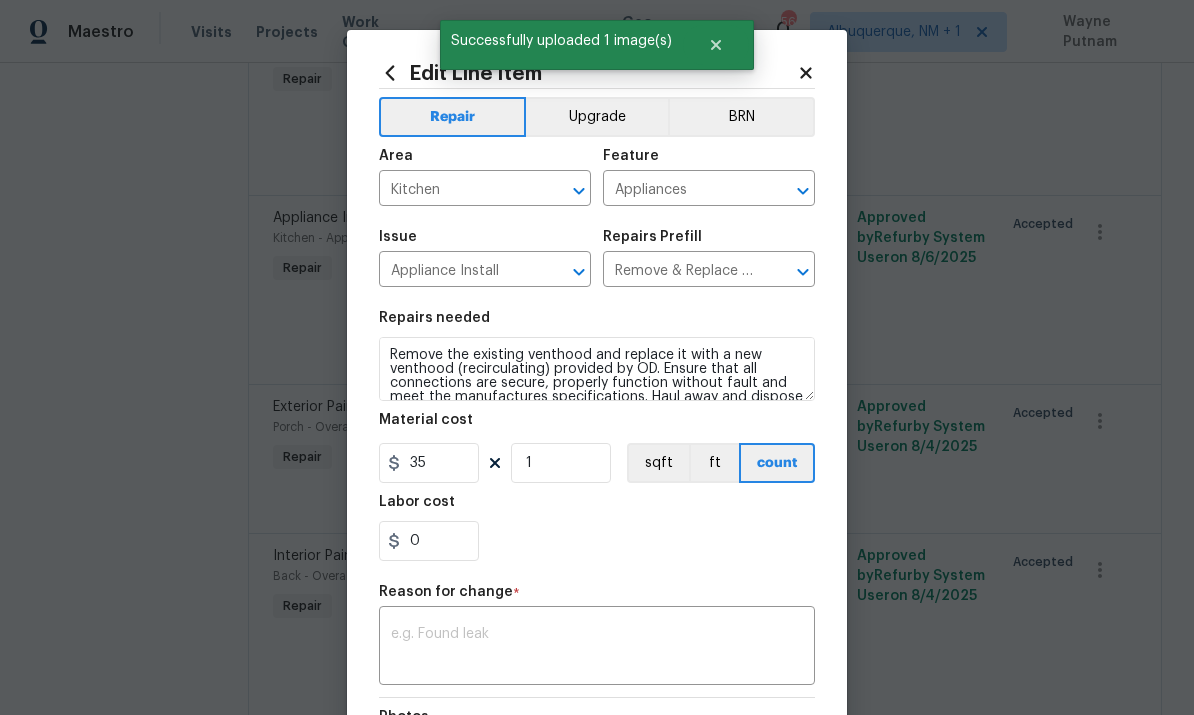 scroll, scrollTop: 0, scrollLeft: 0, axis: both 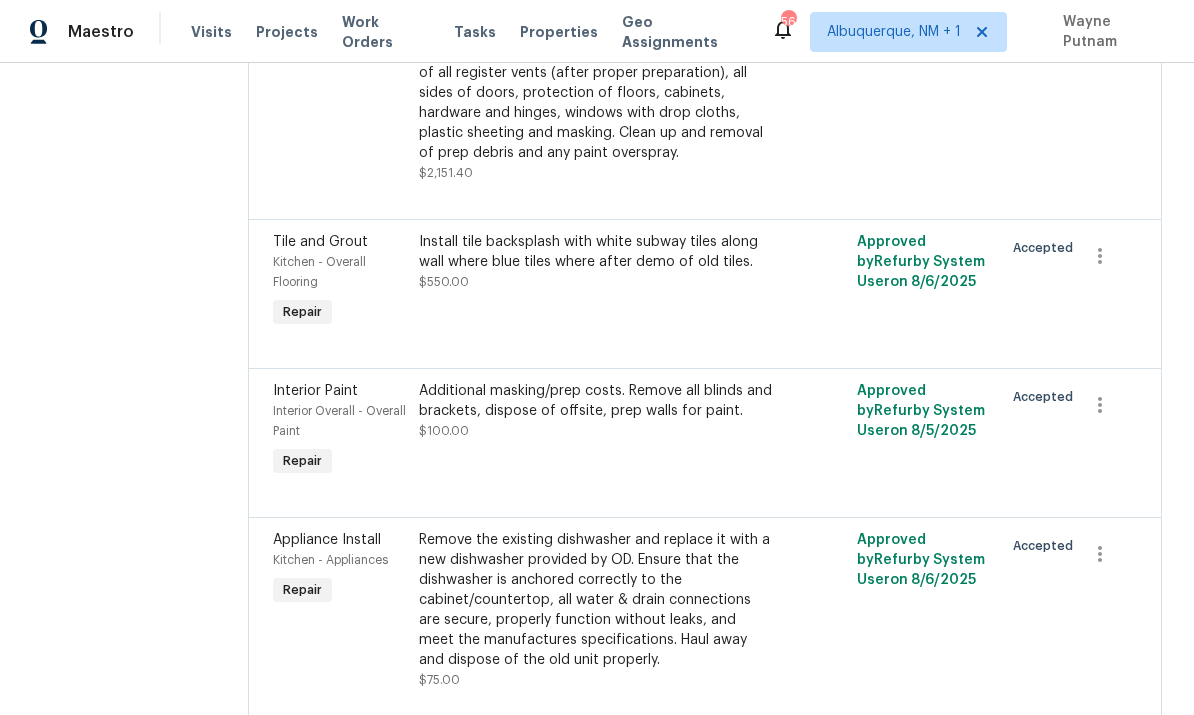 click on "Remove the existing dishwasher and replace it with a new dishwasher provided by OD. Ensure that the dishwasher is anchored correctly to the cabinet/countertop, all water & drain connections are secure, properly function without leaks, and meet the manufactures specifications. Haul away and dispose of the old unit properly." at bounding box center [595, 600] 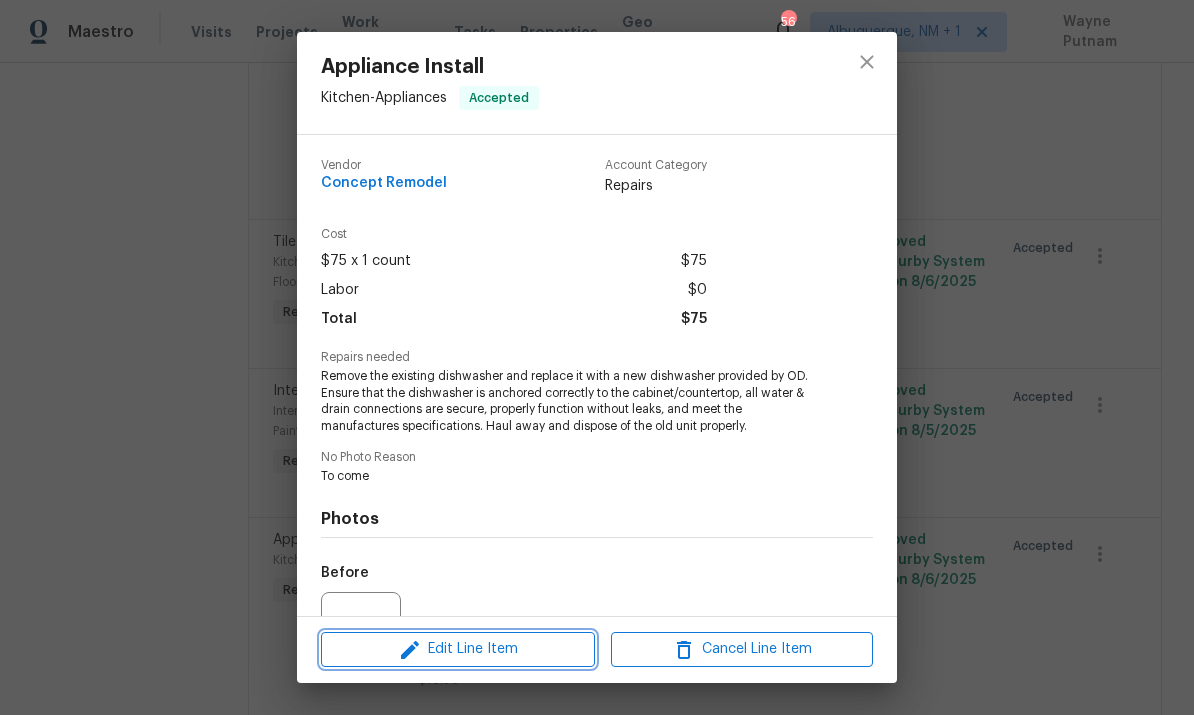 click on "Edit Line Item" at bounding box center [458, 649] 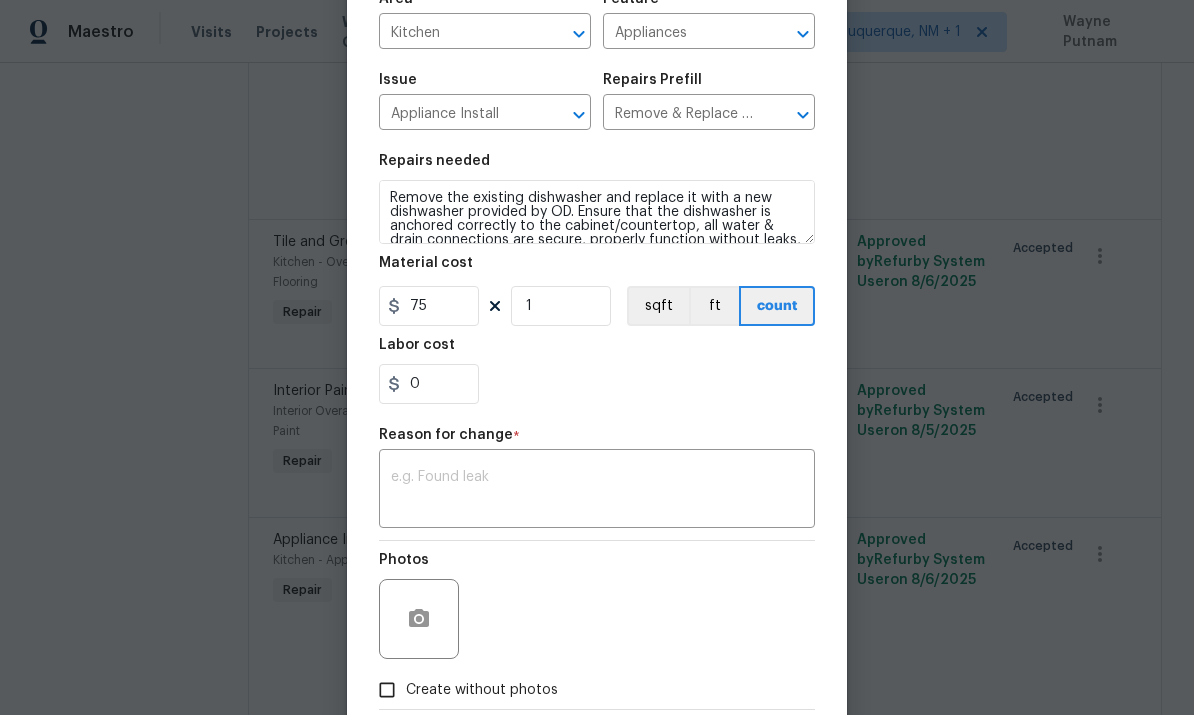 scroll, scrollTop: 154, scrollLeft: 0, axis: vertical 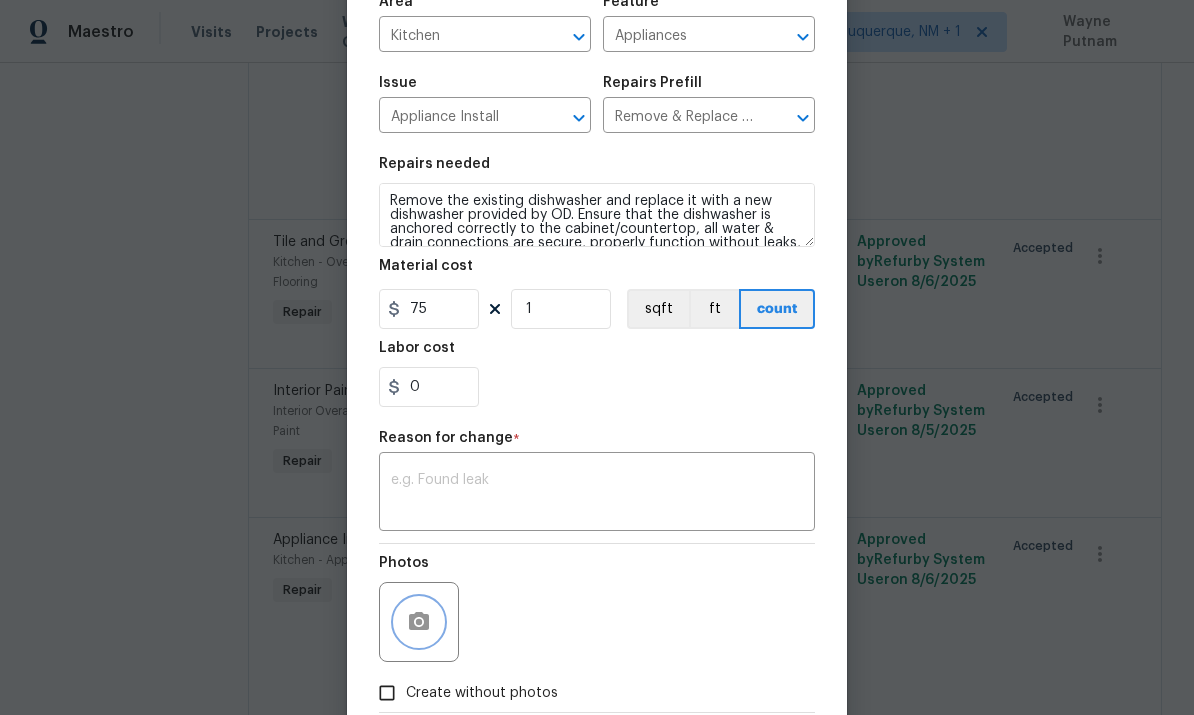 click 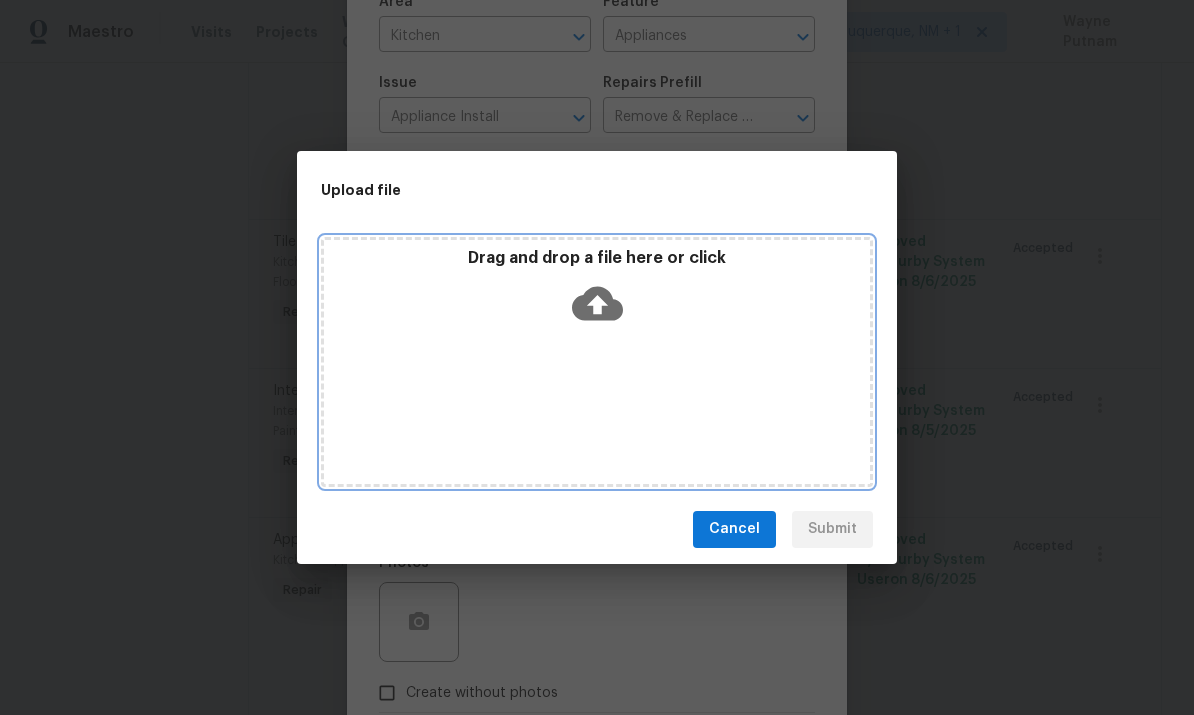 click 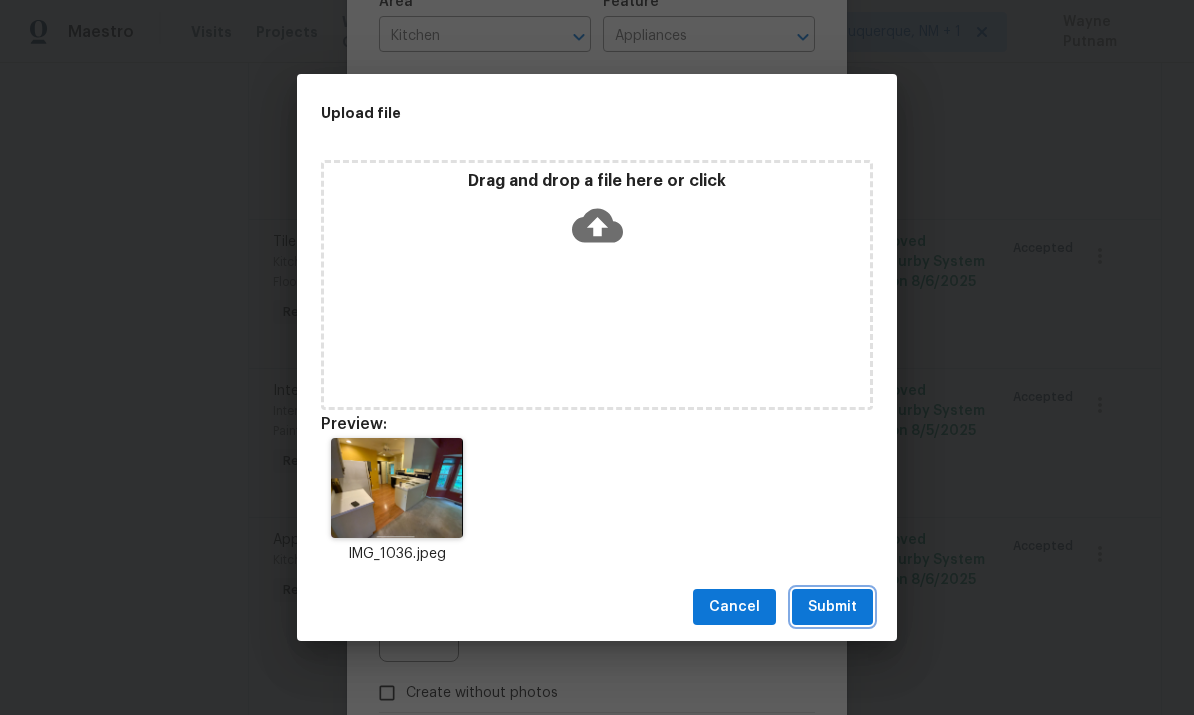 click on "Submit" at bounding box center [832, 607] 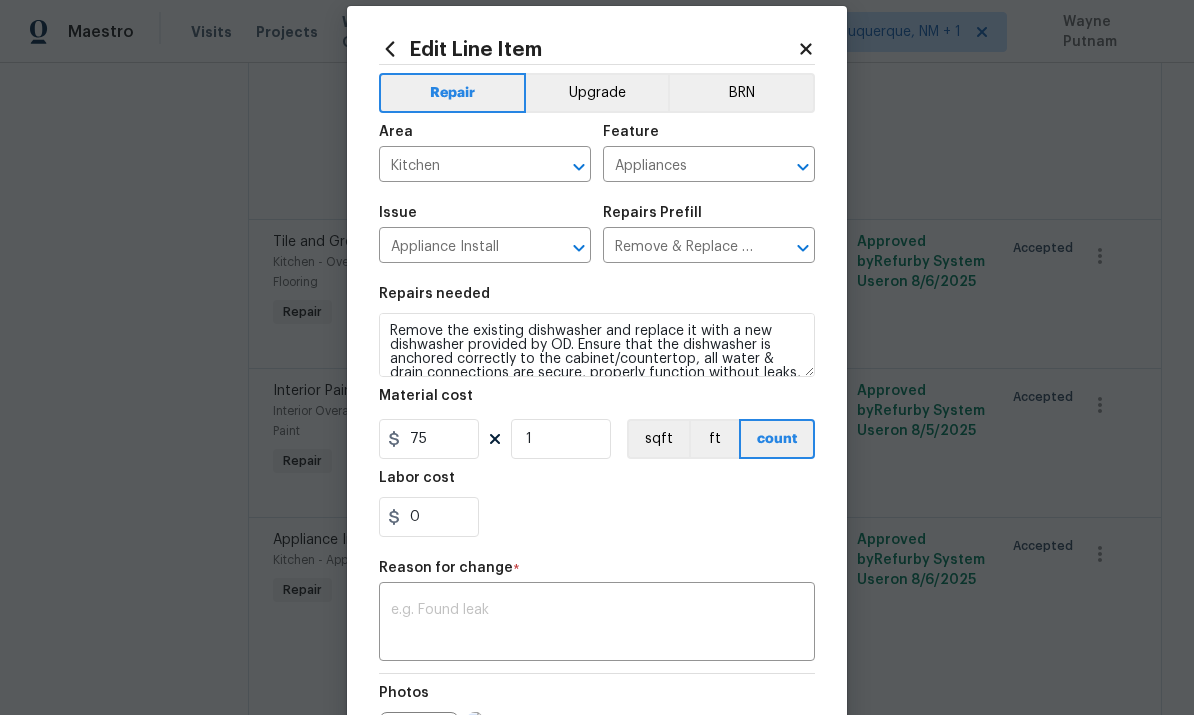 scroll, scrollTop: 25, scrollLeft: 0, axis: vertical 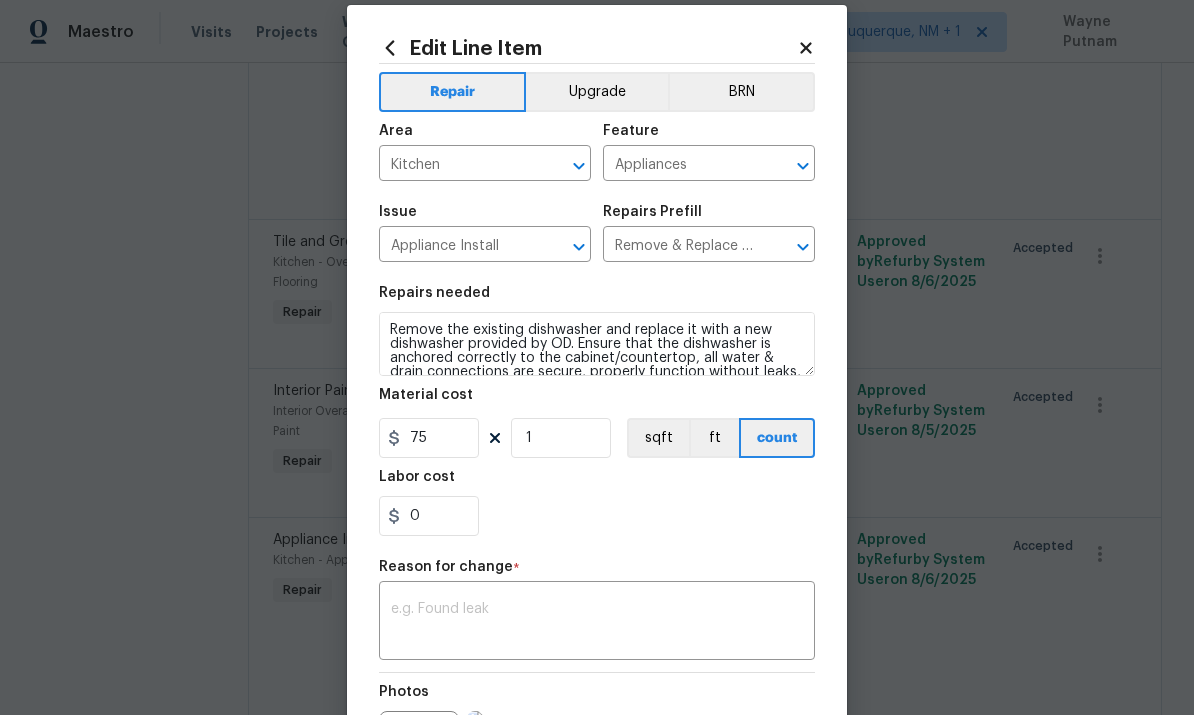 click on "x ​" at bounding box center [597, 623] 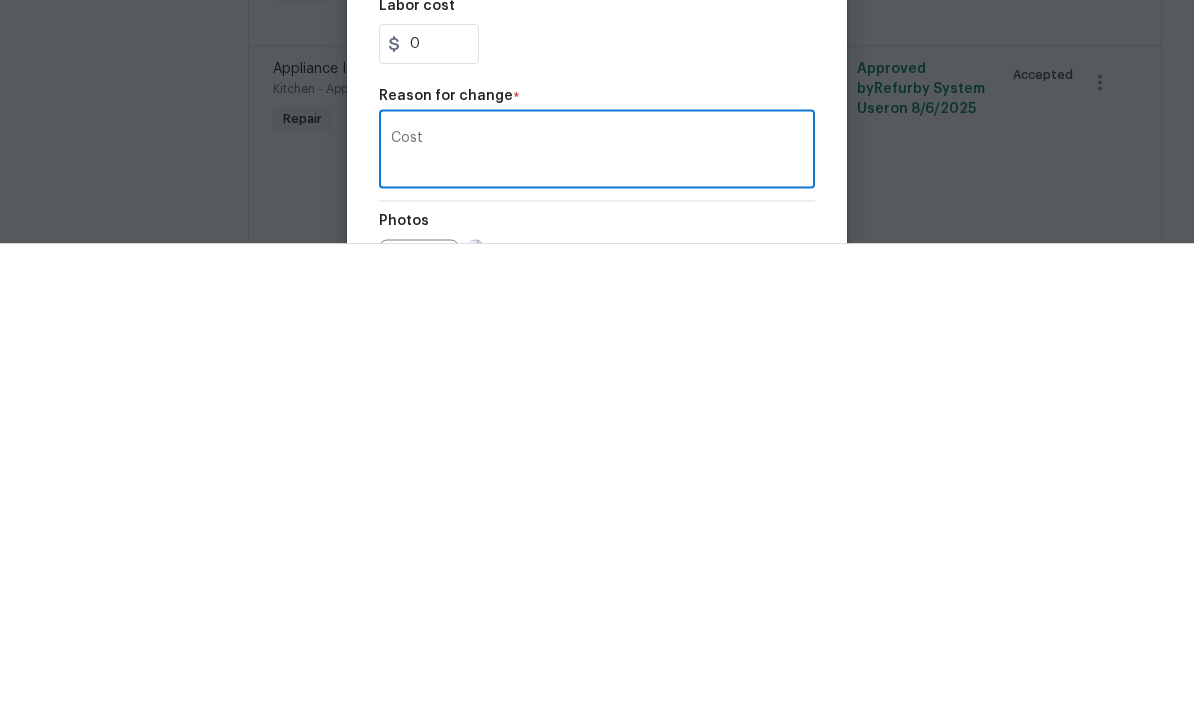 scroll, scrollTop: 75, scrollLeft: 0, axis: vertical 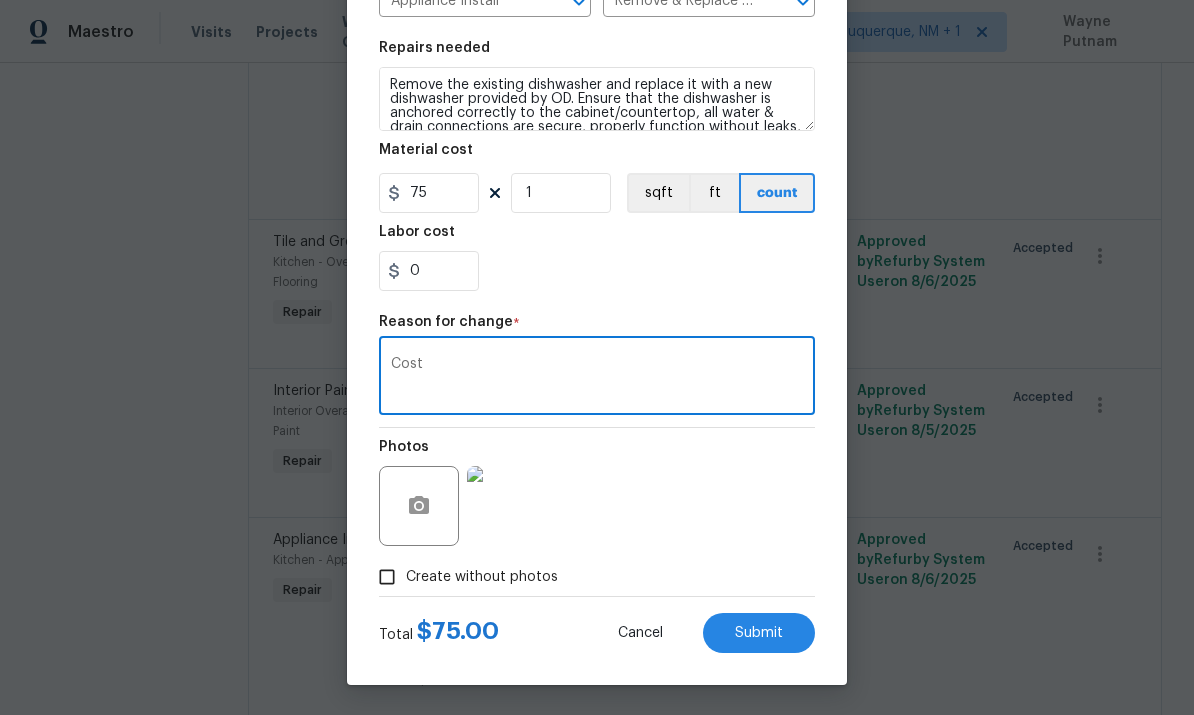 type on "Cost" 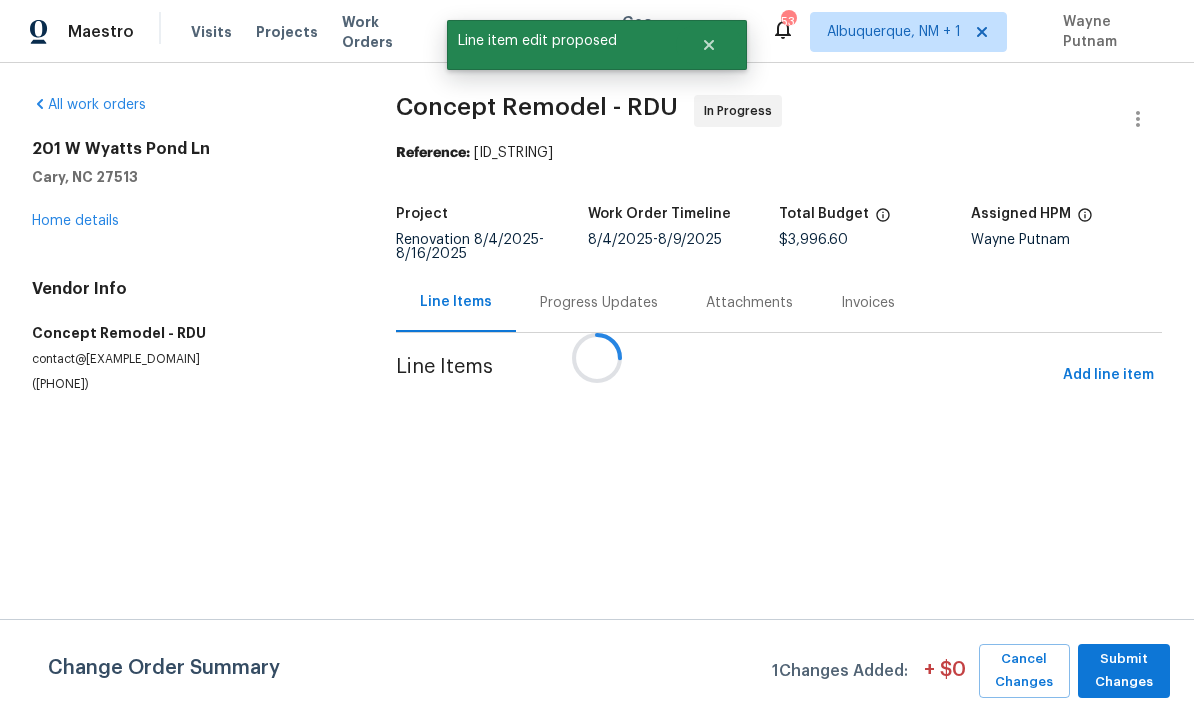 scroll, scrollTop: 0, scrollLeft: 0, axis: both 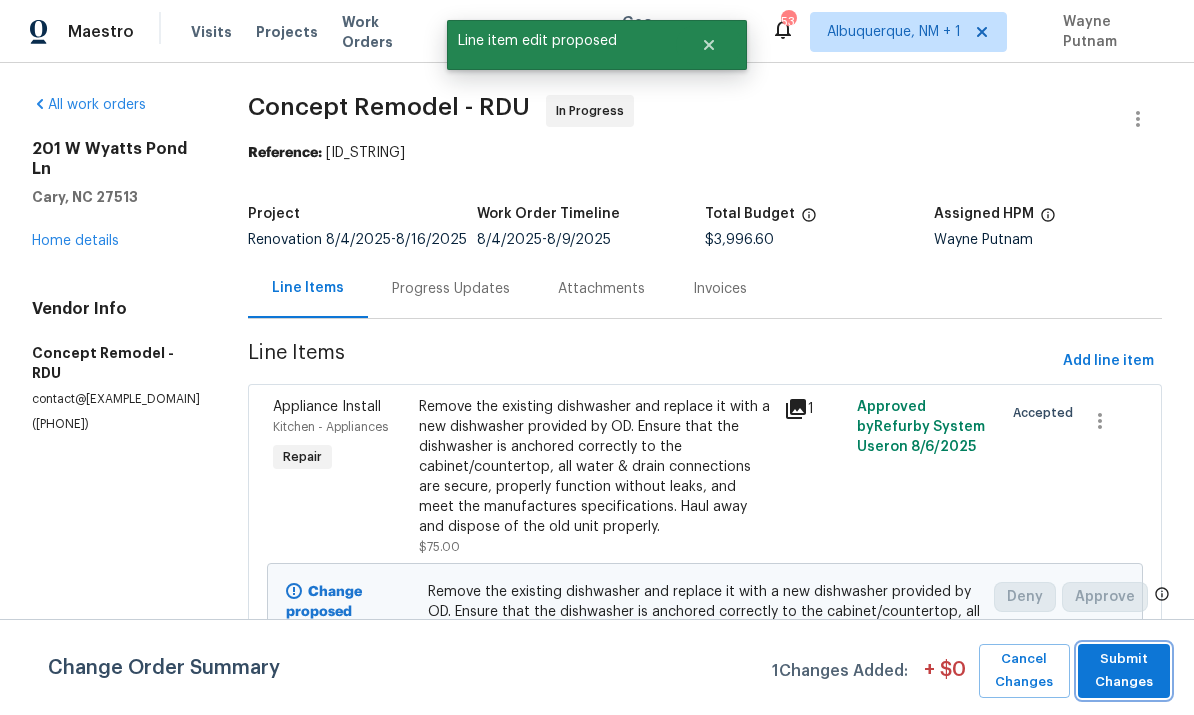 click on "Submit Changes" at bounding box center (1124, 671) 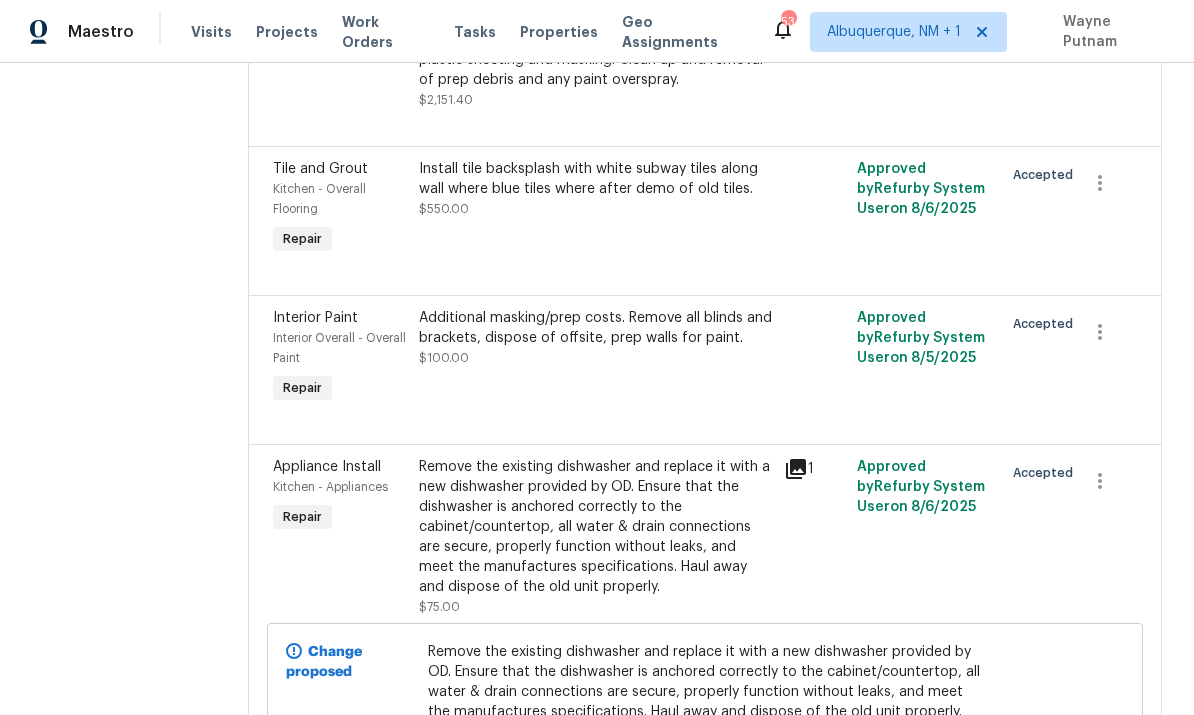 scroll, scrollTop: 1724, scrollLeft: 0, axis: vertical 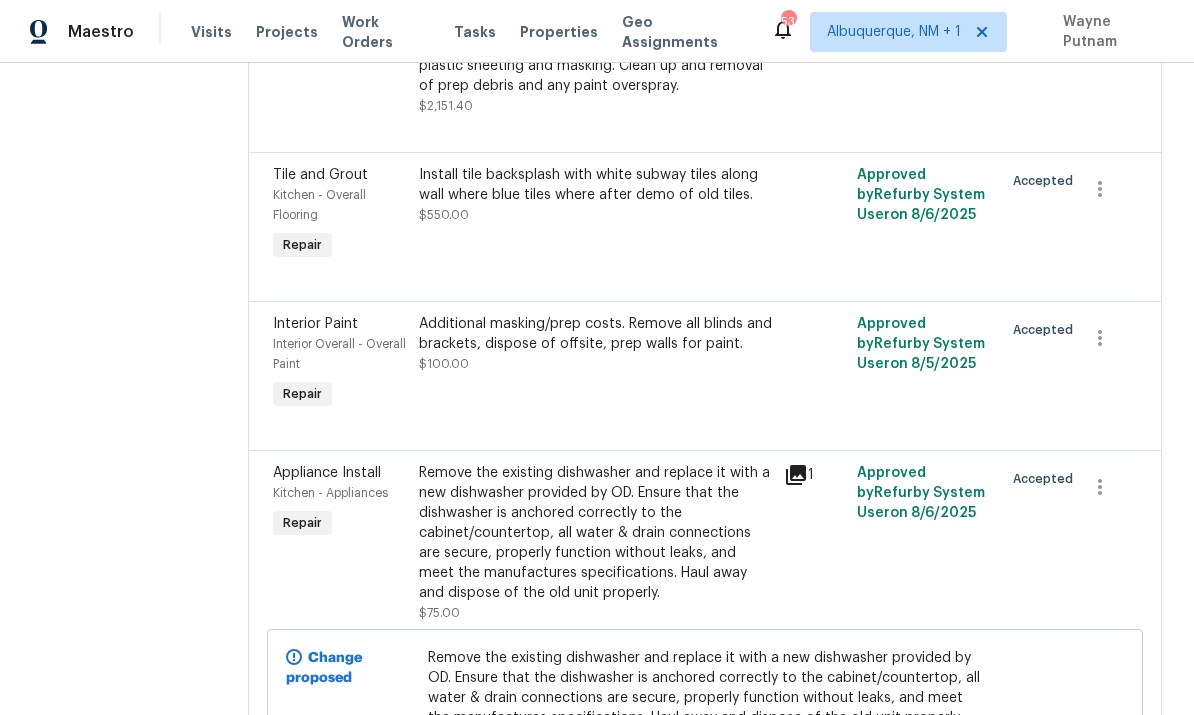 click on "Install tile backsplash with white subway tiles along wall where blue tiles where after demo of old tiles." at bounding box center (595, 185) 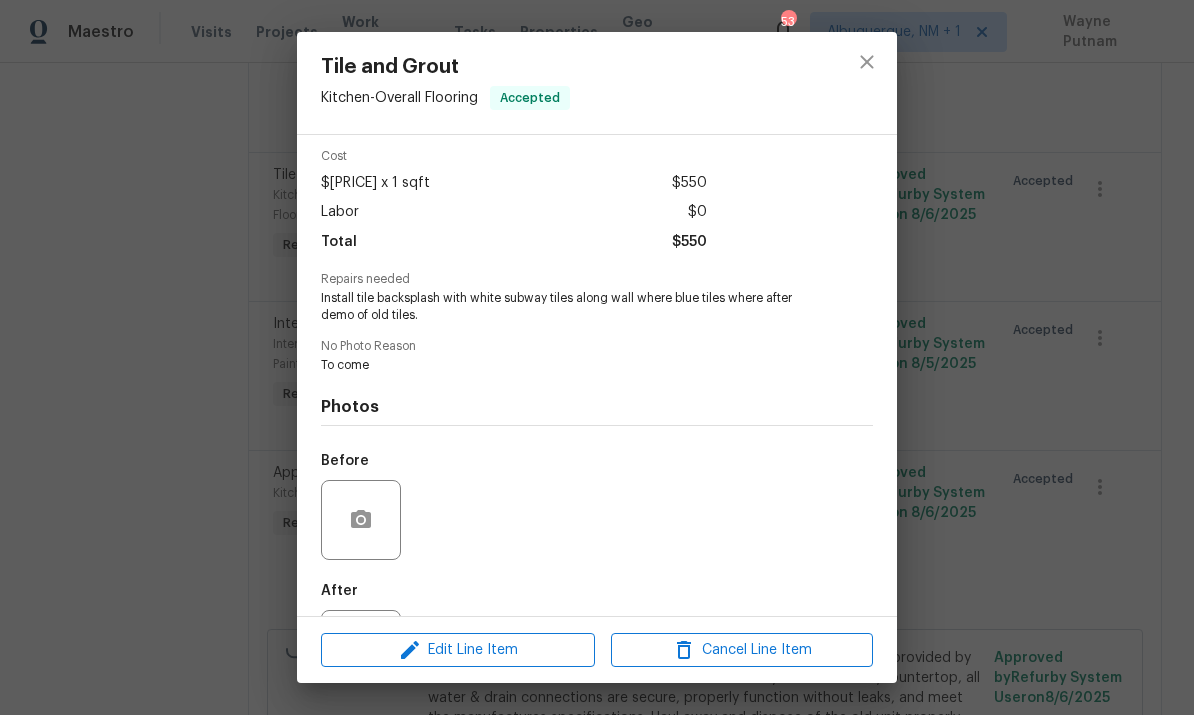 scroll, scrollTop: 77, scrollLeft: 0, axis: vertical 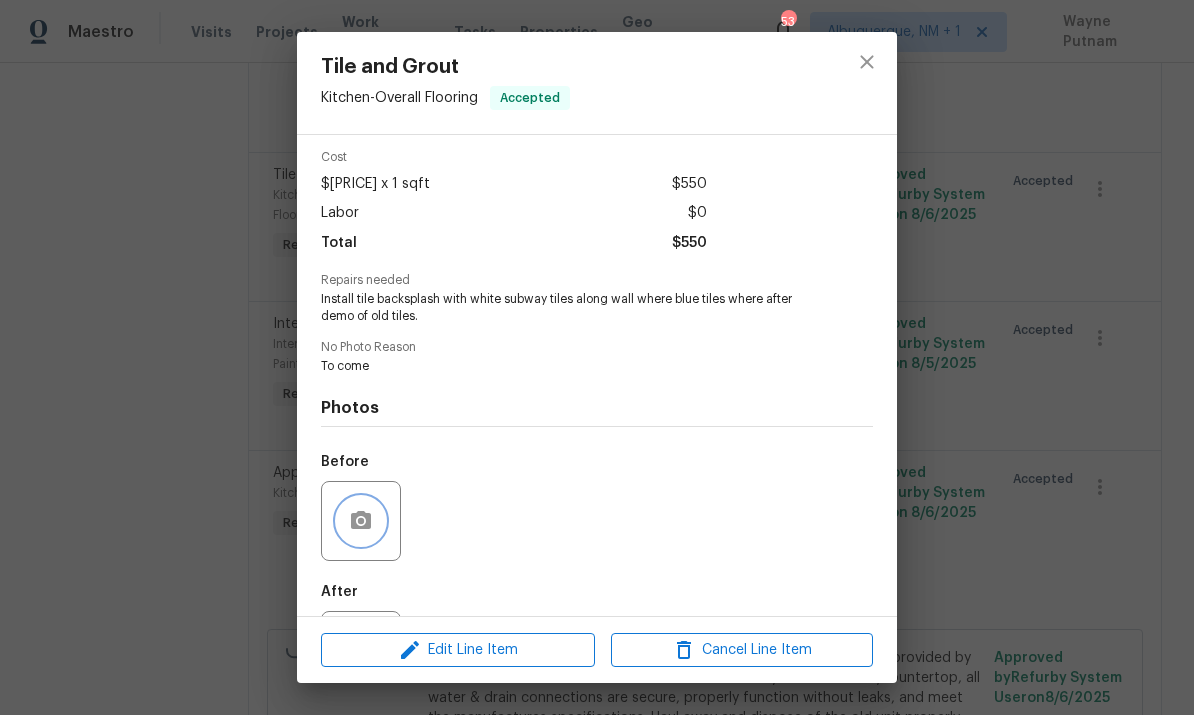 click at bounding box center [361, 521] 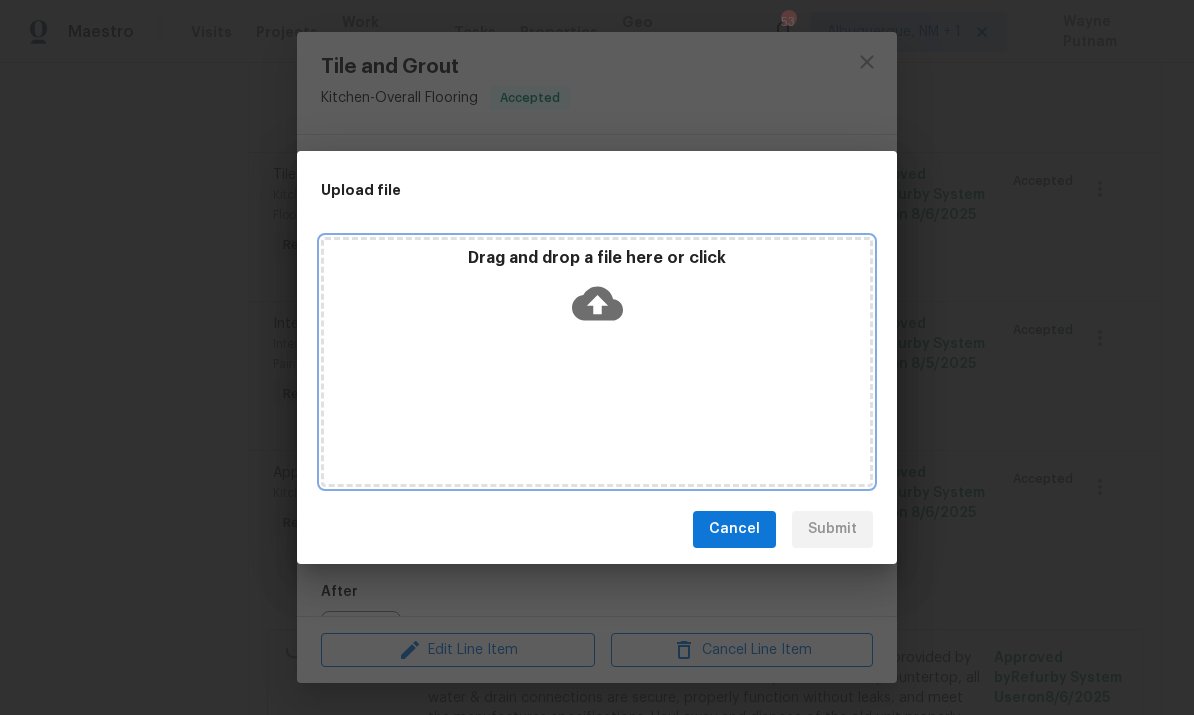 click 